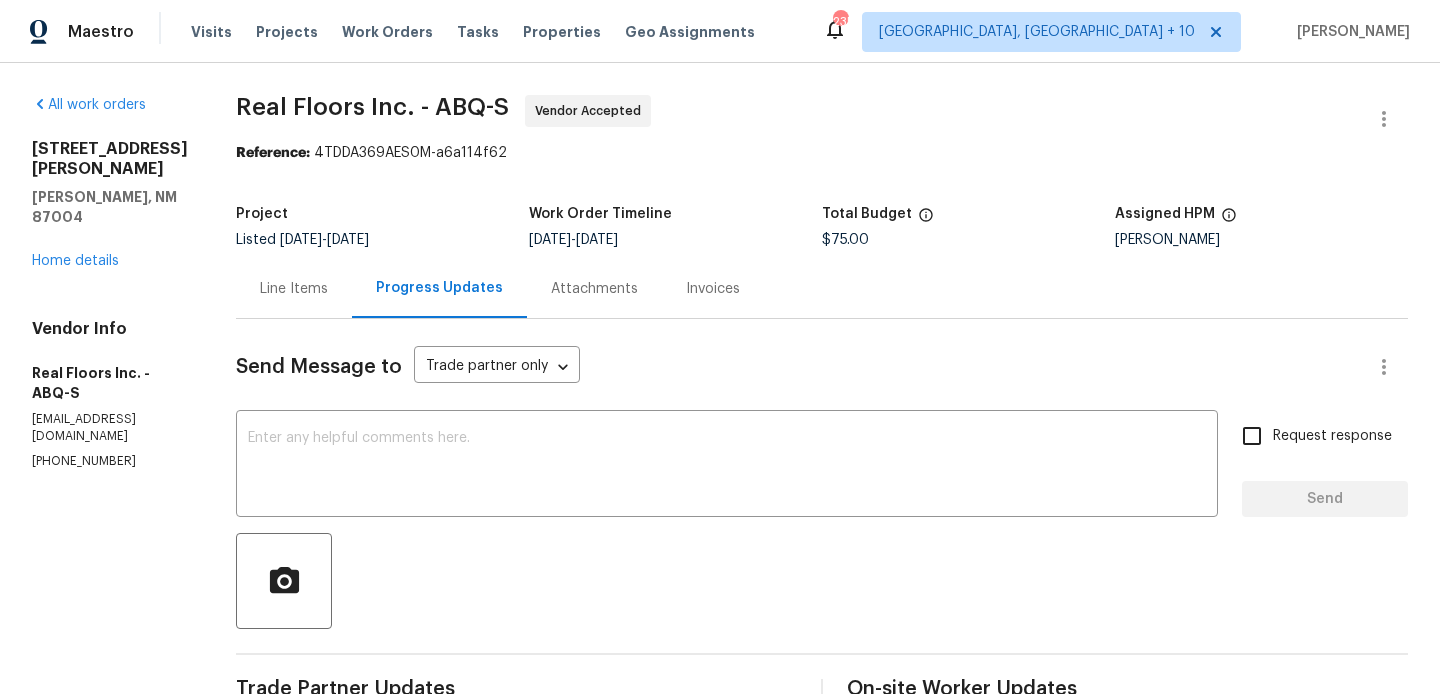 scroll, scrollTop: 0, scrollLeft: 0, axis: both 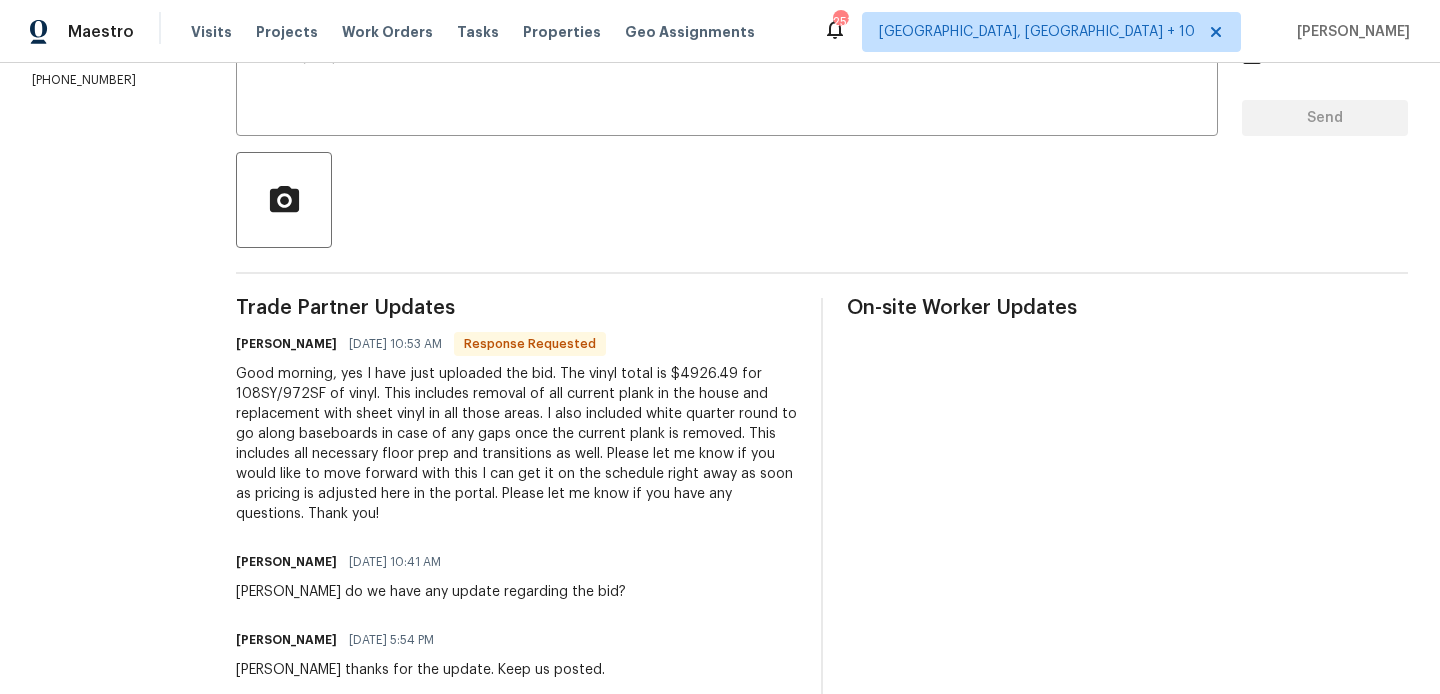 click on "Isabella Hofman" at bounding box center (286, 344) 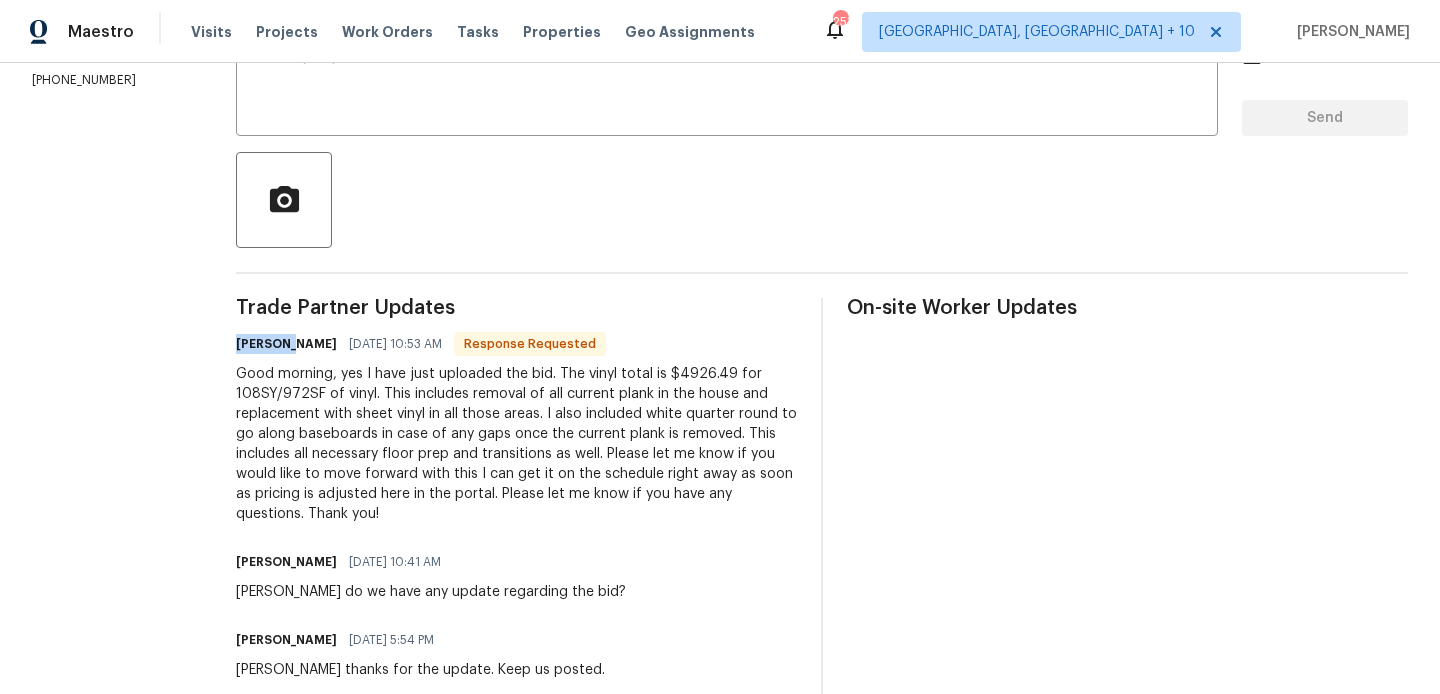 click on "Isabella Hofman" at bounding box center (286, 344) 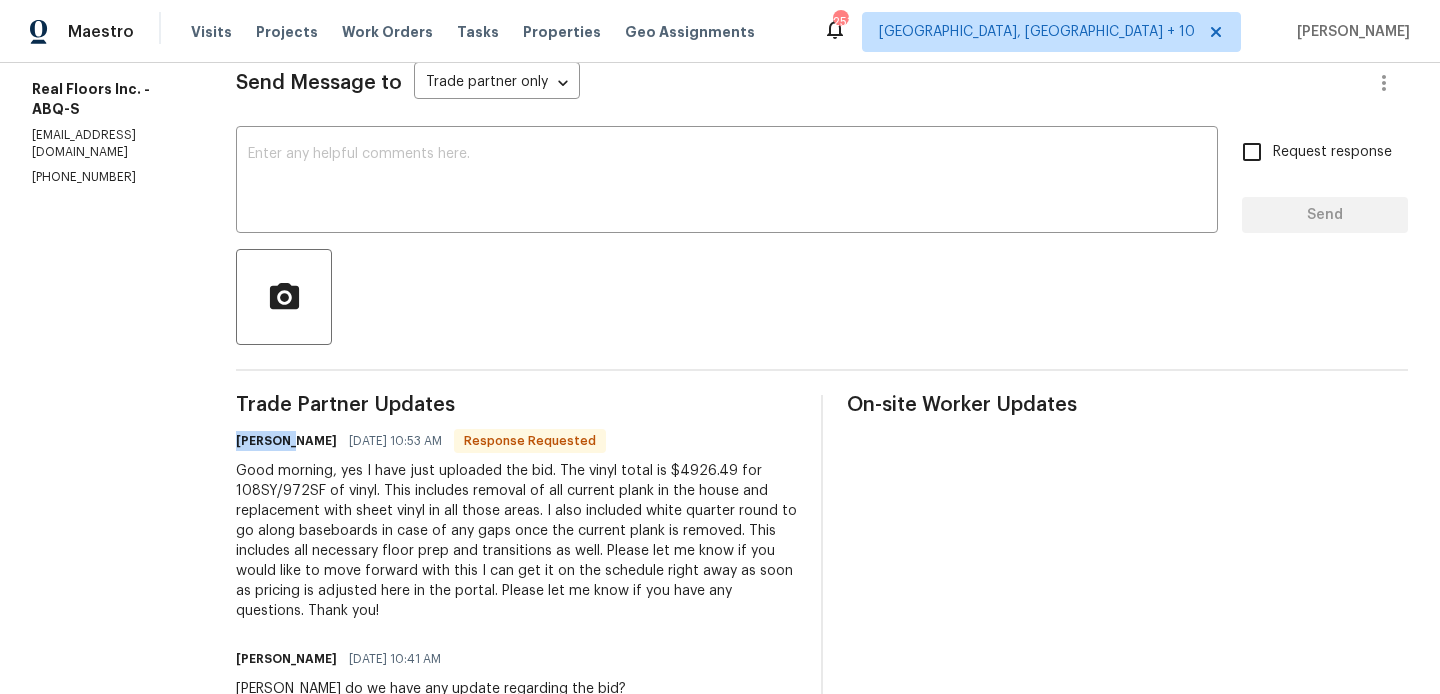 scroll, scrollTop: 27, scrollLeft: 0, axis: vertical 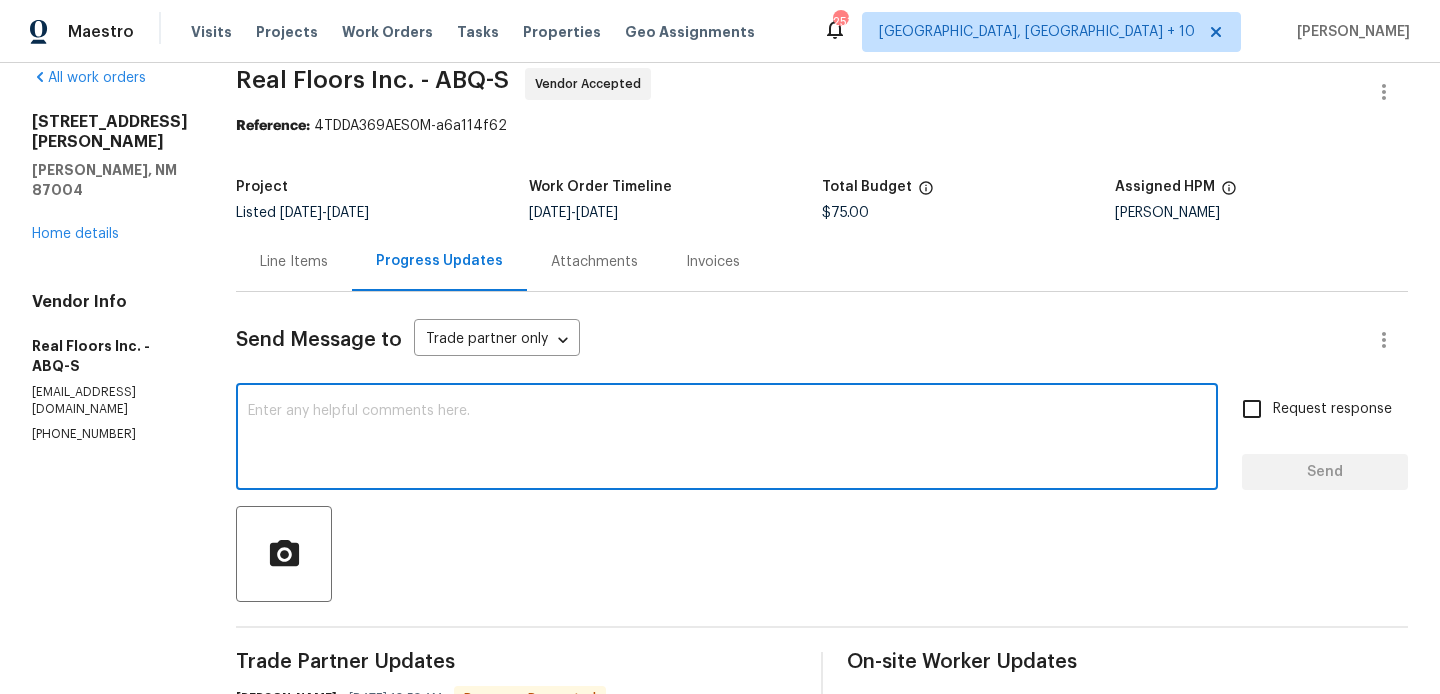 click at bounding box center [727, 439] 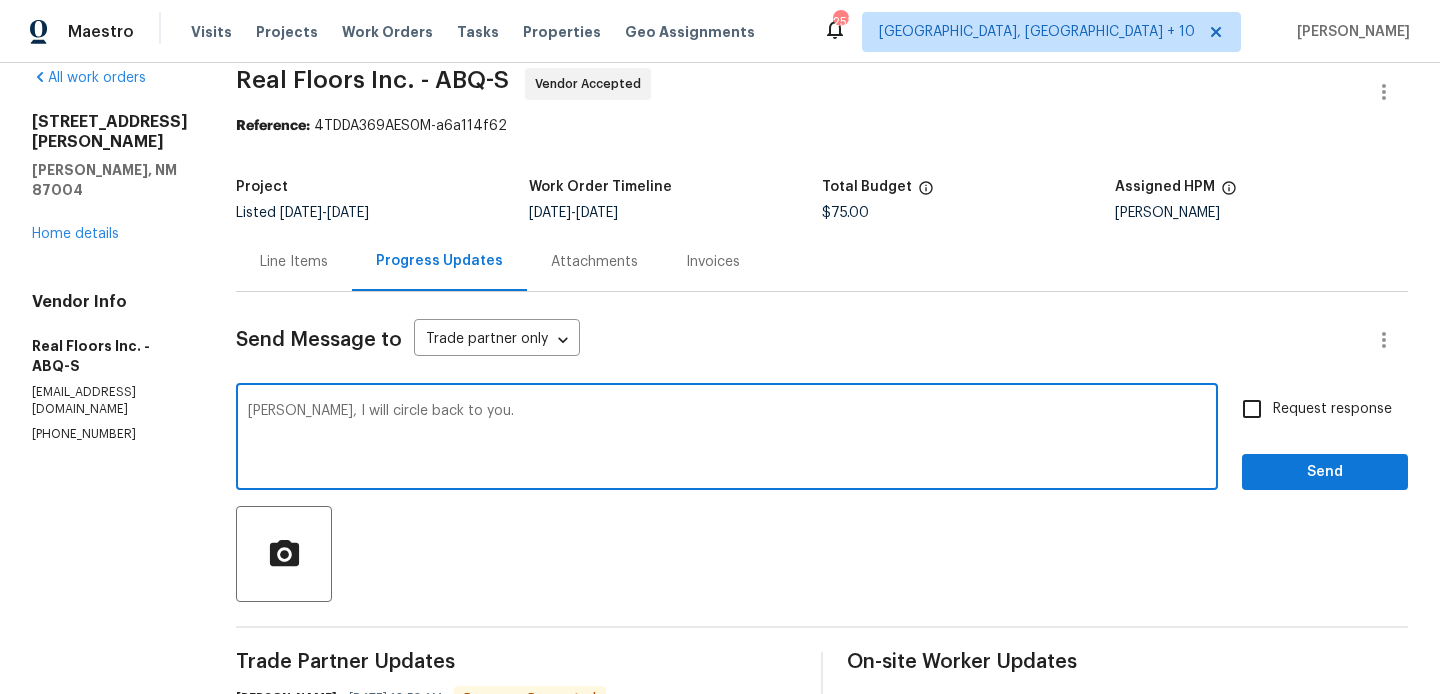 type on "Isabella, I will circle back to you." 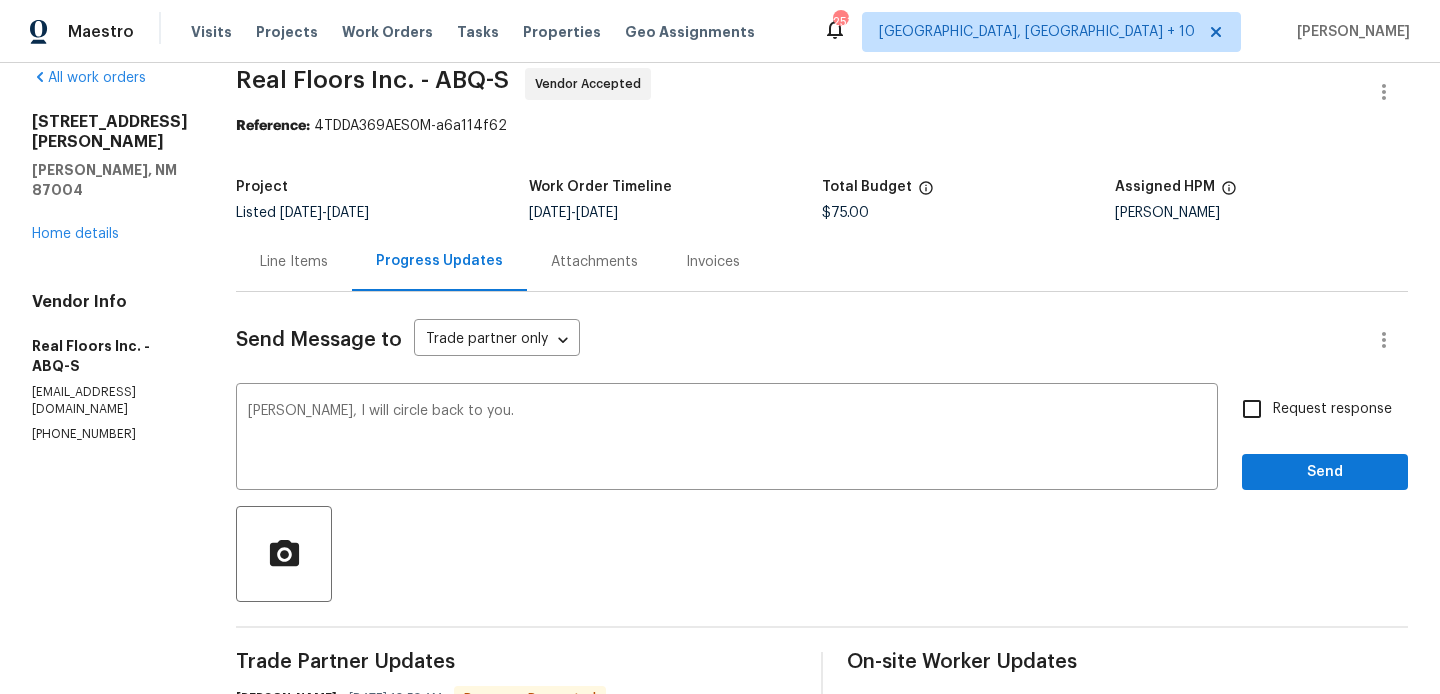 click on "Request response" at bounding box center [1311, 409] 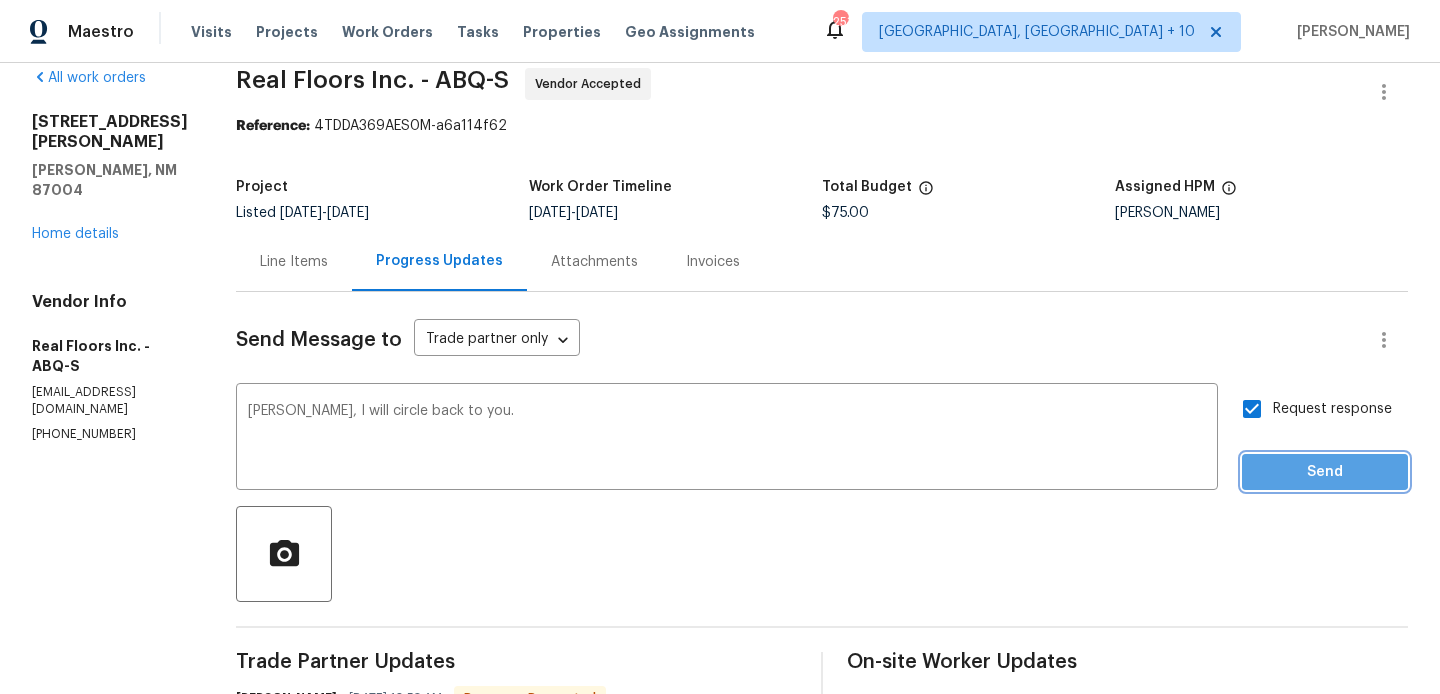 click on "Send" at bounding box center [1325, 472] 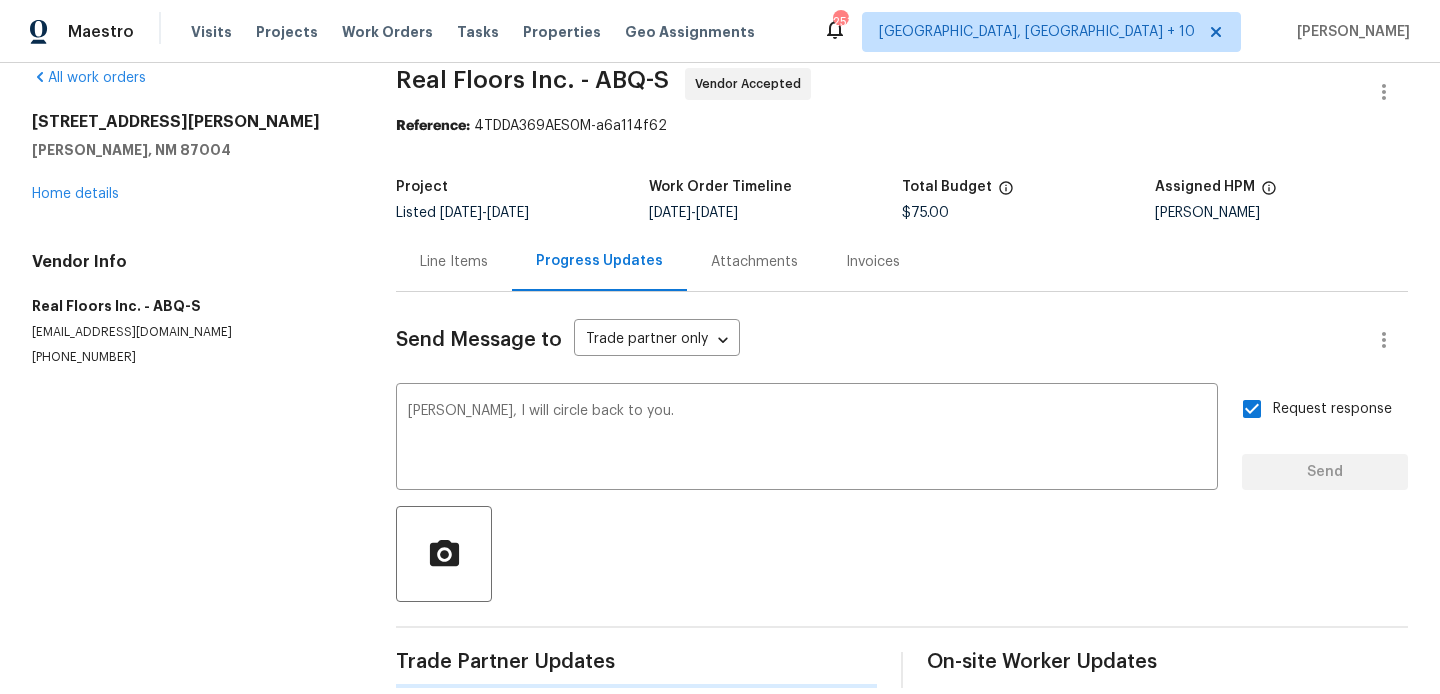 type 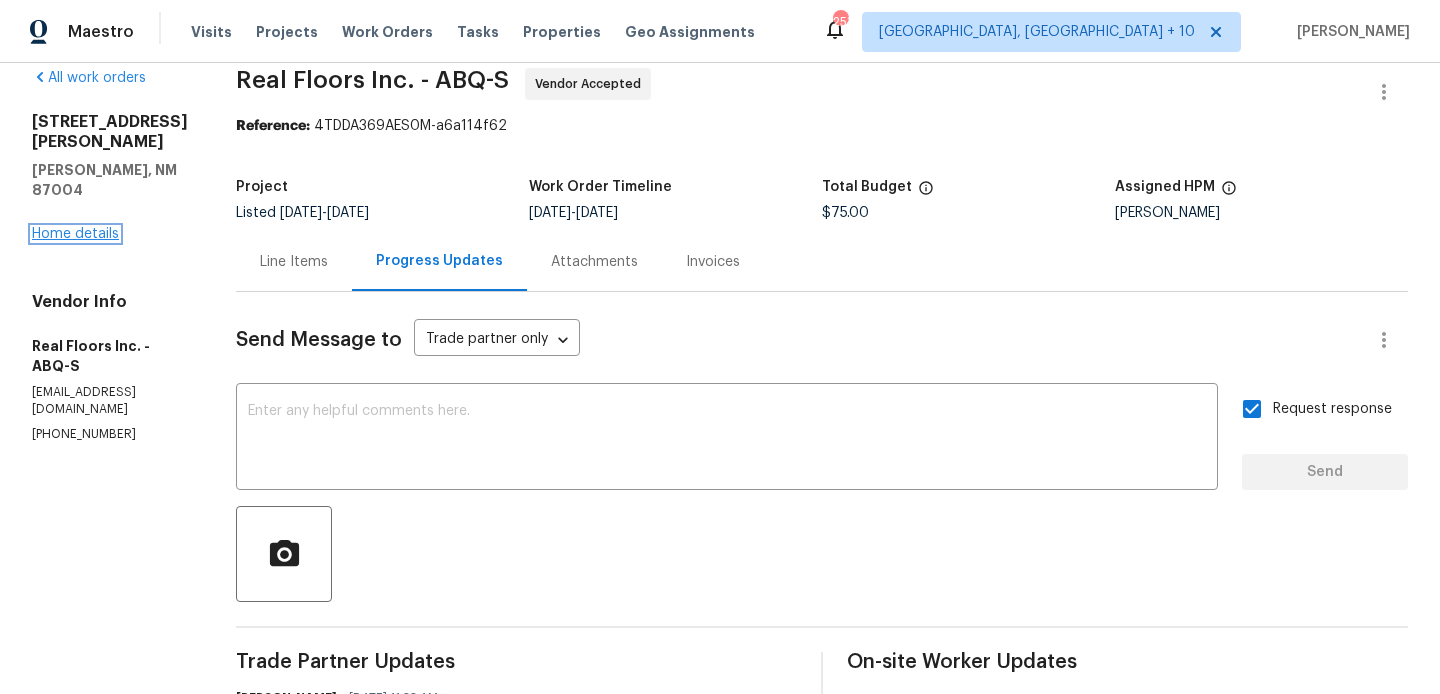 click on "Home details" at bounding box center (75, 234) 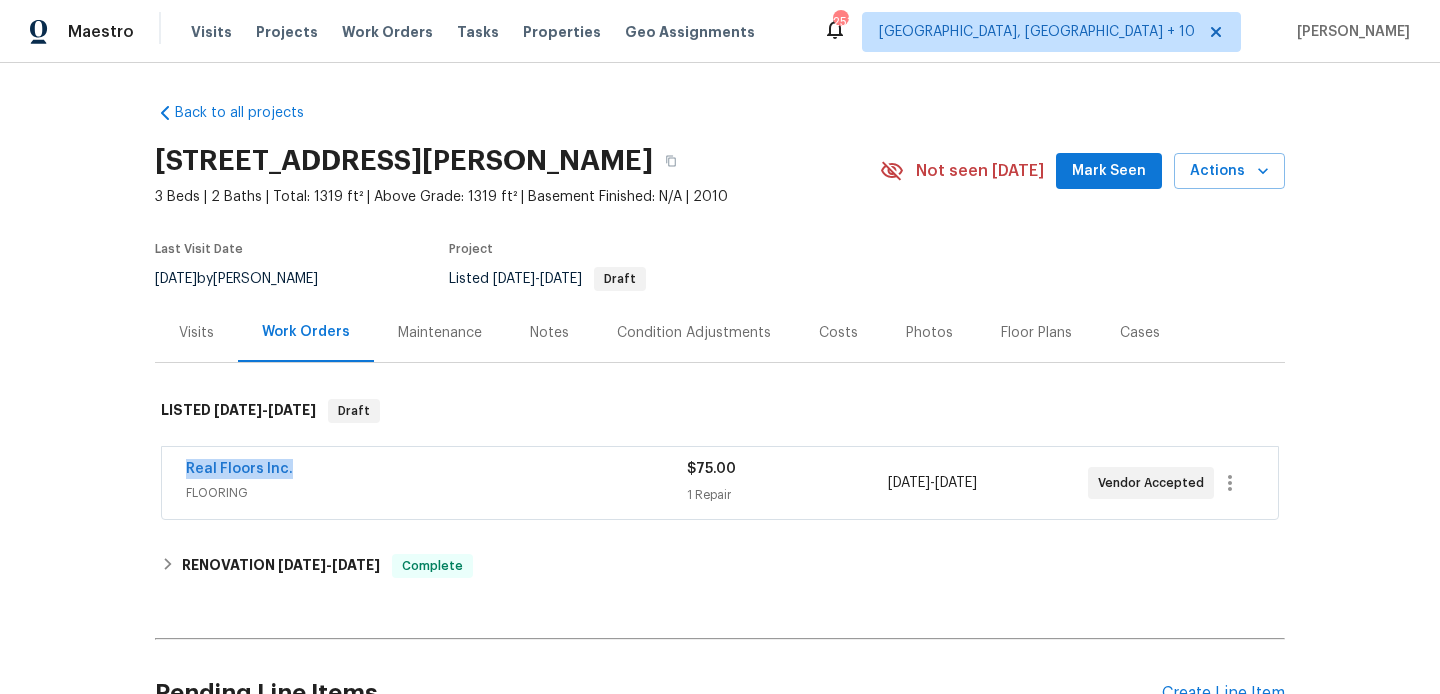drag, startPoint x: 291, startPoint y: 467, endPoint x: 167, endPoint y: 467, distance: 124 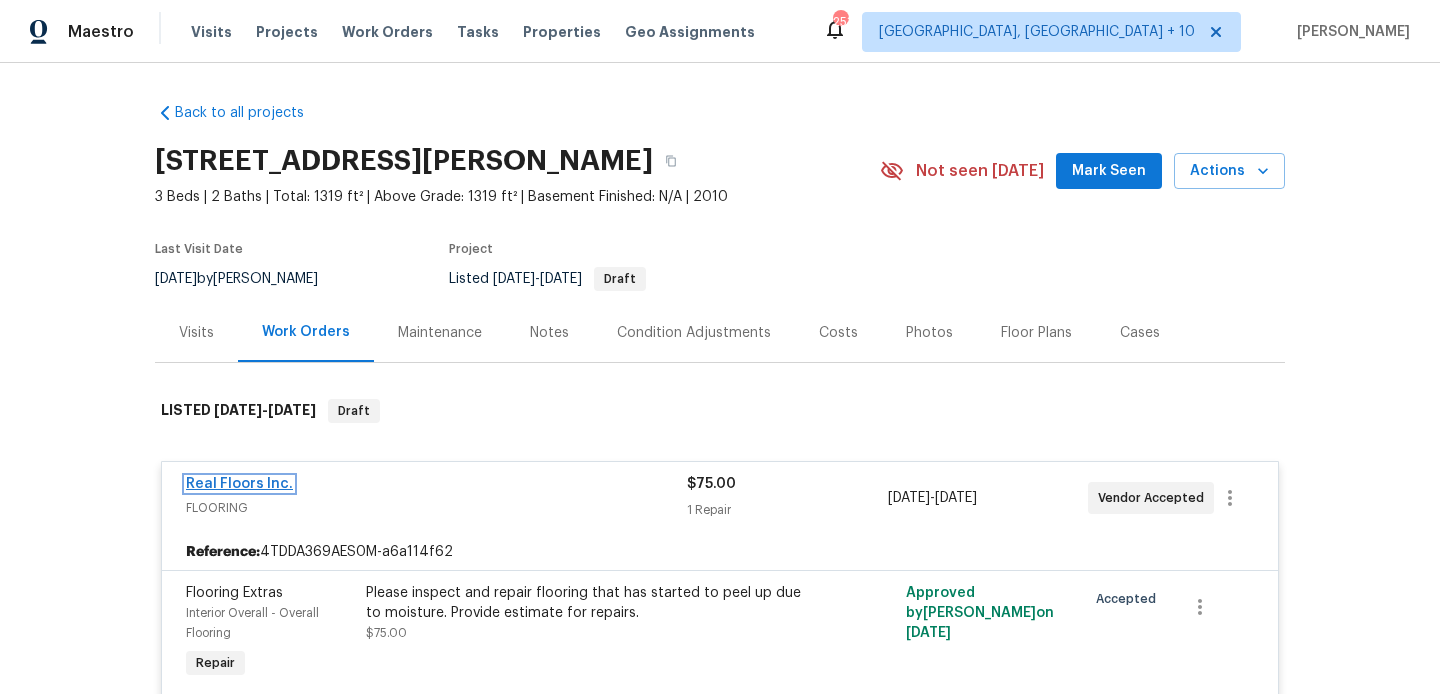 click on "Real Floors Inc." at bounding box center (239, 484) 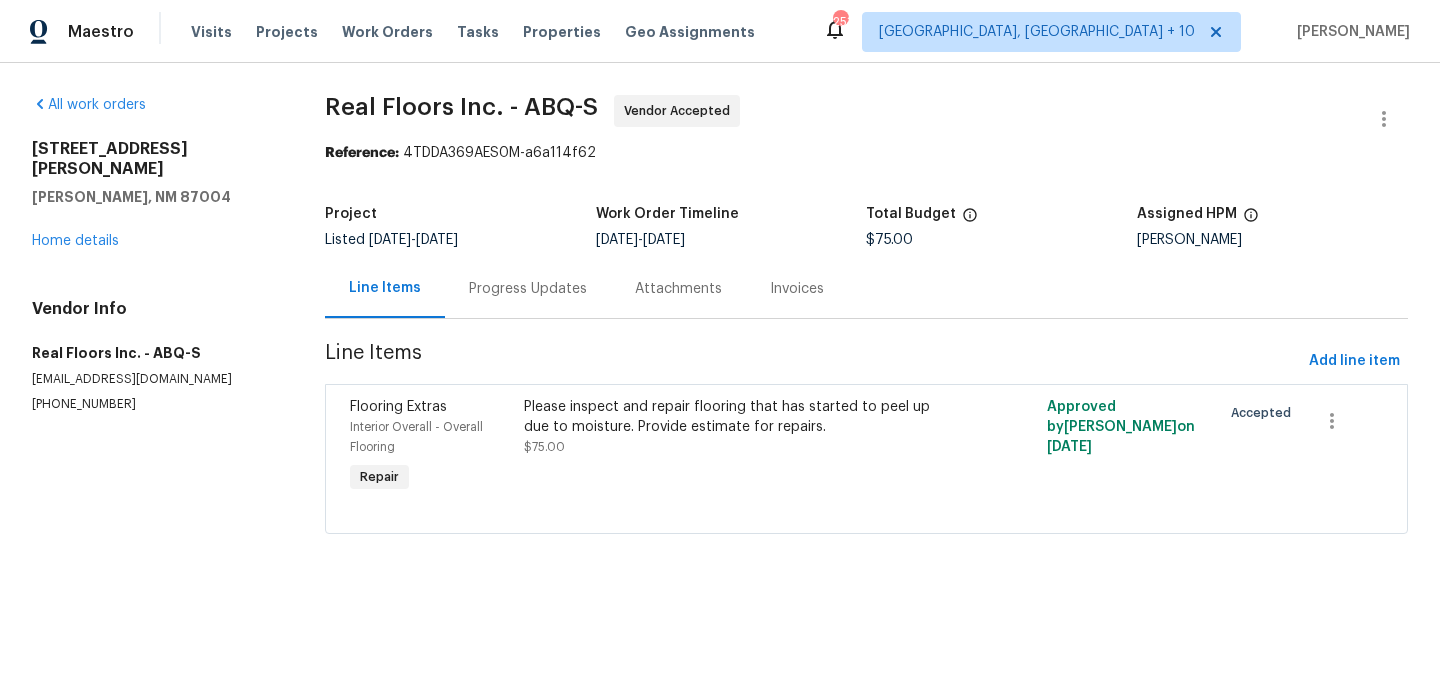 click on "Flooring Extras Interior Overall - Overall Flooring Repair Please inspect and repair flooring that has started to peel up due to moisture. Provide estimate for repairs. $75.00 Approved by  Blessida Angeline M  on   7/15/2025 Accepted" at bounding box center [866, 459] 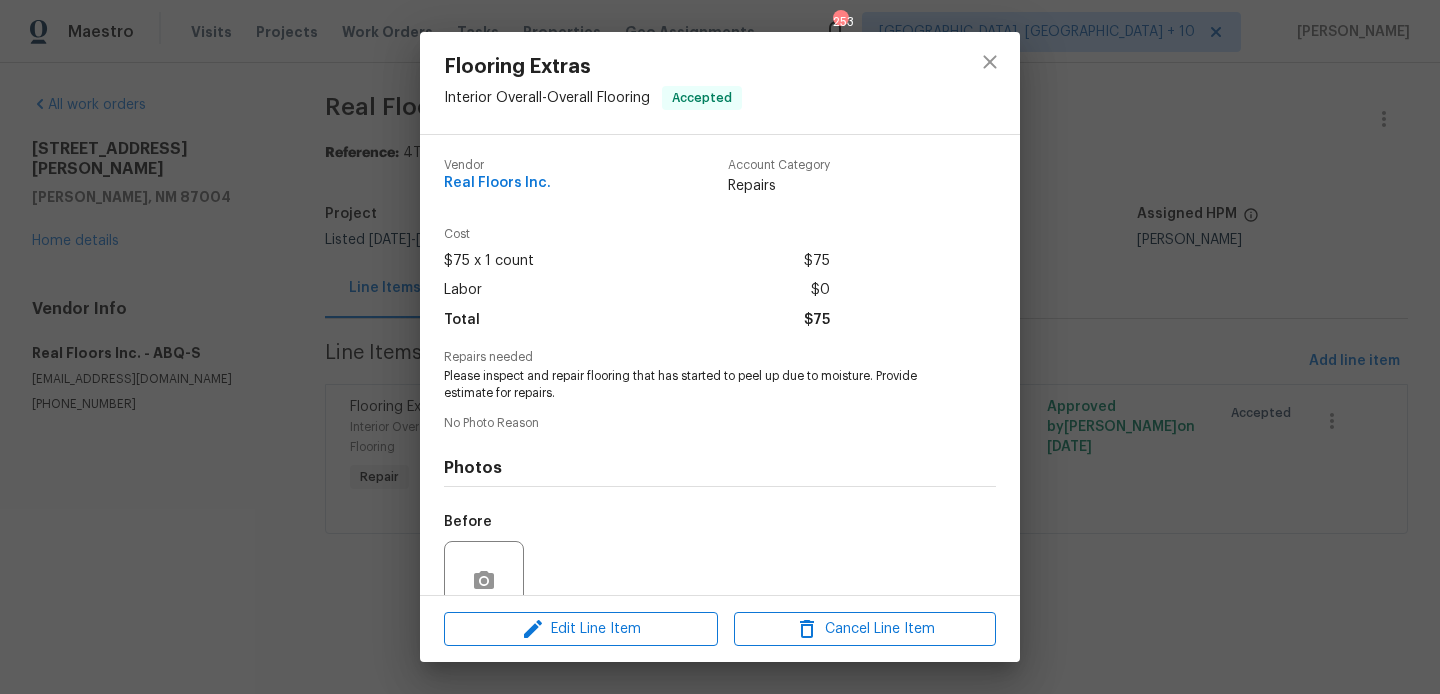 click on "Please inspect and repair flooring that has started to peel up due to moisture. Provide estimate for repairs." at bounding box center [692, 385] 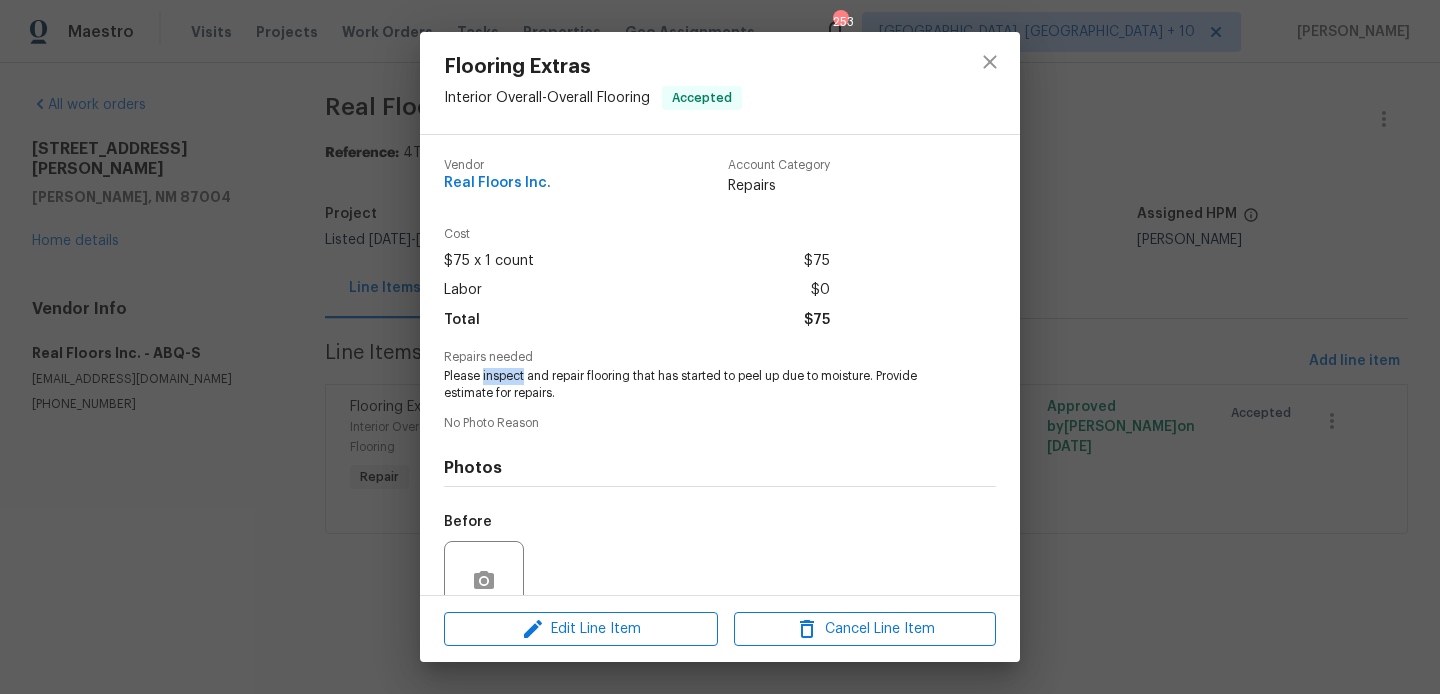 click on "Please inspect and repair flooring that has started to peel up due to moisture. Provide estimate for repairs." at bounding box center [692, 385] 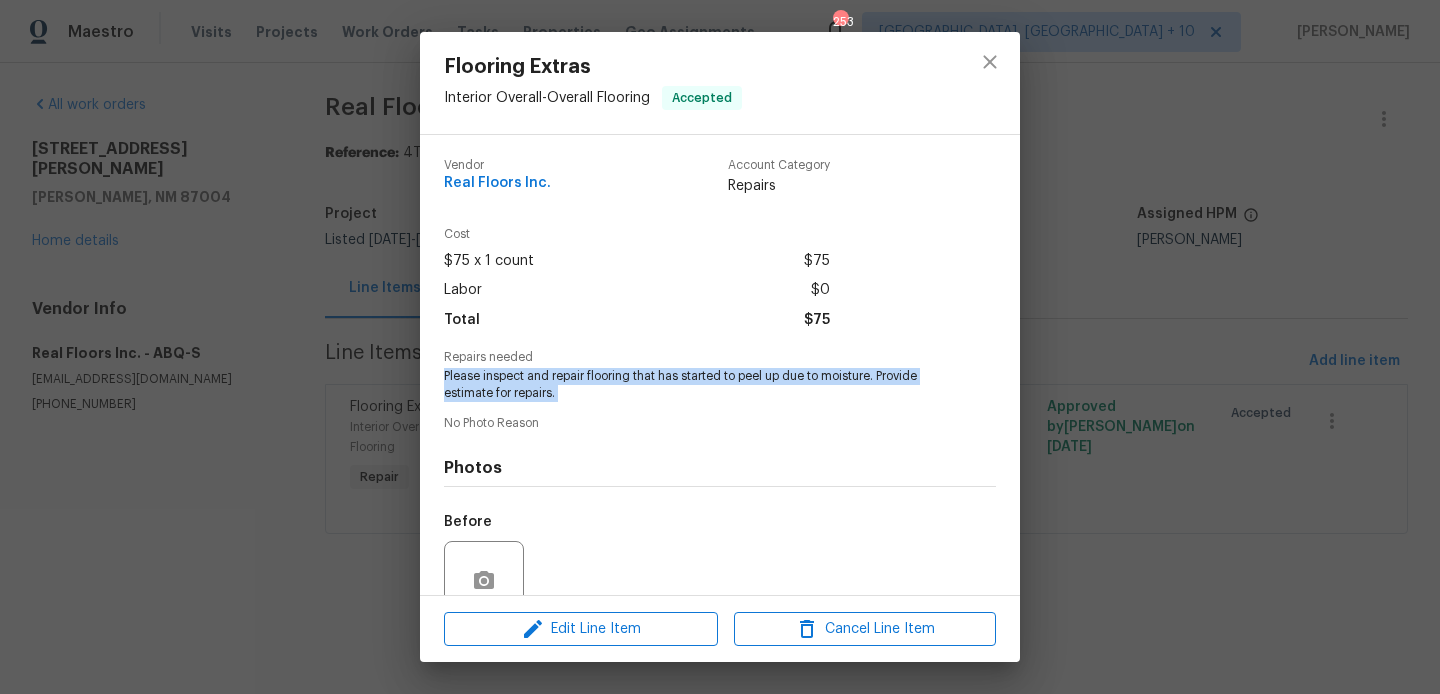 click on "Please inspect and repair flooring that has started to peel up due to moisture. Provide estimate for repairs." at bounding box center (692, 385) 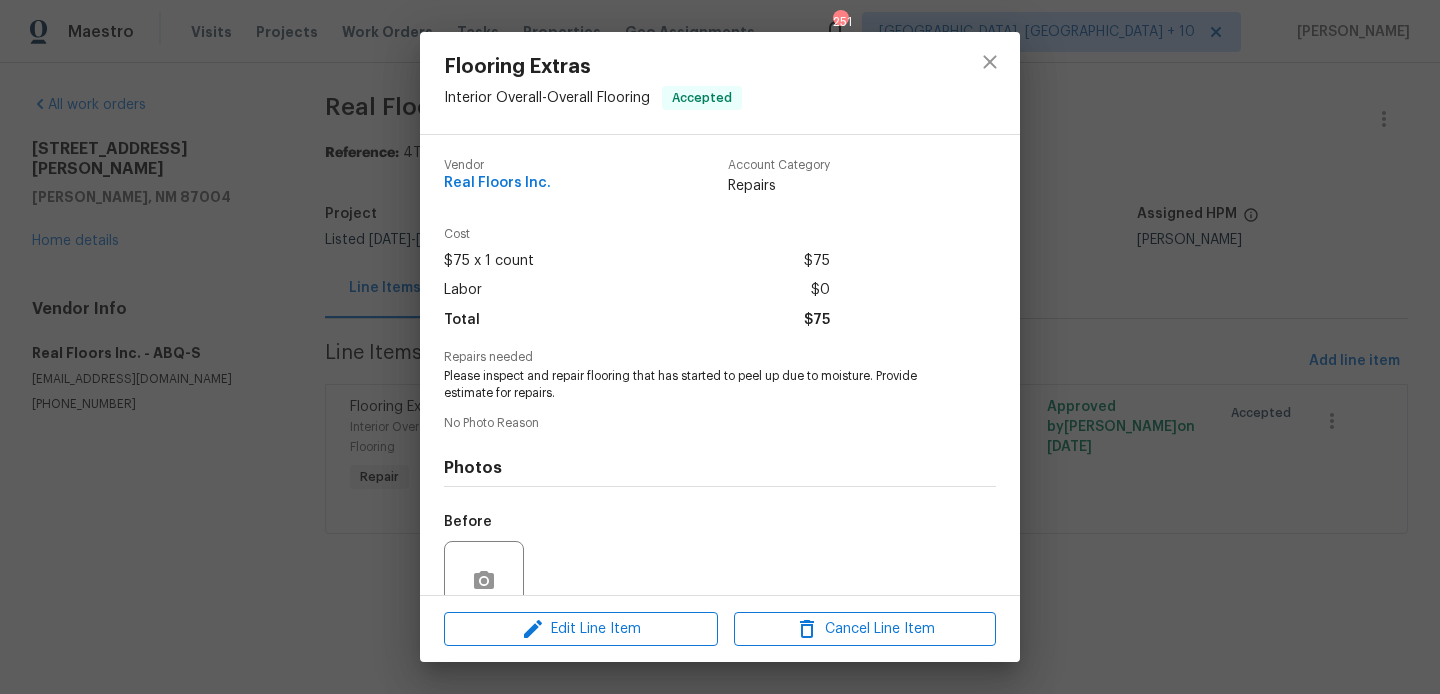 click on "Flooring Extras Interior Overall  -  Overall Flooring Accepted Vendor Real Floors Inc. Account Category Repairs Cost $75 x 1 count $75 Labor $0 Total $75 Repairs needed Please inspect and repair flooring that has started to peel up due to moisture. Provide estimate for repairs. No Photo Reason   Photos Before After  Edit Line Item  Cancel Line Item" at bounding box center (720, 347) 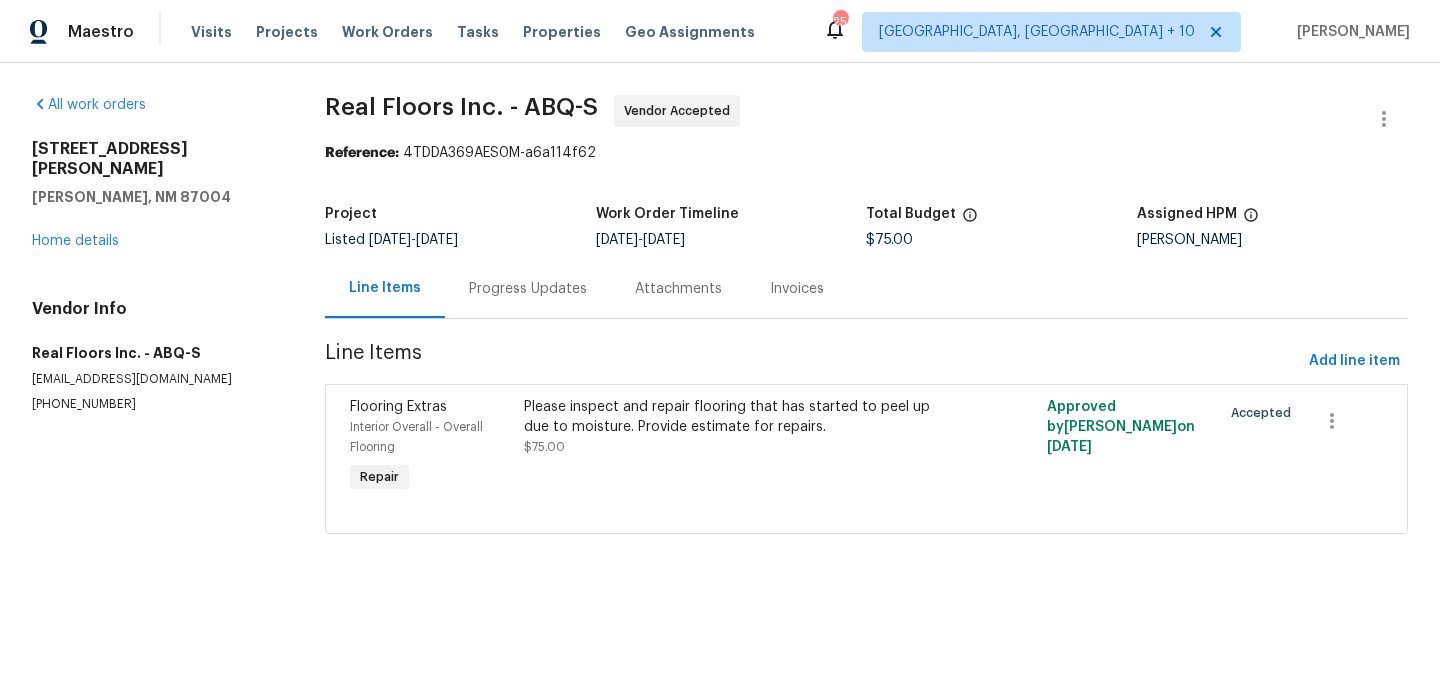click on "Progress Updates" at bounding box center (528, 289) 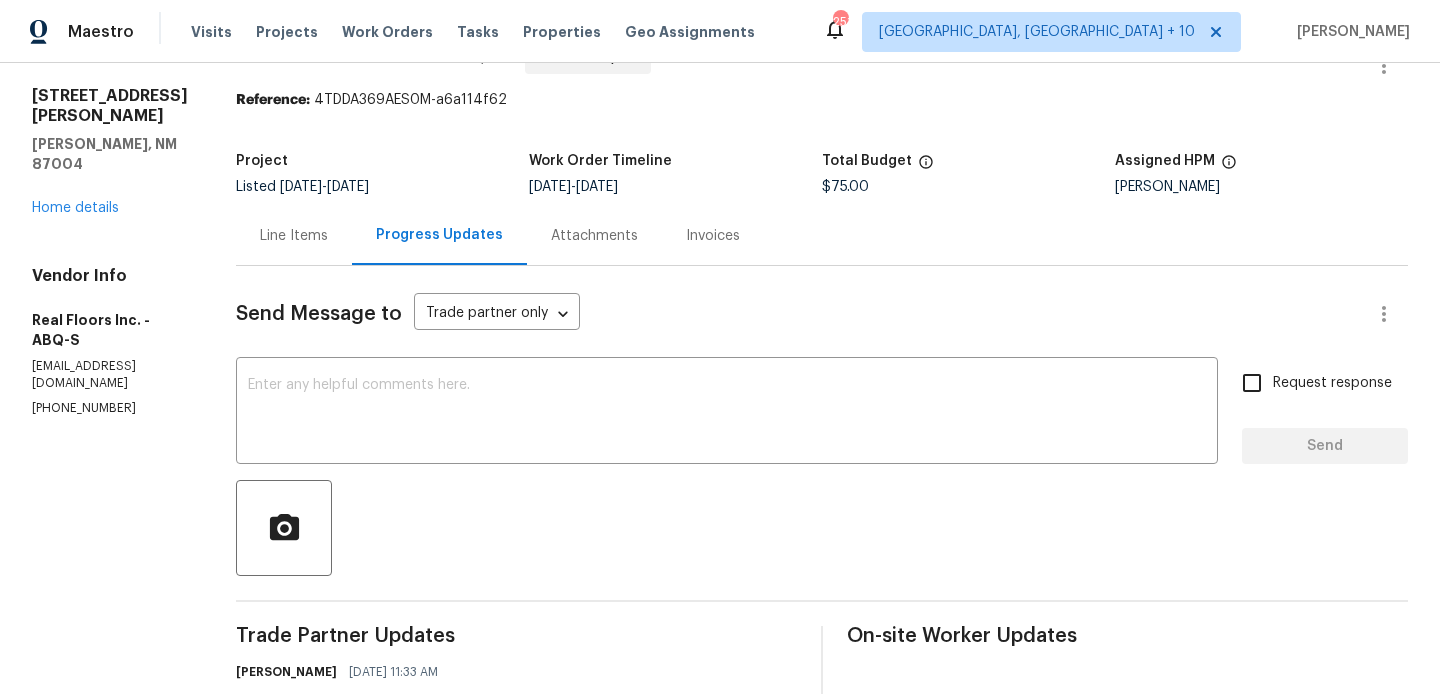 scroll, scrollTop: 532, scrollLeft: 0, axis: vertical 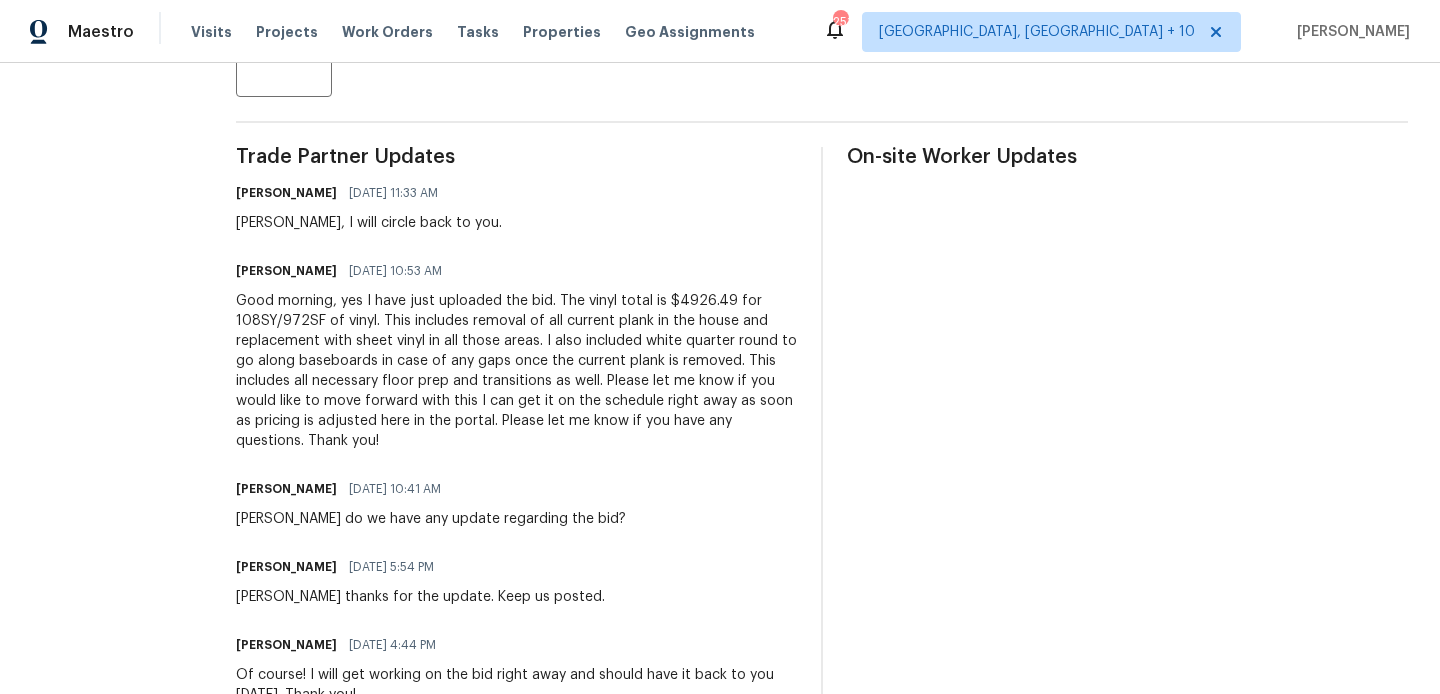 click on "Good morning, yes I have just uploaded the bid. The vinyl total is $4926.49 for 108SY/972SF of vinyl. This includes removal of all current plank in the house and replacement with sheet vinyl in all those areas. I also included white quarter round to go along baseboards in case of any gaps once the current plank is removed. This includes all necessary floor prep and transitions as well. Please let me know if you would like to move forward with this I can get it on the schedule right away as soon as pricing is adjusted here in the portal. Please let me know if you have any questions. Thank you!" at bounding box center (516, 371) 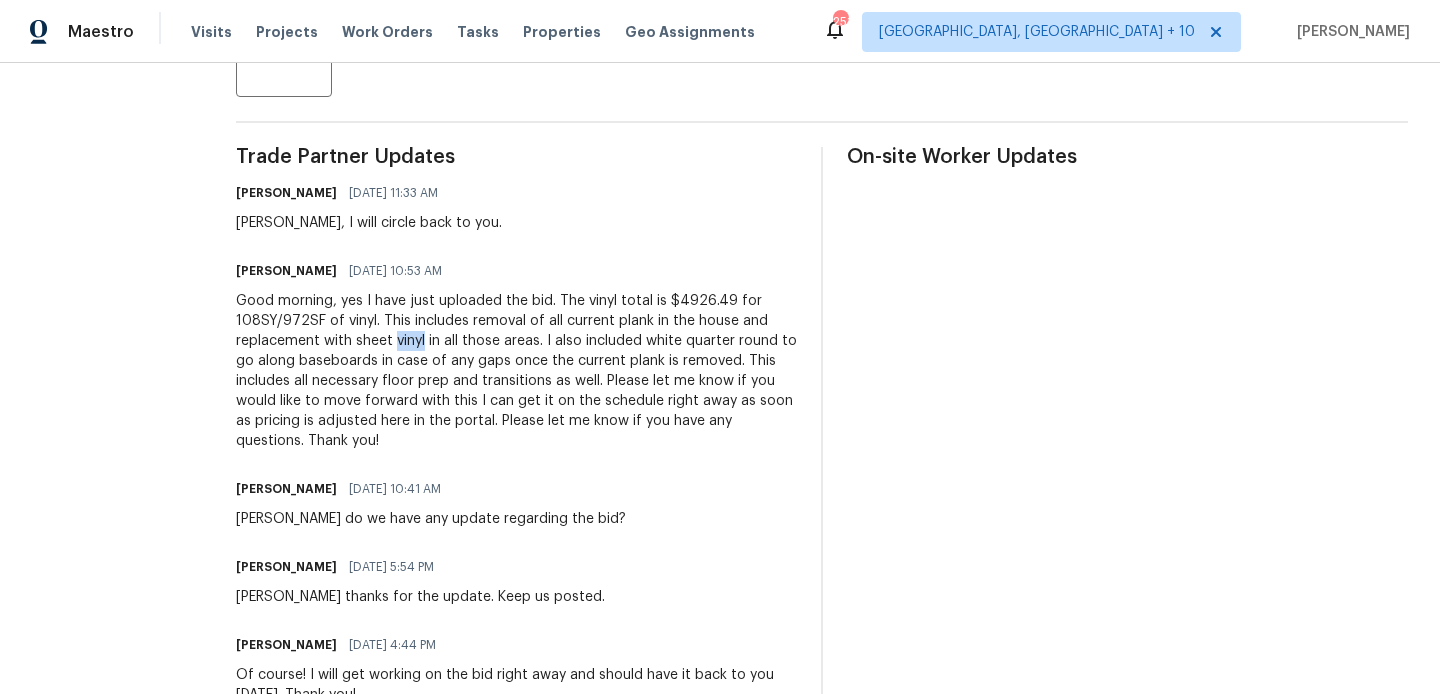click on "Good morning, yes I have just uploaded the bid. The vinyl total is $4926.49 for 108SY/972SF of vinyl. This includes removal of all current plank in the house and replacement with sheet vinyl in all those areas. I also included white quarter round to go along baseboards in case of any gaps once the current plank is removed. This includes all necessary floor prep and transitions as well. Please let me know if you would like to move forward with this I can get it on the schedule right away as soon as pricing is adjusted here in the portal. Please let me know if you have any questions. Thank you!" at bounding box center (516, 371) 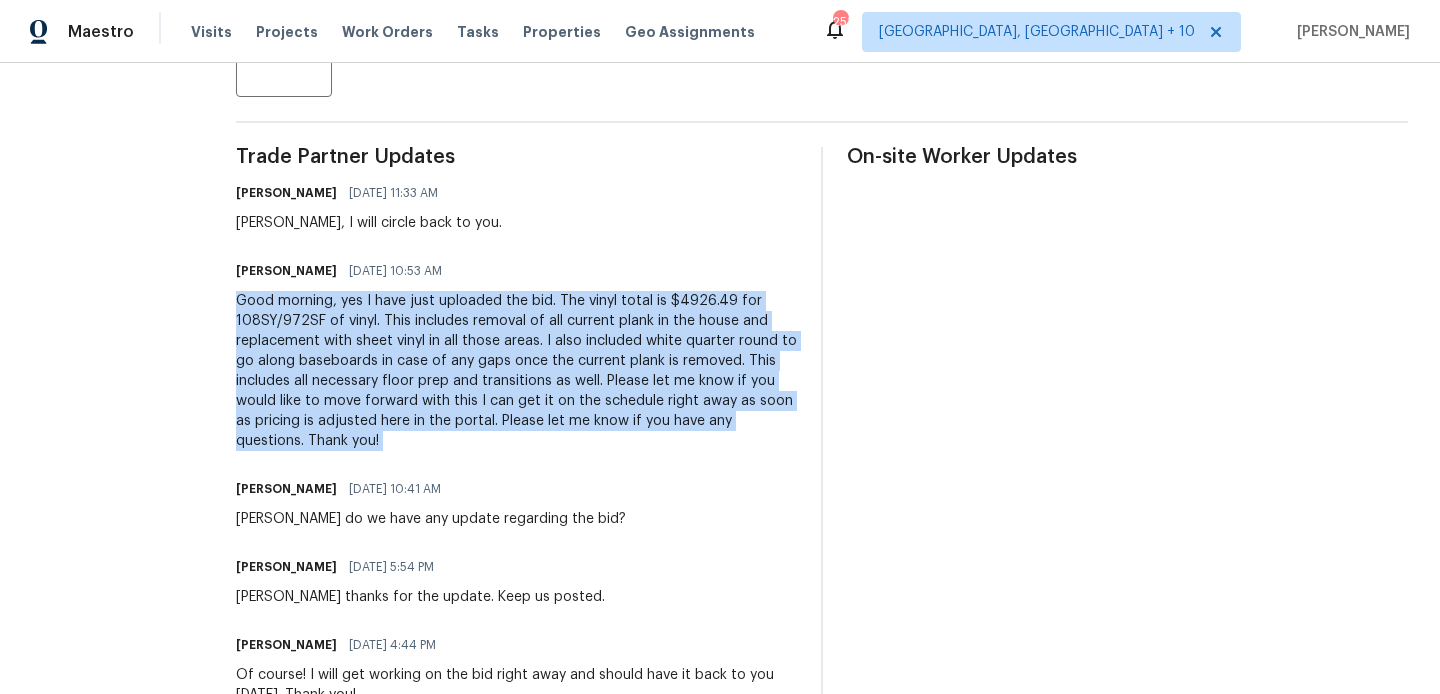 click on "Good morning, yes I have just uploaded the bid. The vinyl total is $4926.49 for 108SY/972SF of vinyl. This includes removal of all current plank in the house and replacement with sheet vinyl in all those areas. I also included white quarter round to go along baseboards in case of any gaps once the current plank is removed. This includes all necessary floor prep and transitions as well. Please let me know if you would like to move forward with this I can get it on the schedule right away as soon as pricing is adjusted here in the portal. Please let me know if you have any questions. Thank you!" at bounding box center (516, 371) 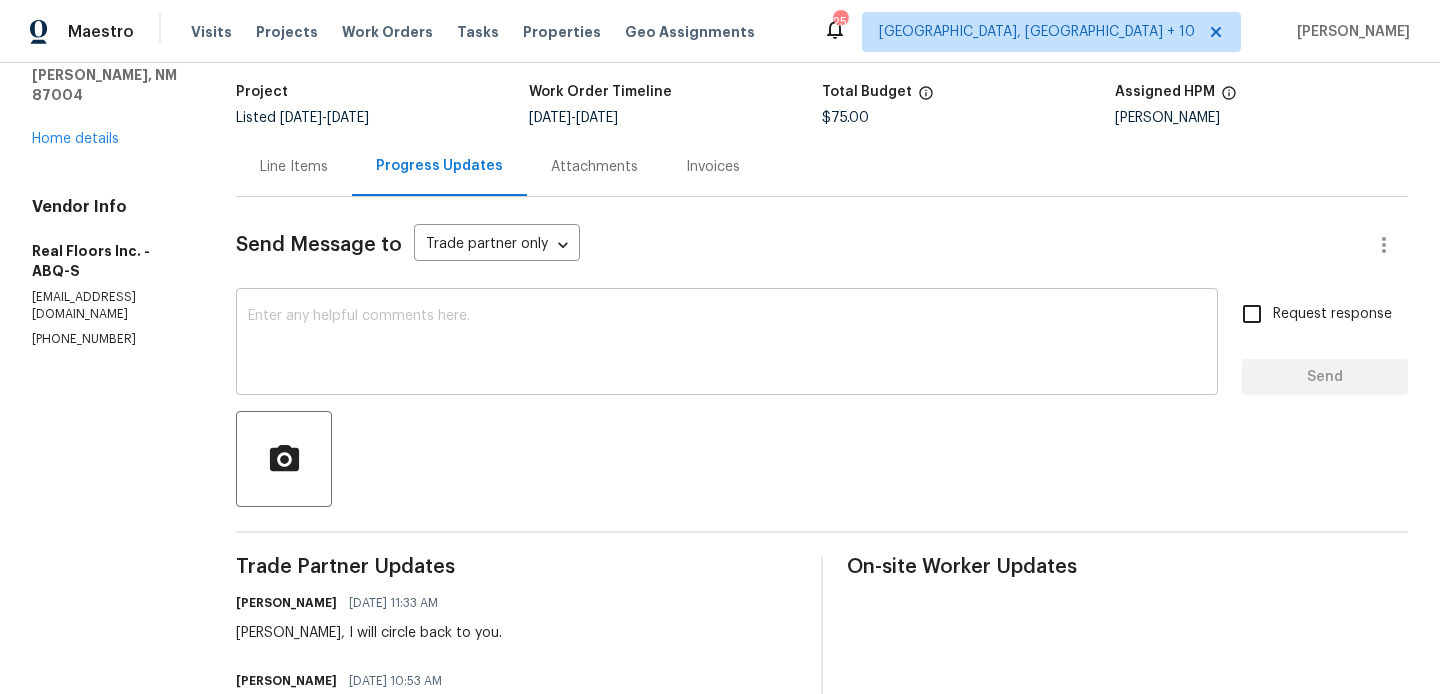 scroll, scrollTop: 601, scrollLeft: 0, axis: vertical 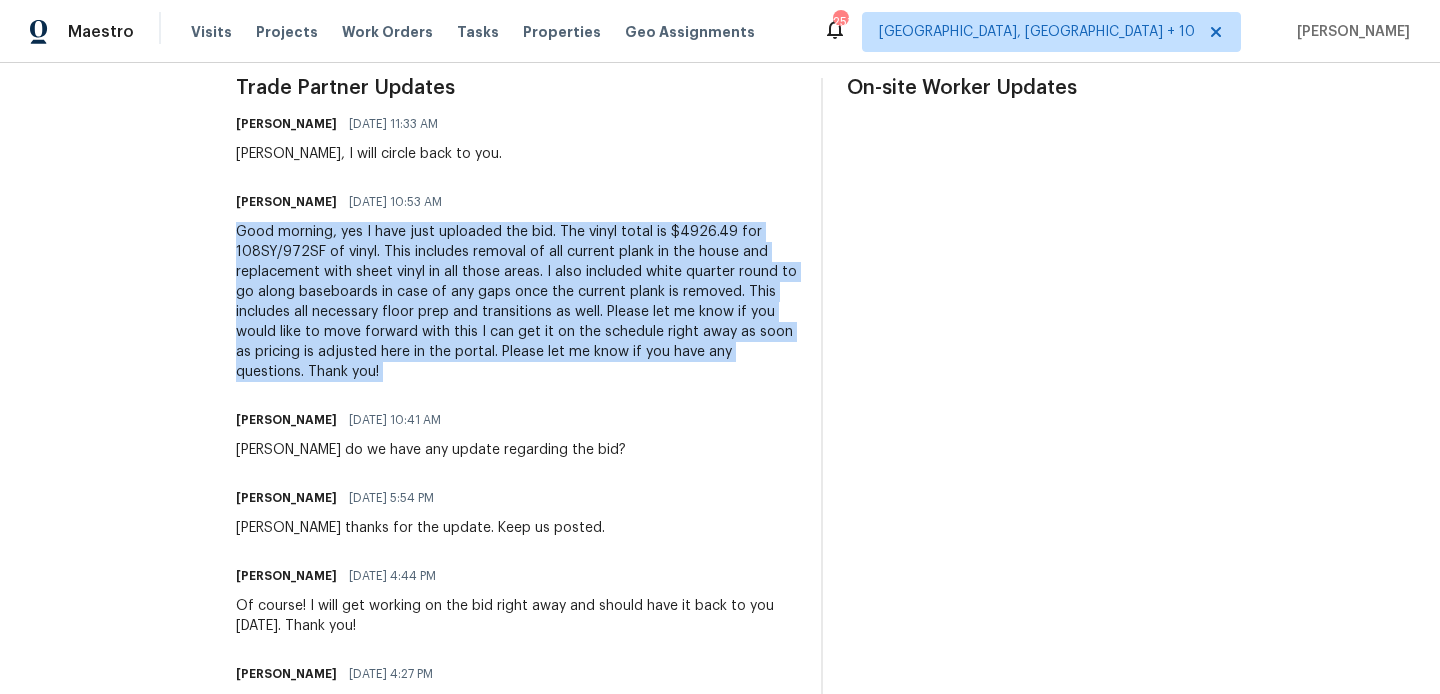copy on "Good morning, yes I have just uploaded the bid. The vinyl total is $4926.49 for 108SY/972SF of vinyl. This includes removal of all current plank in the house and replacement with sheet vinyl in all those areas. I also included white quarter round to go along baseboards in case of any gaps once the current plank is removed. This includes all necessary floor prep and transitions as well. Please let me know if you would like to move forward with this I can get it on the schedule right away as soon as pricing is adjusted here in the portal. Please let me know if you have any questions. Thank you!" 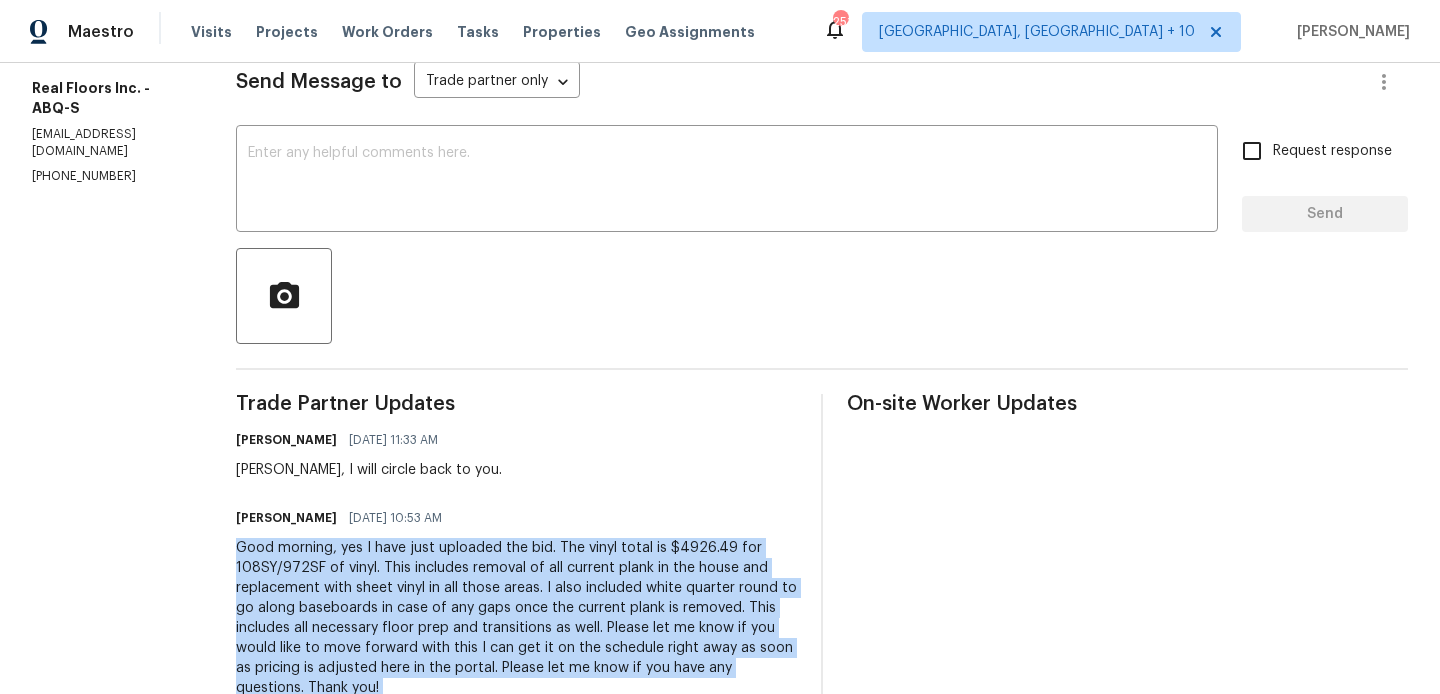 scroll, scrollTop: 0, scrollLeft: 0, axis: both 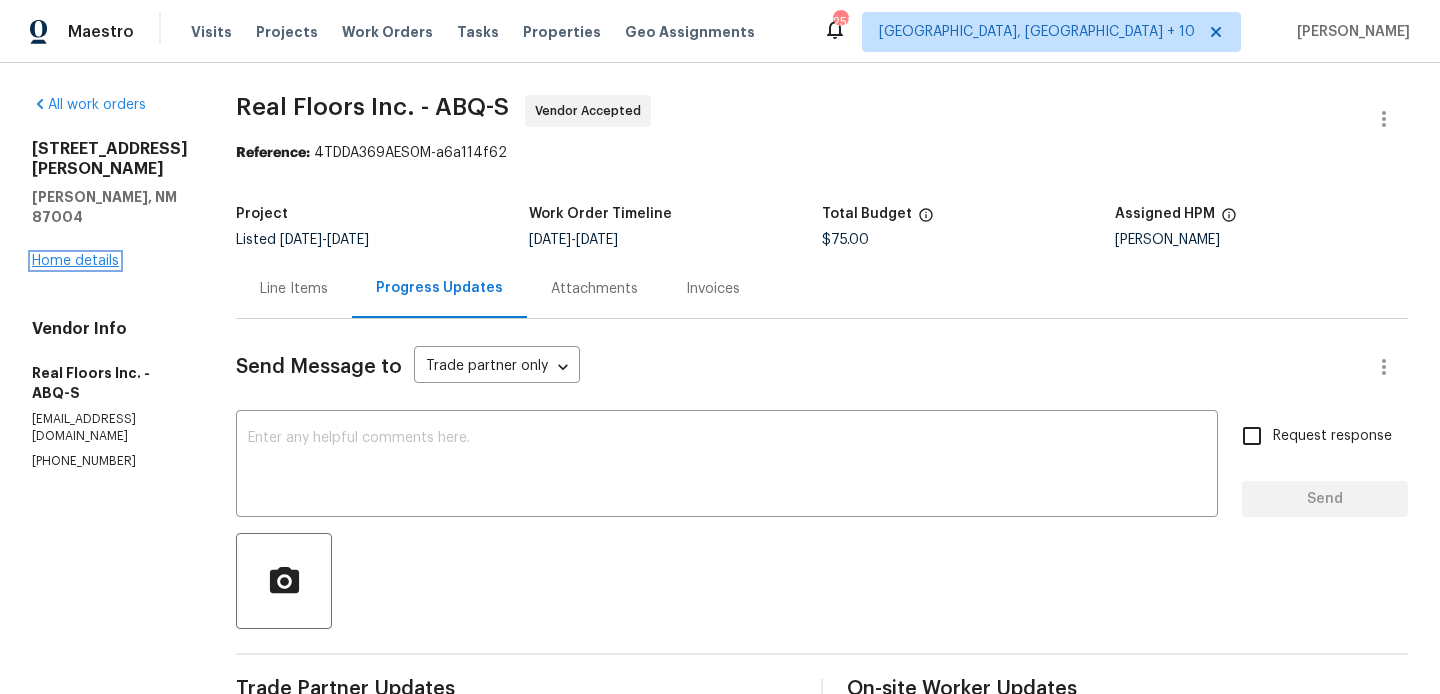 click on "Home details" at bounding box center (75, 261) 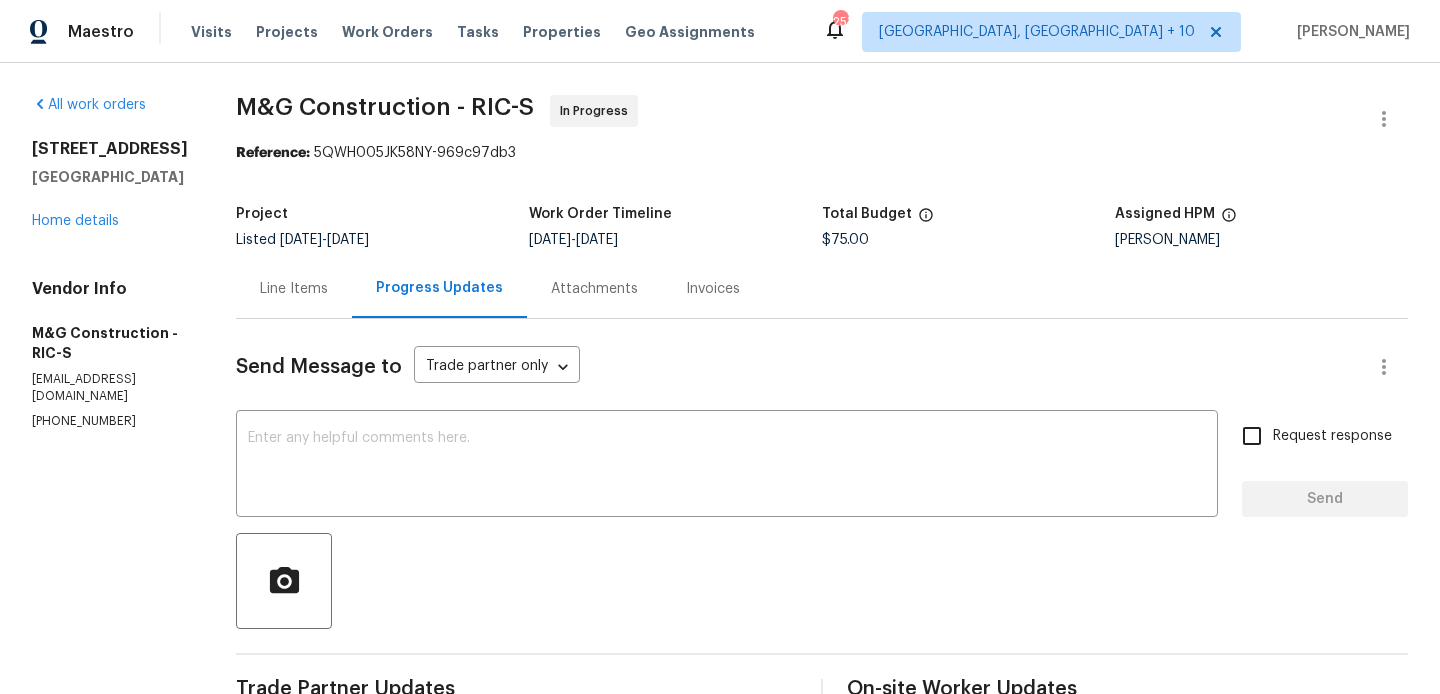 scroll, scrollTop: 0, scrollLeft: 0, axis: both 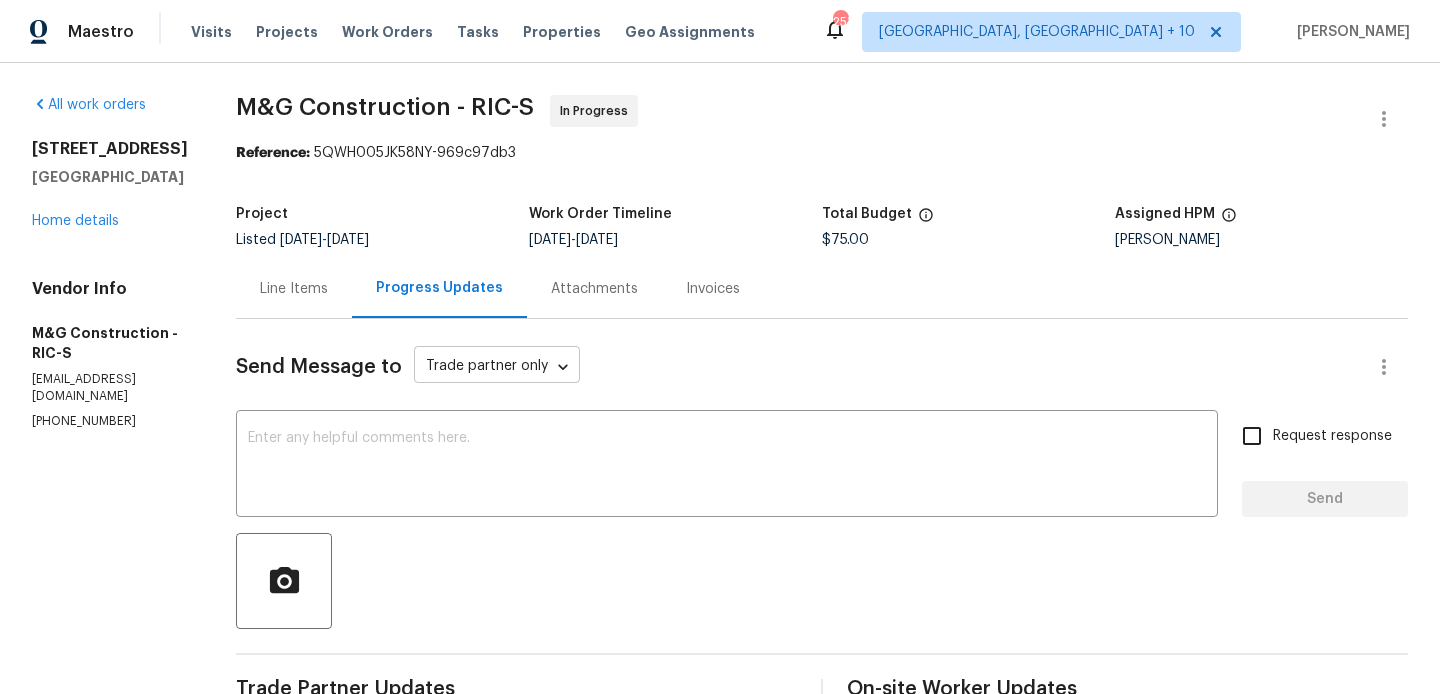 click on "Maestro Visits Projects Work Orders Tasks Properties Geo Assignments 253 Cincinnati, OH + 10 Blessida Angeline M All work orders 201 Winston Ave Colonial Heights, VA 23834 Home details Vendor Info M&G Construction - RIC-S mgcontractor6@gmail.com (703) 864-2437 M&G Construction - RIC-S In Progress Reference:   5QWH005JK58NY-969c97db3 Project Listed   7/14/2025  -  7/16/2025 Work Order Timeline 7/14/2025  -  7/16/2025 Total Budget $75.00 Assigned HPM Christopher Neilson Line Items Progress Updates Attachments Invoices Send Message to Trade partner only Trade partner only ​ x ​ Request response Send Trade Partner Updates Blessida Angeline M 07/18/2025 2:40 PM Cheila as per the cost of $800 could you please let us know the breakdown the cost, provide photo of the area that needs new shingles and how many shingles/area of underlayment is needed. Blessida Angeline M 07/17/2025 10:06 AM Cheila could you please help us with the cost for these repairs? Cheila Marquina 07/17/2025 5:47 AM Blessida Angeline M" at bounding box center (720, 347) 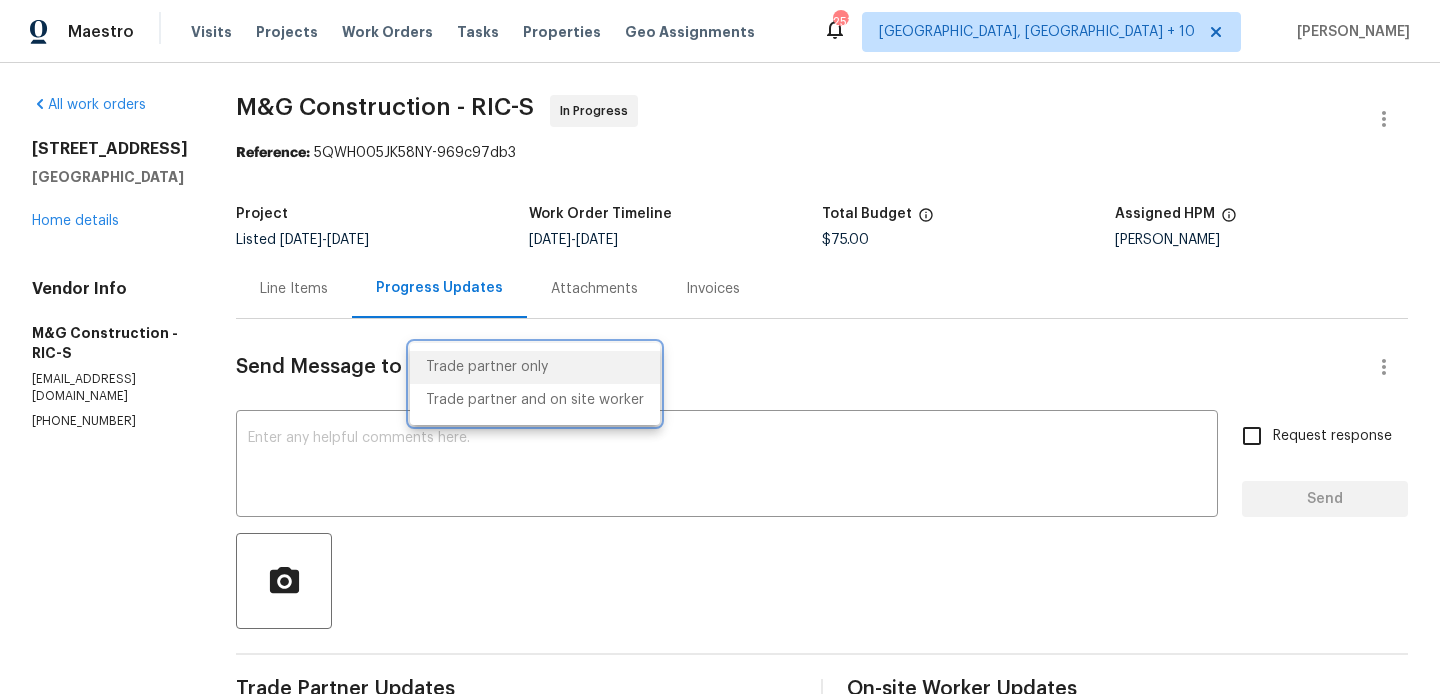 click at bounding box center [720, 347] 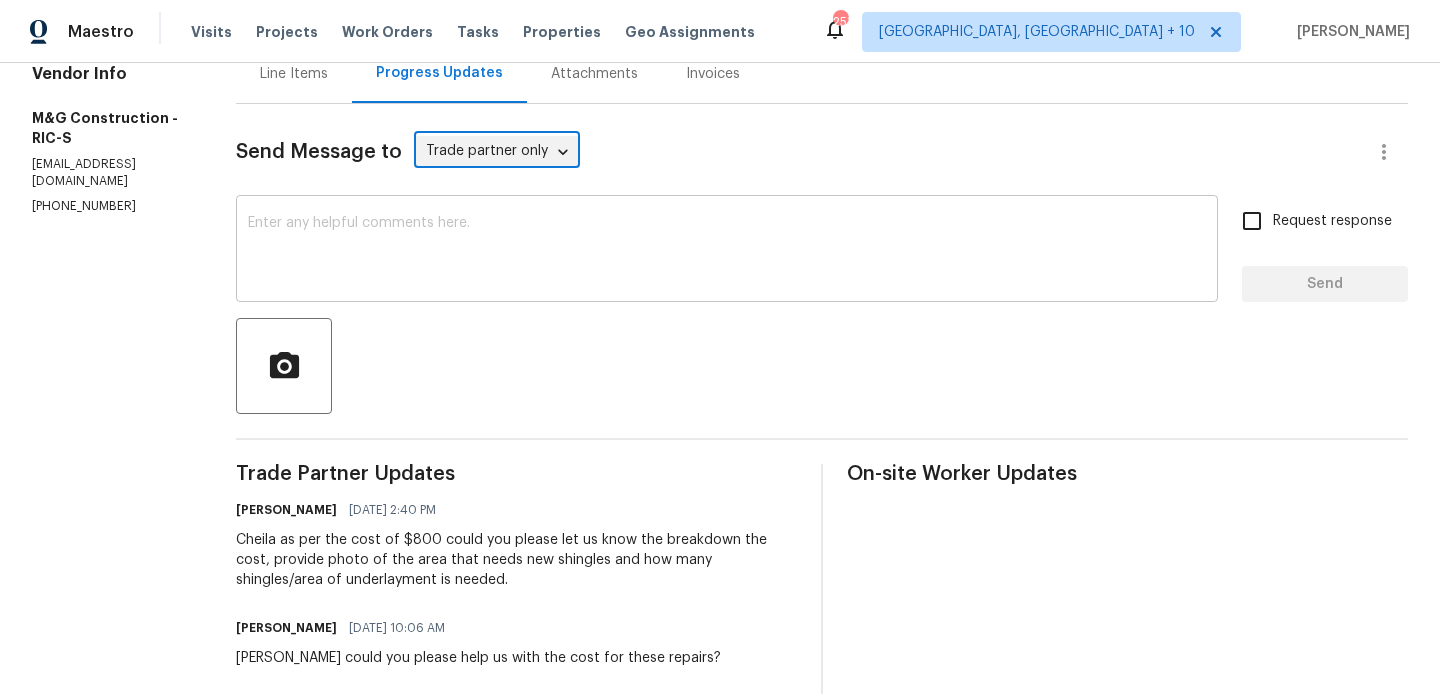 scroll, scrollTop: 0, scrollLeft: 0, axis: both 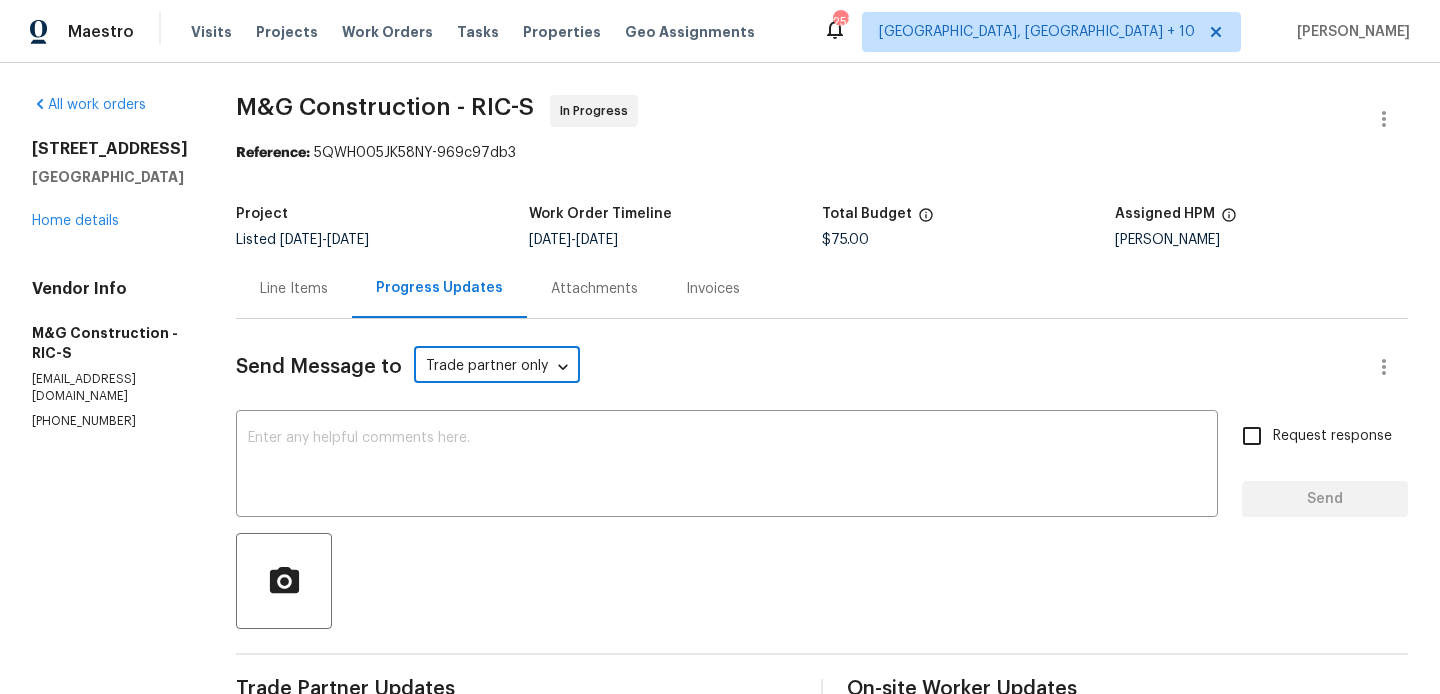 click on "(703) 864-2437" at bounding box center [110, 421] 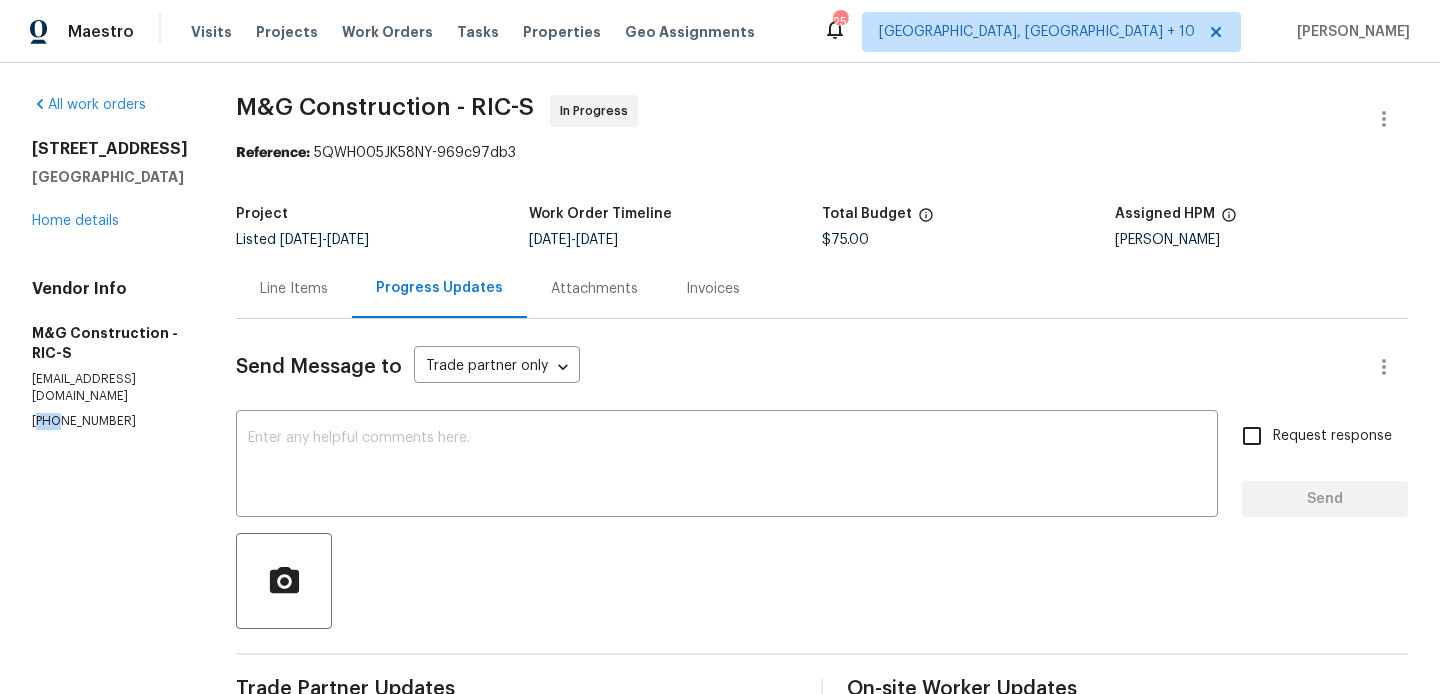 click on "(703) 864-2437" at bounding box center [110, 421] 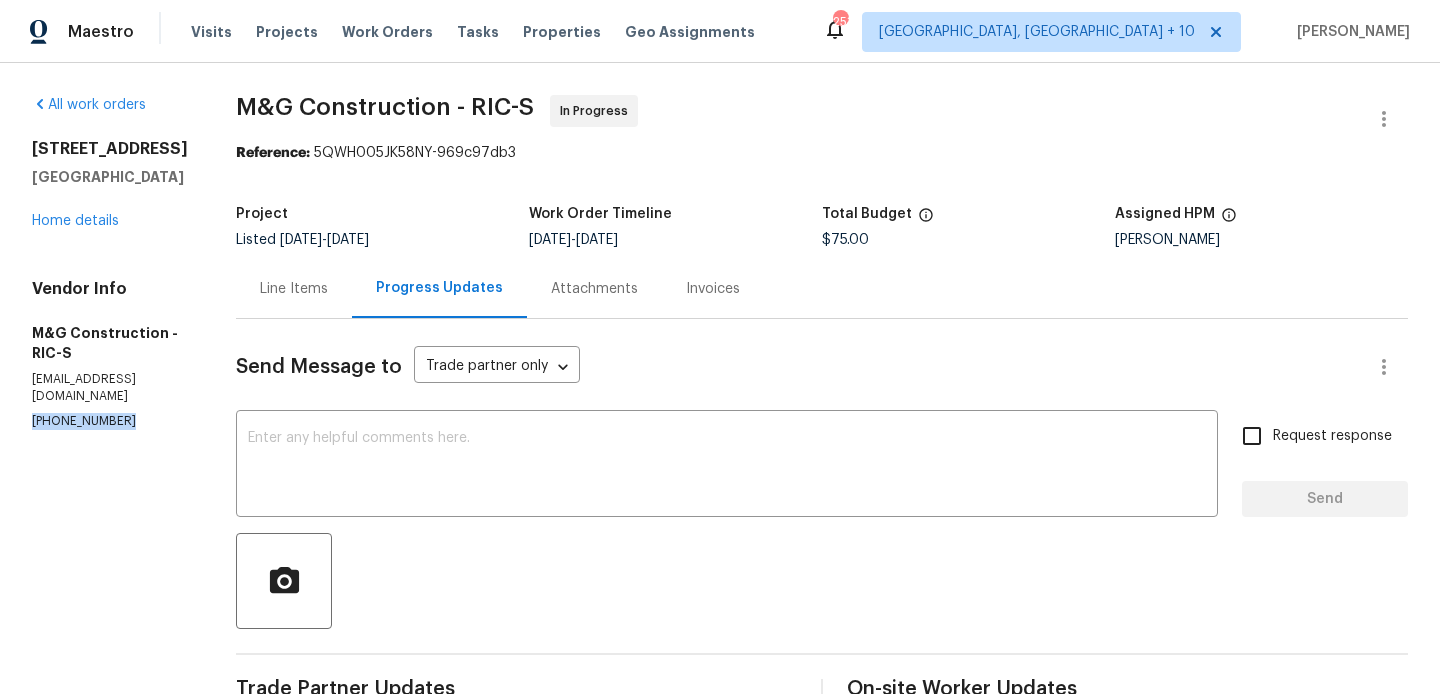 click on "(703) 864-2437" at bounding box center [110, 421] 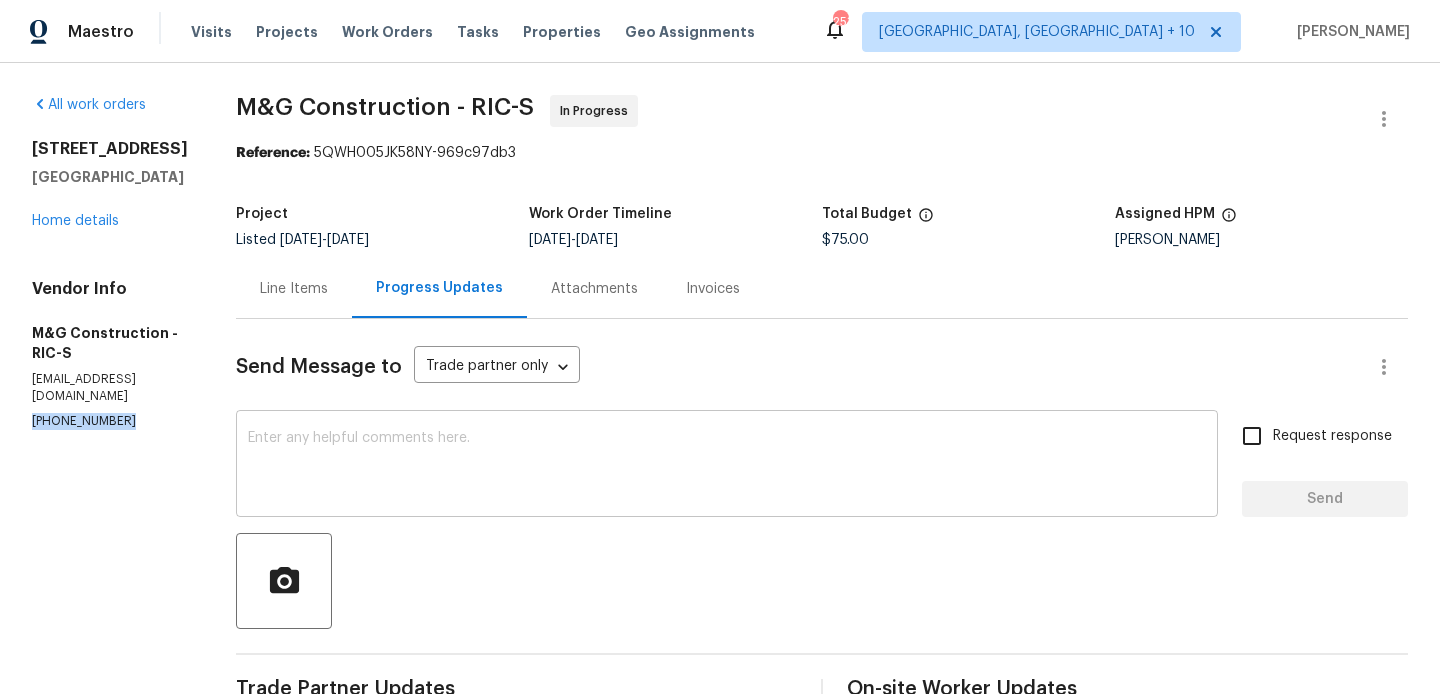 copy on "(703) 864-2437" 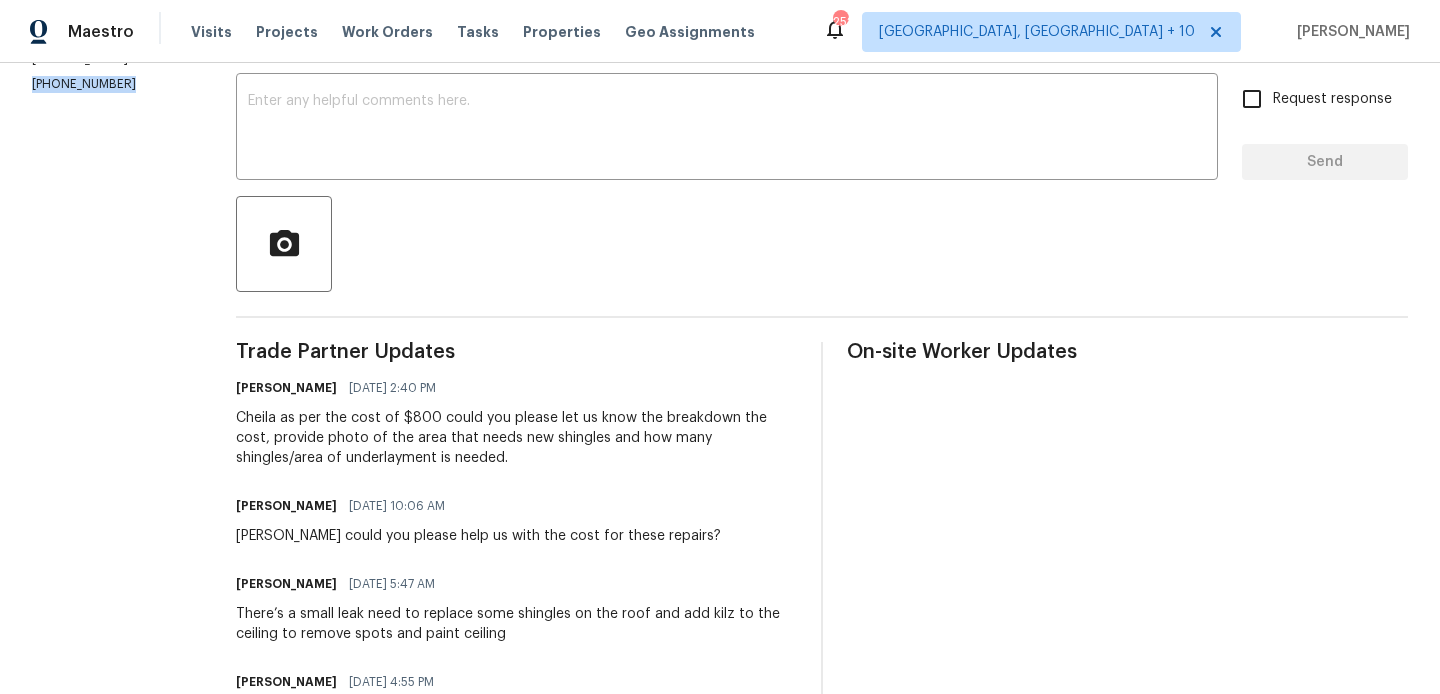 scroll, scrollTop: 338, scrollLeft: 0, axis: vertical 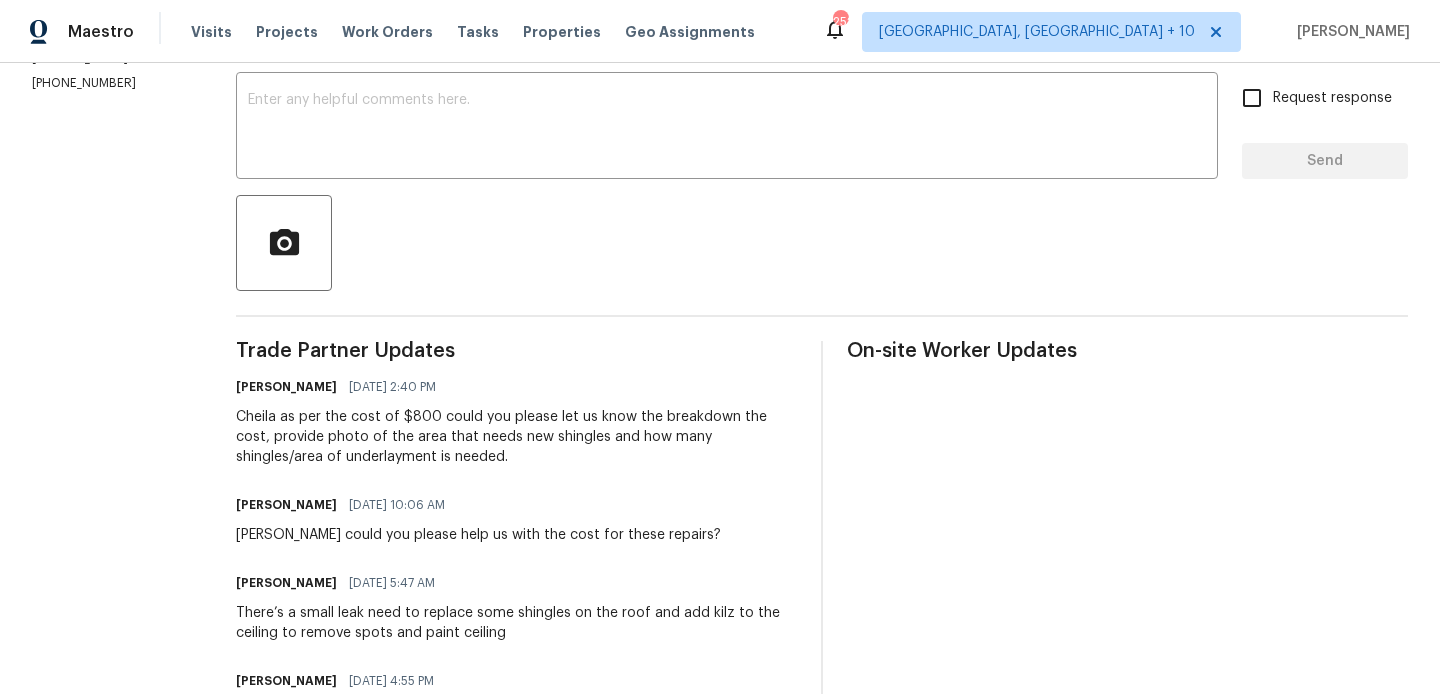 click on "Cheila as per the cost of $800 could you please let us know the breakdown the cost, provide photo of the area that needs new shingles and how many shingles/area of underlayment is needed." at bounding box center (516, 437) 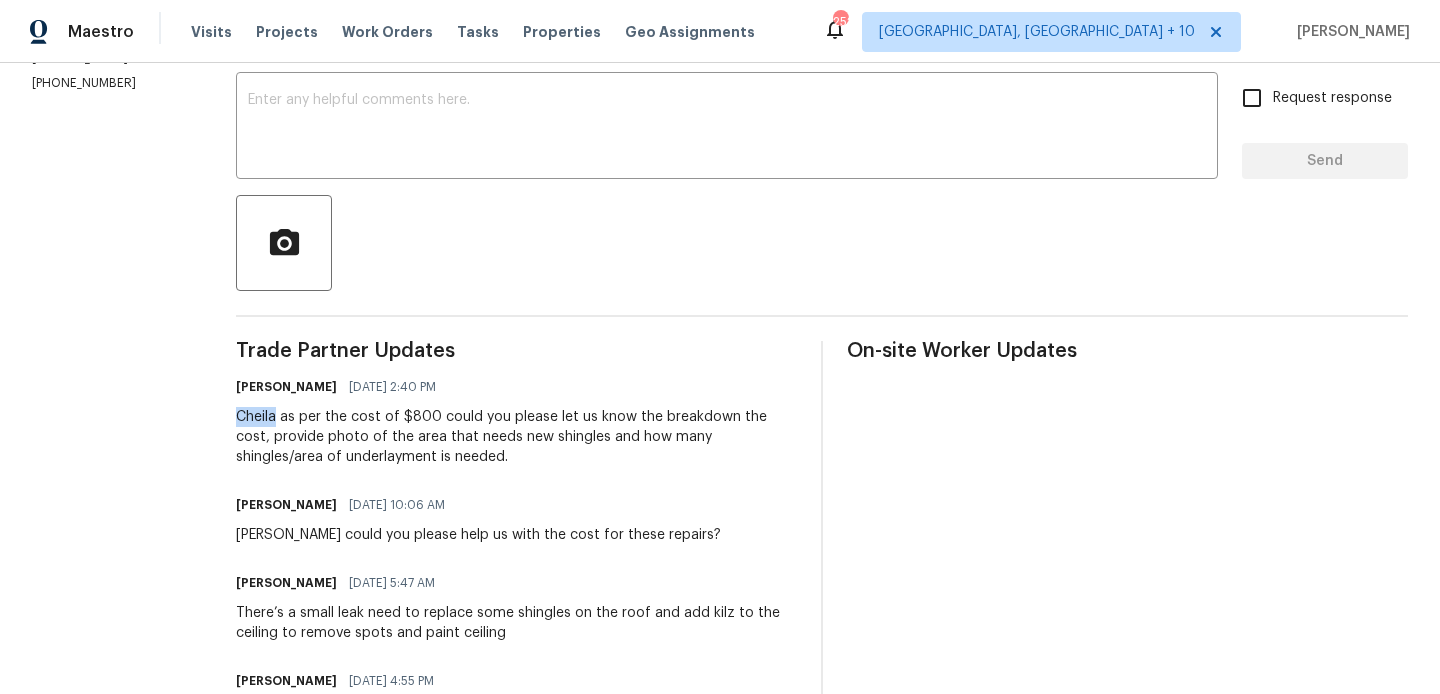 copy on "Cheila" 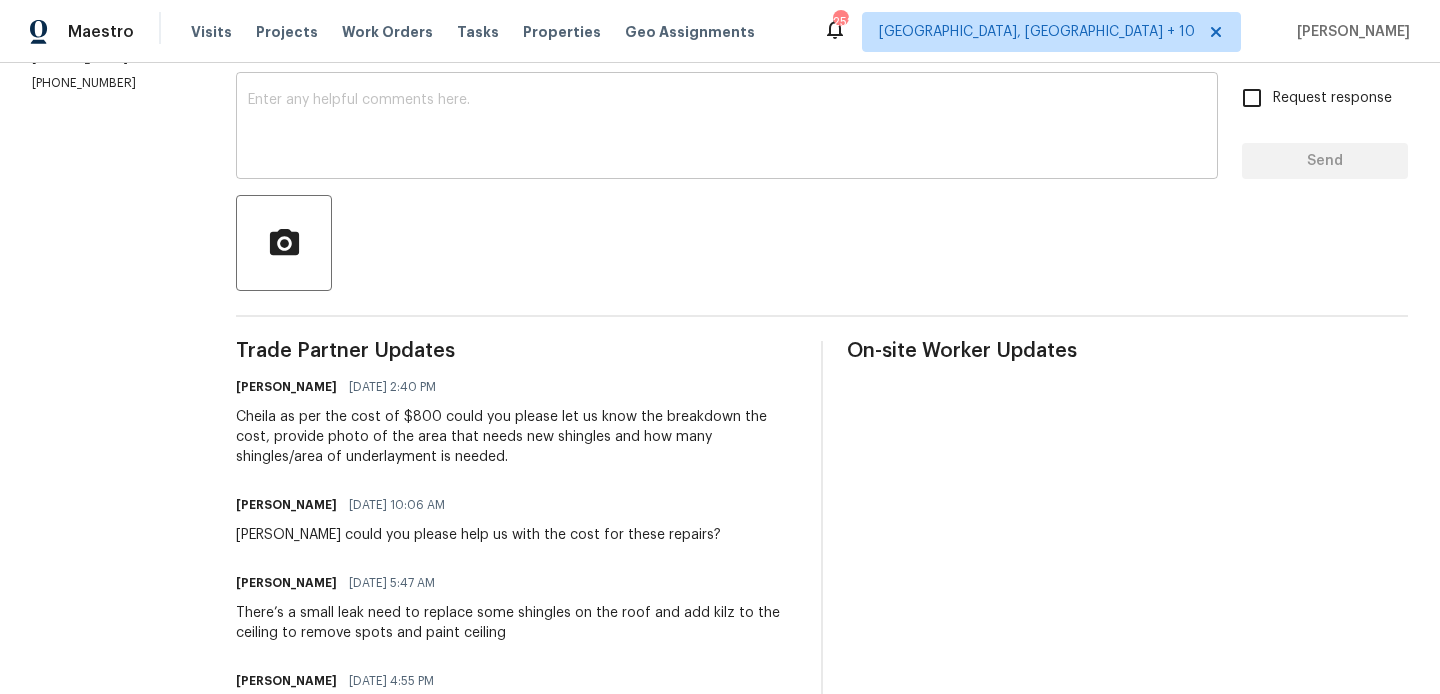 click on "x ​" at bounding box center (727, 128) 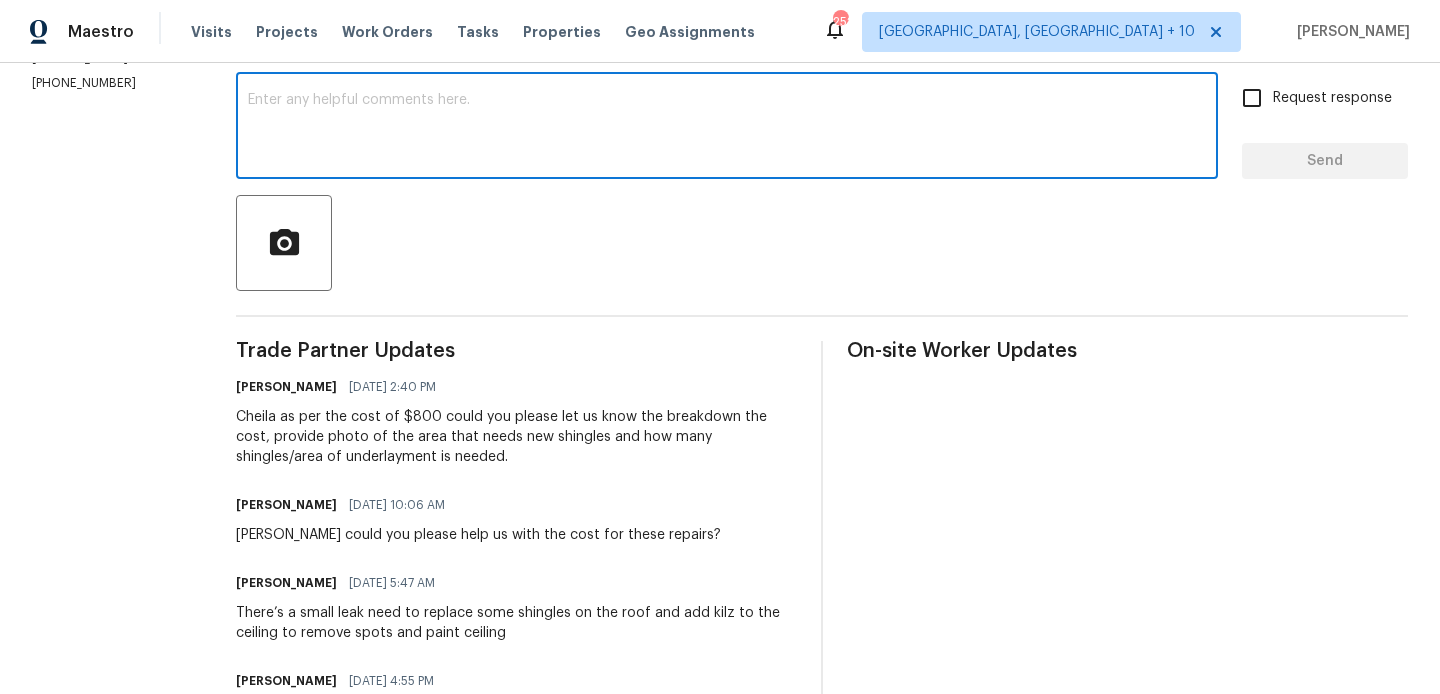 paste on "Cheila" 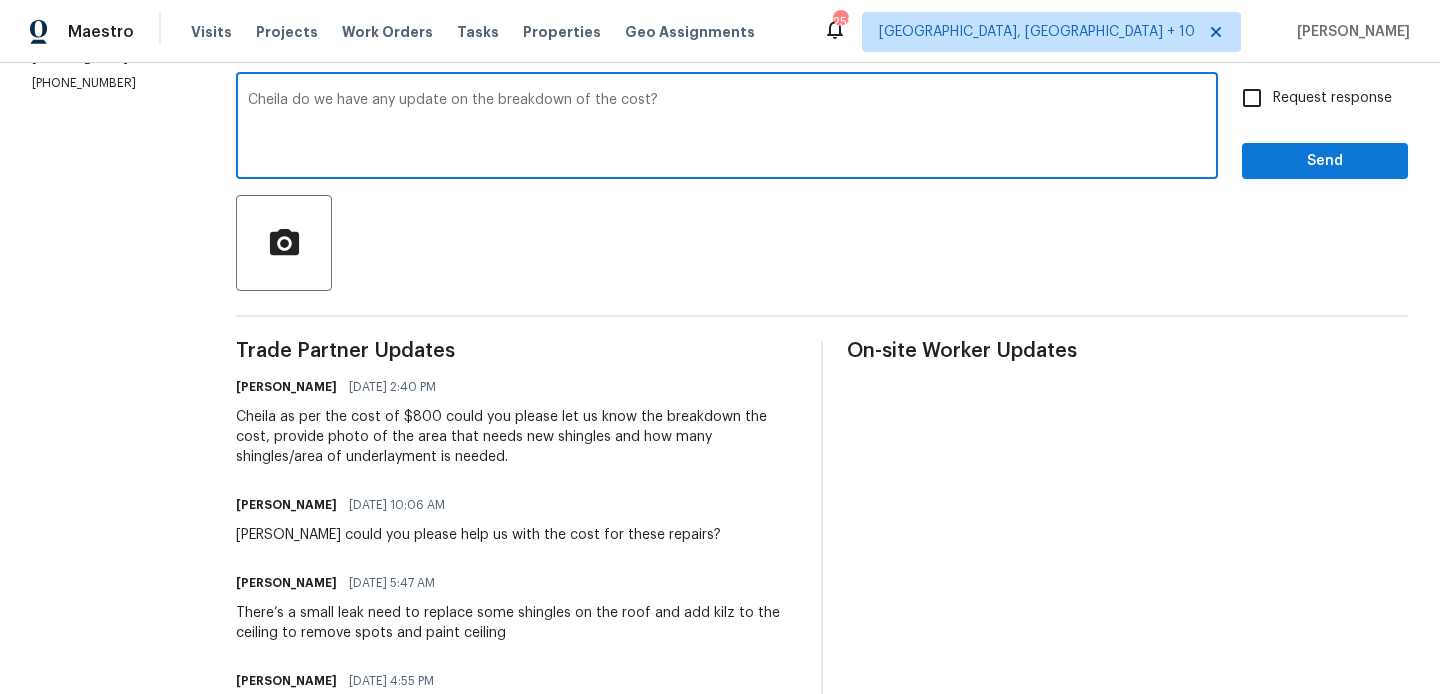click on "Cheila" at bounding box center (0, 0) 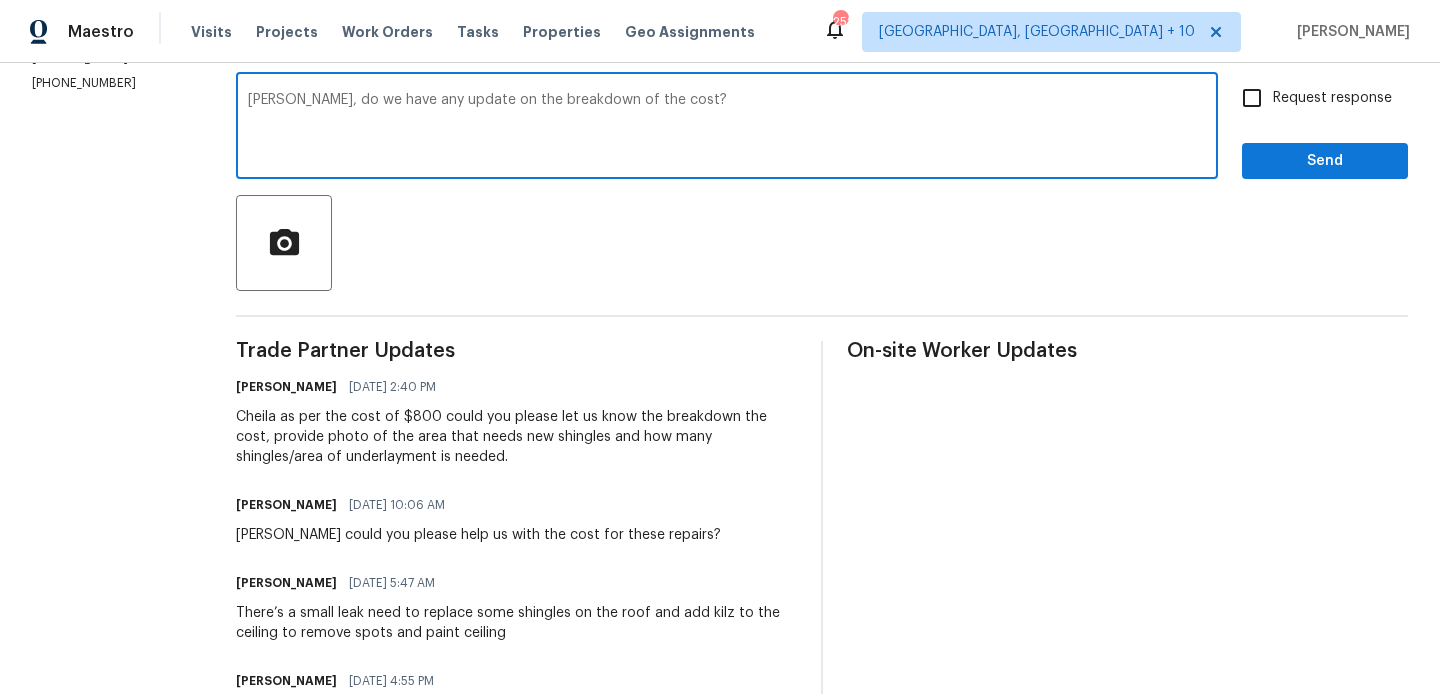 type on "Cheila, do we have any update on the breakdown of the cost?" 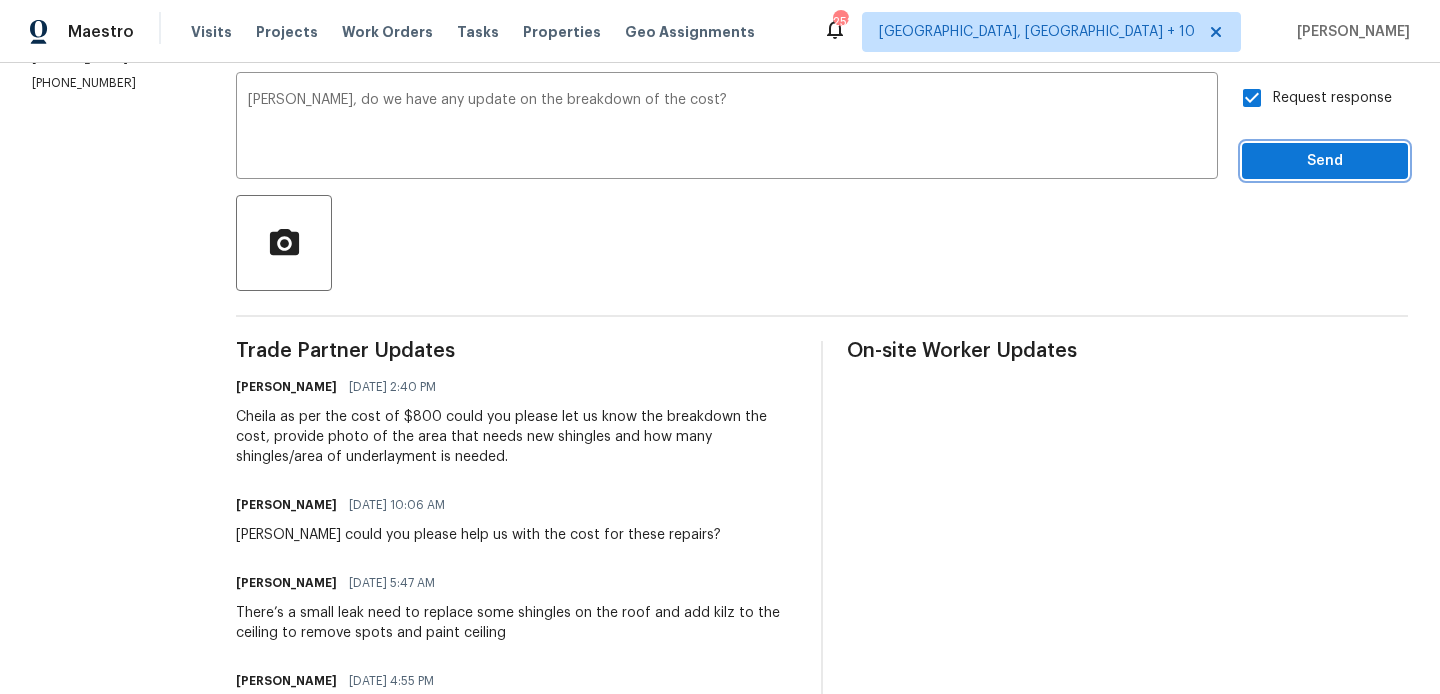 click on "Send" at bounding box center [1325, 161] 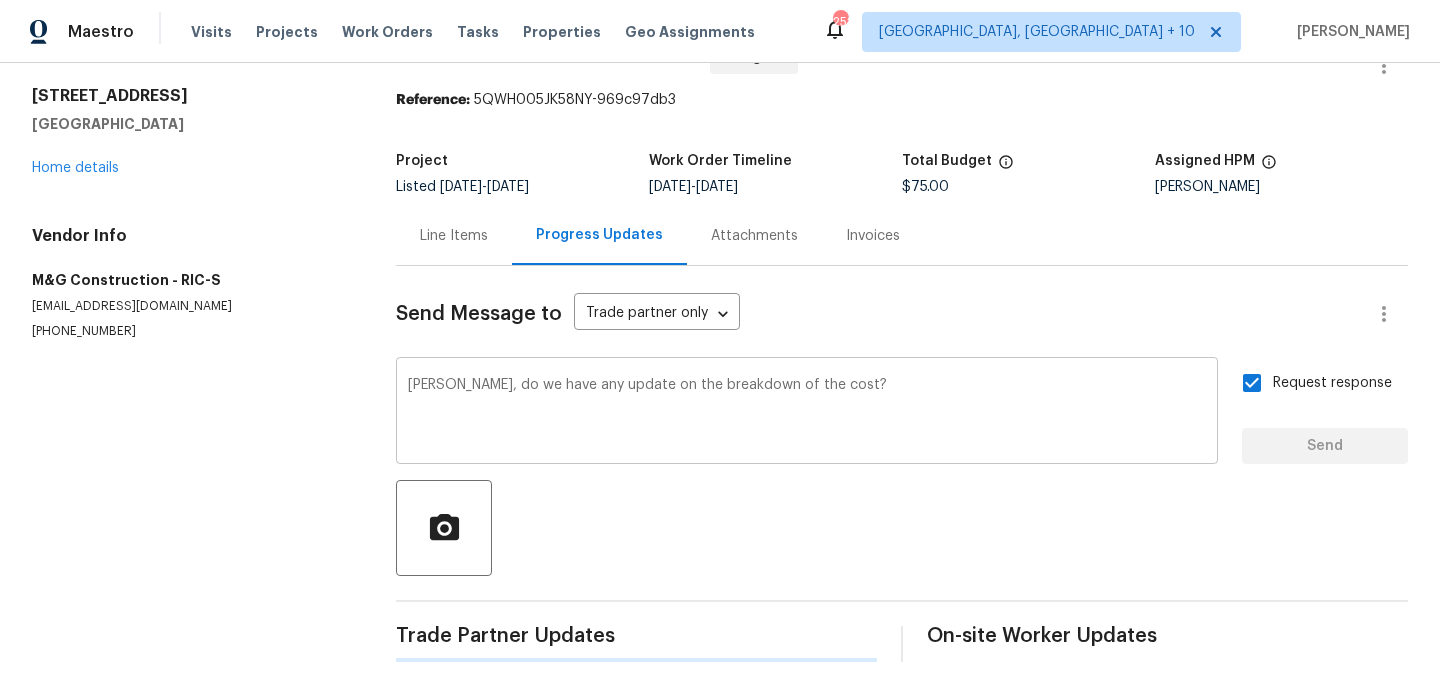 type 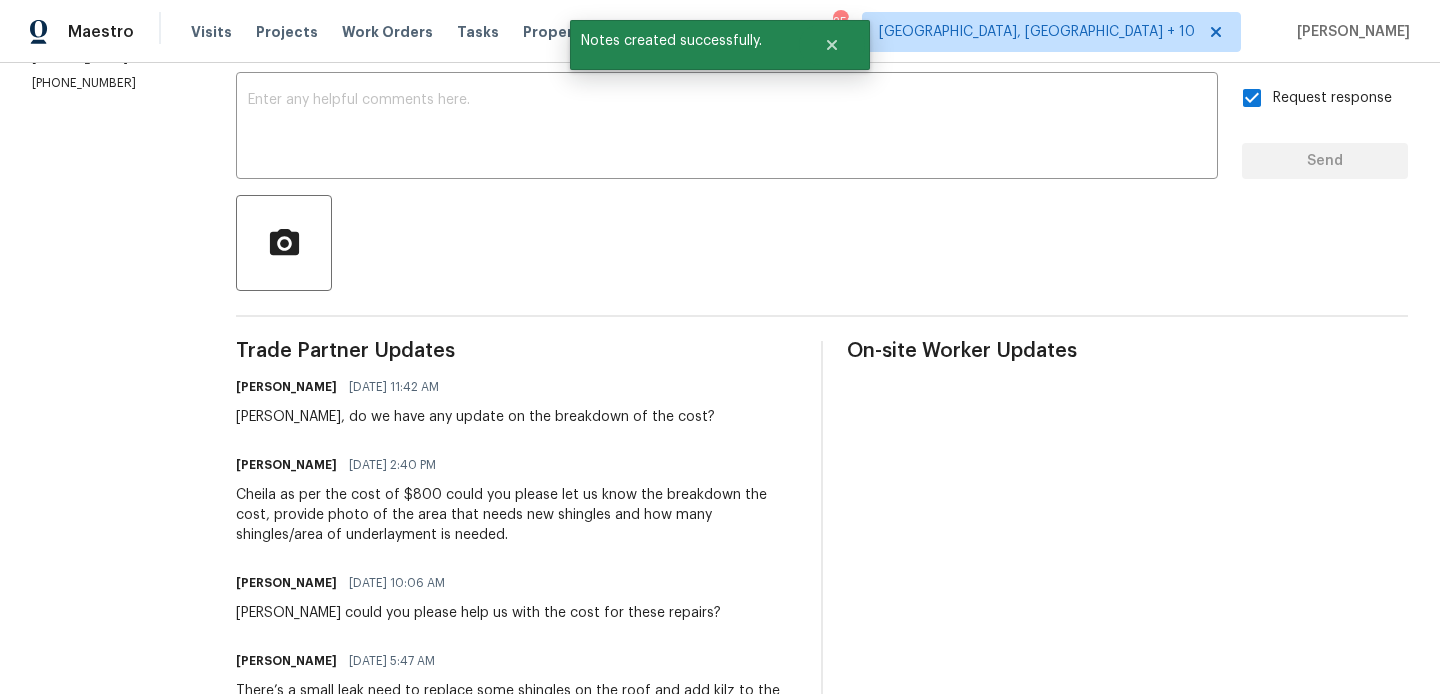 scroll, scrollTop: 0, scrollLeft: 0, axis: both 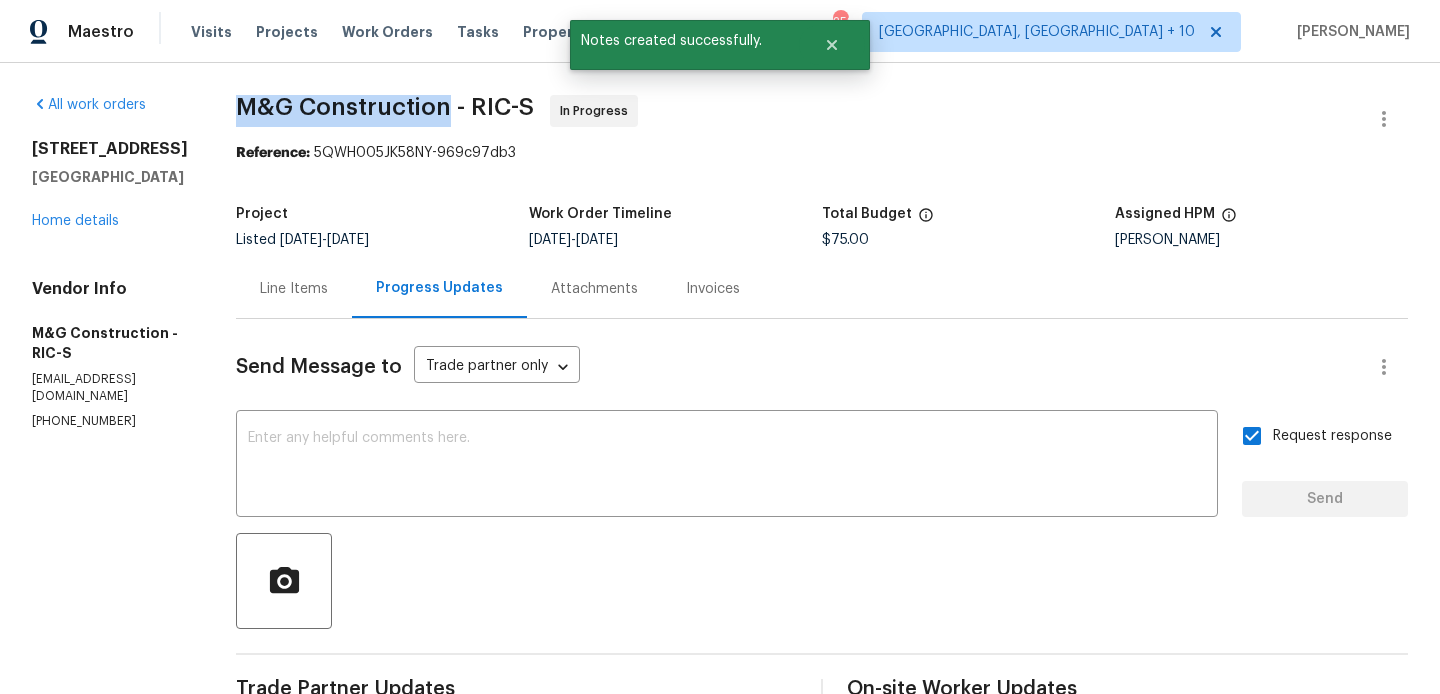 drag, startPoint x: 228, startPoint y: 104, endPoint x: 447, endPoint y: 104, distance: 219 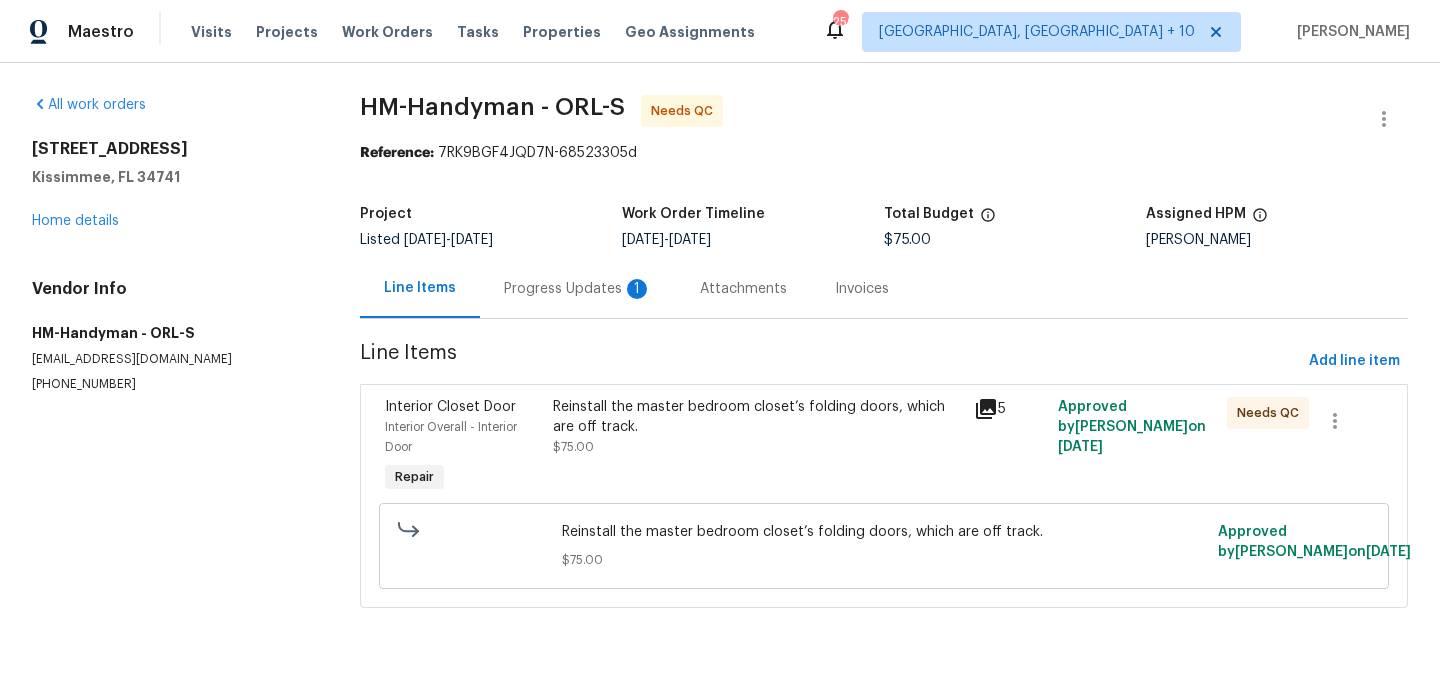 scroll, scrollTop: 0, scrollLeft: 0, axis: both 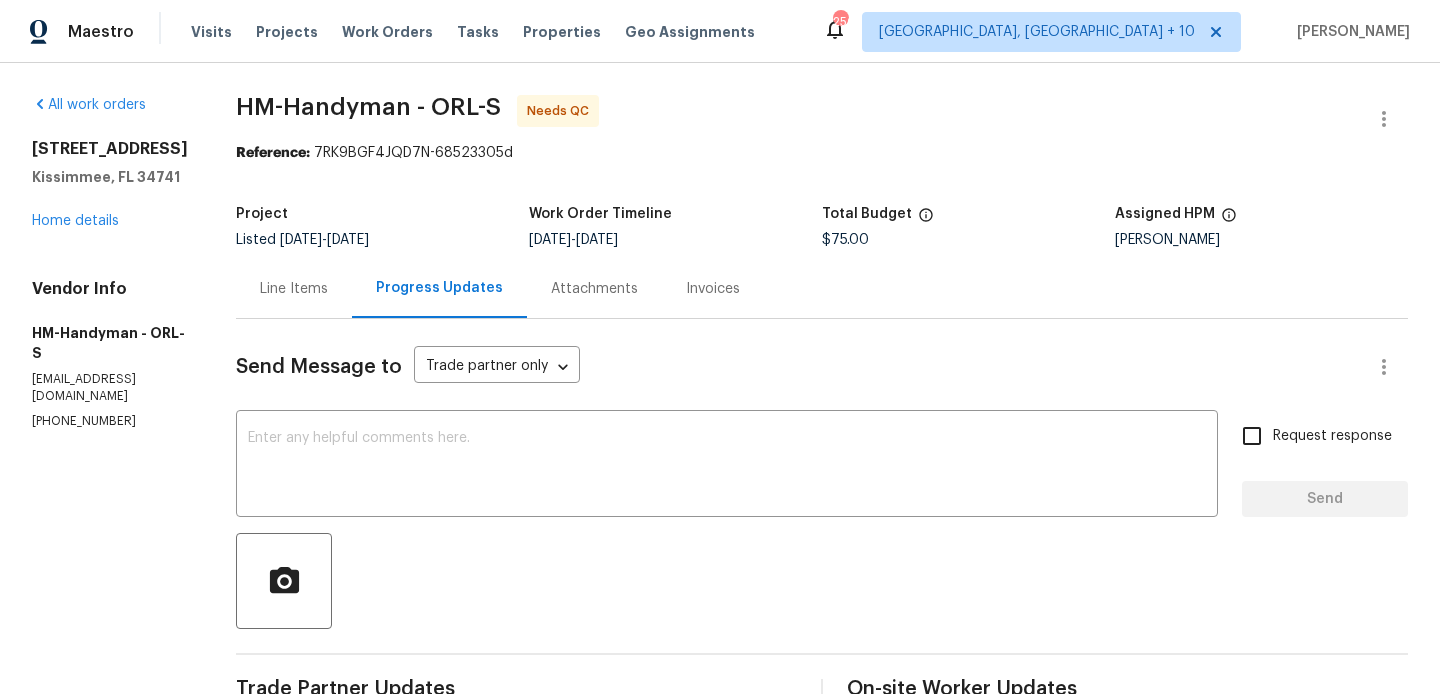 click on "Progress Updates" at bounding box center (439, 288) 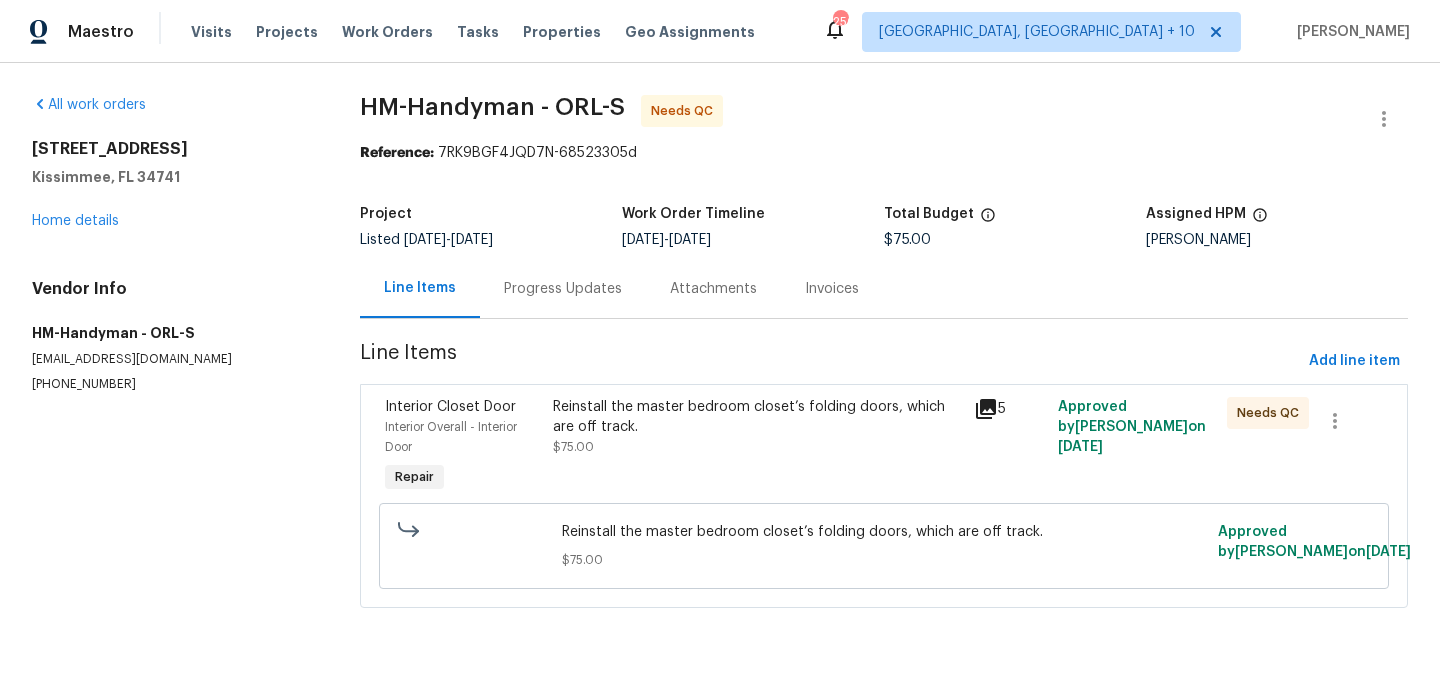 click on "Reinstall the master bedroom closet’s folding doors, which are off track." at bounding box center [757, 417] 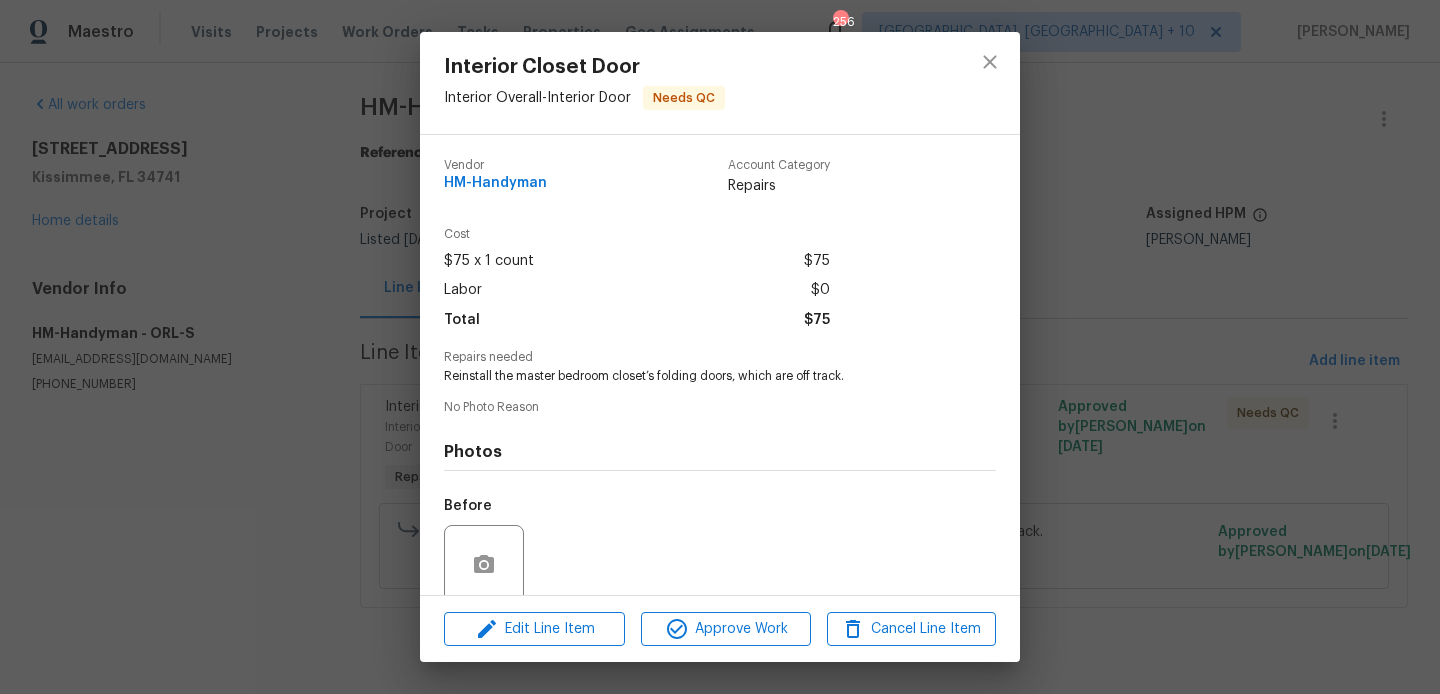 scroll, scrollTop: 159, scrollLeft: 0, axis: vertical 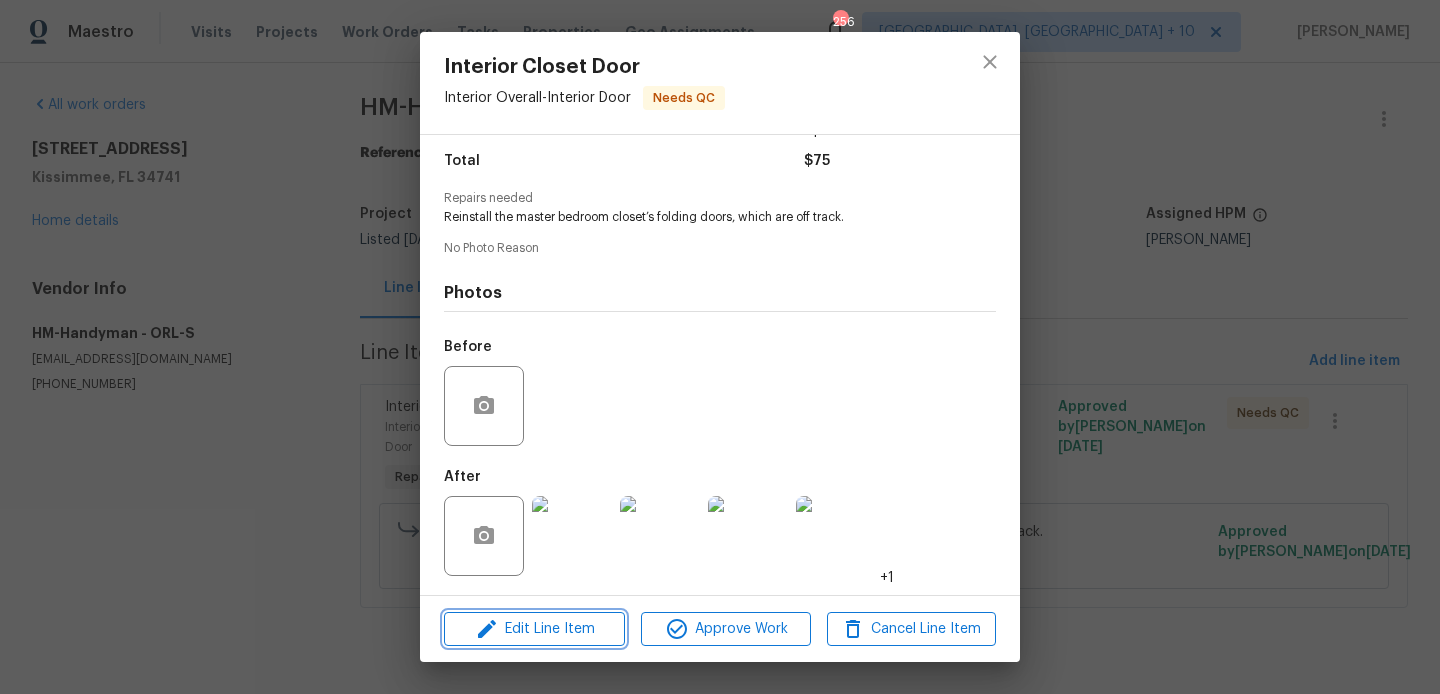 click on "Edit Line Item" at bounding box center [534, 629] 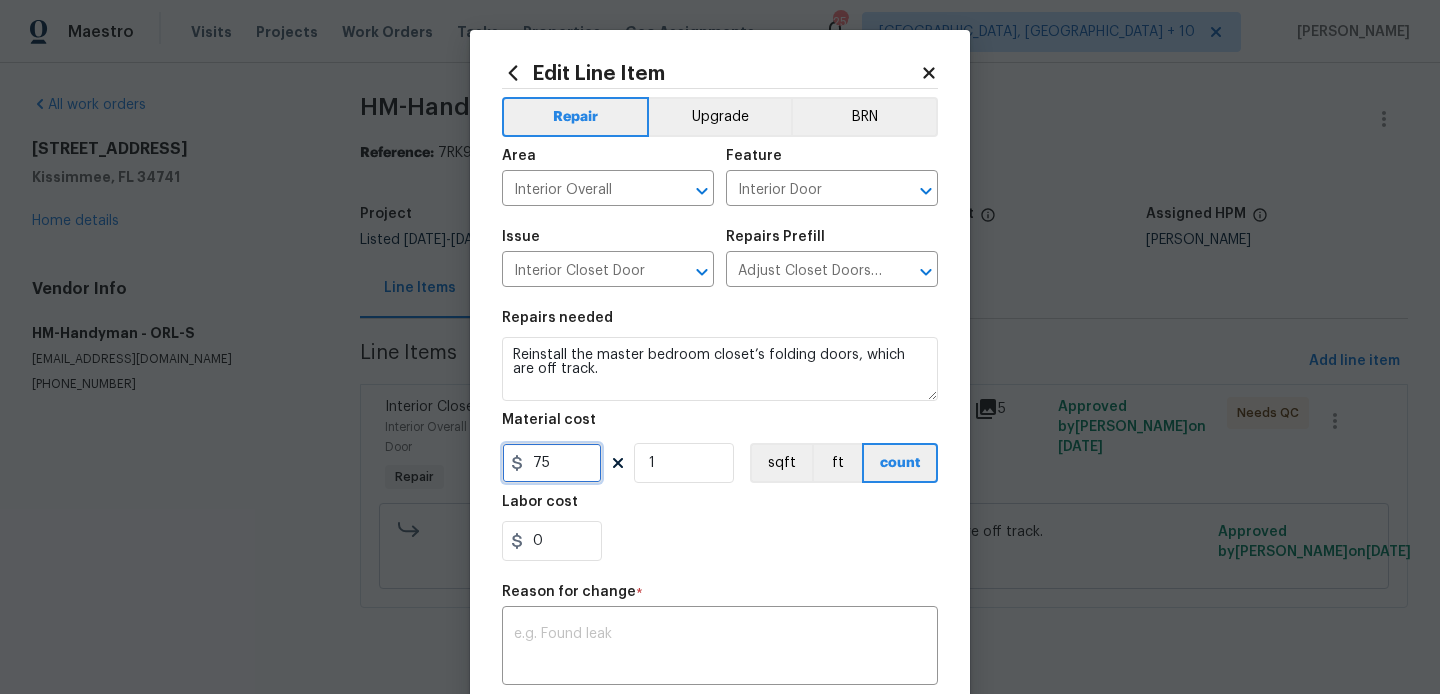 click on "75" at bounding box center (552, 463) 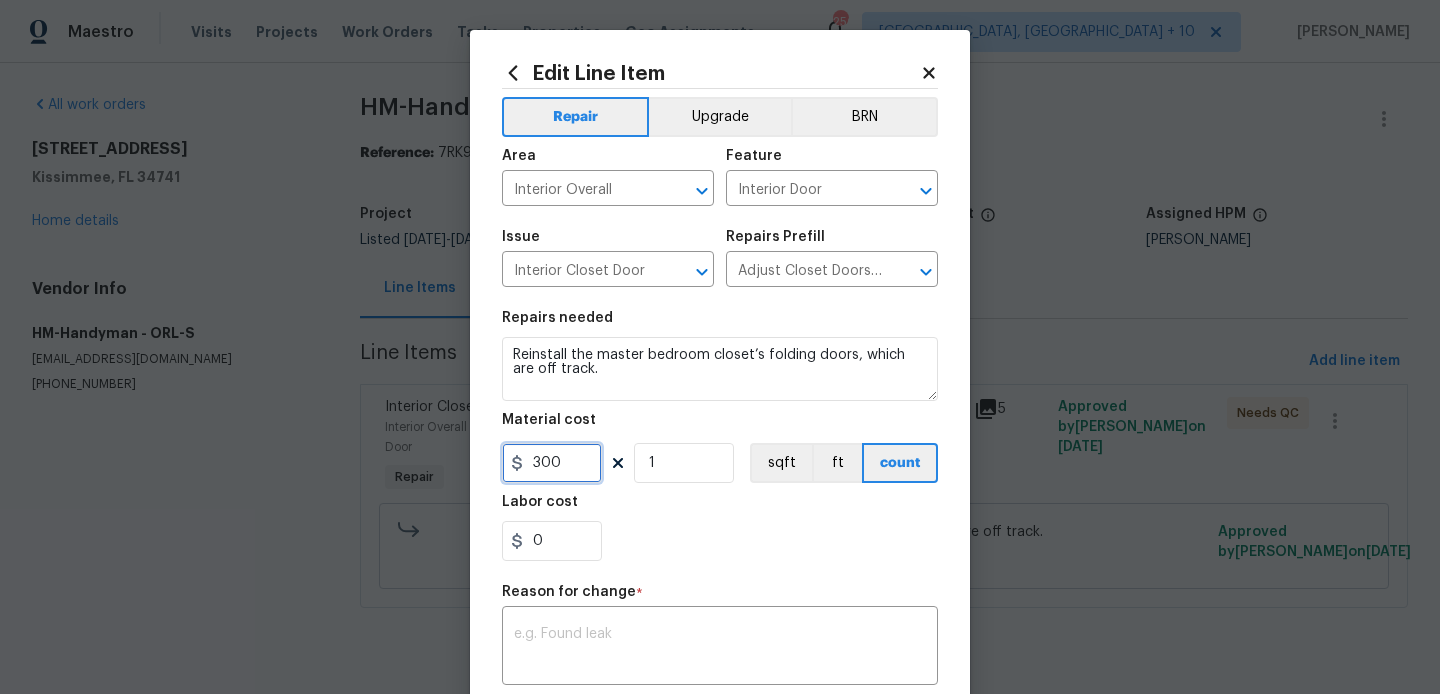 type on "300" 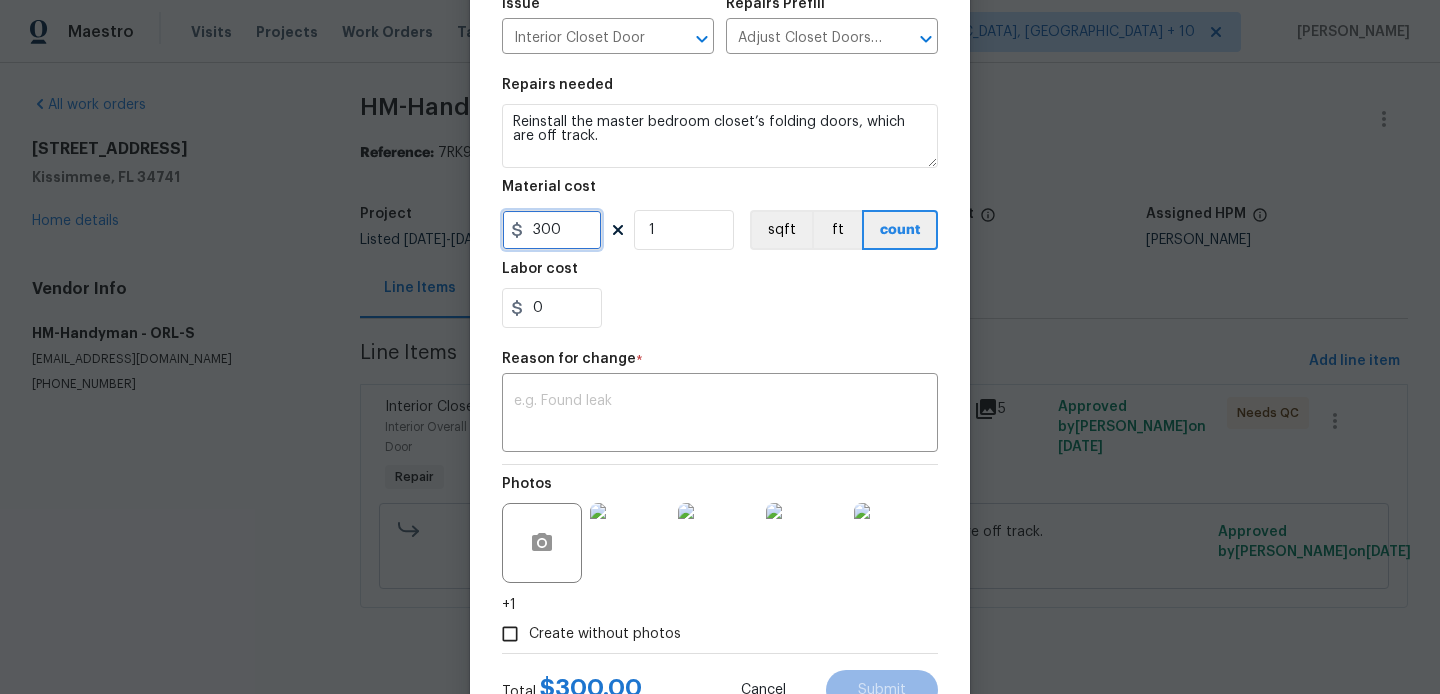 scroll, scrollTop: 312, scrollLeft: 0, axis: vertical 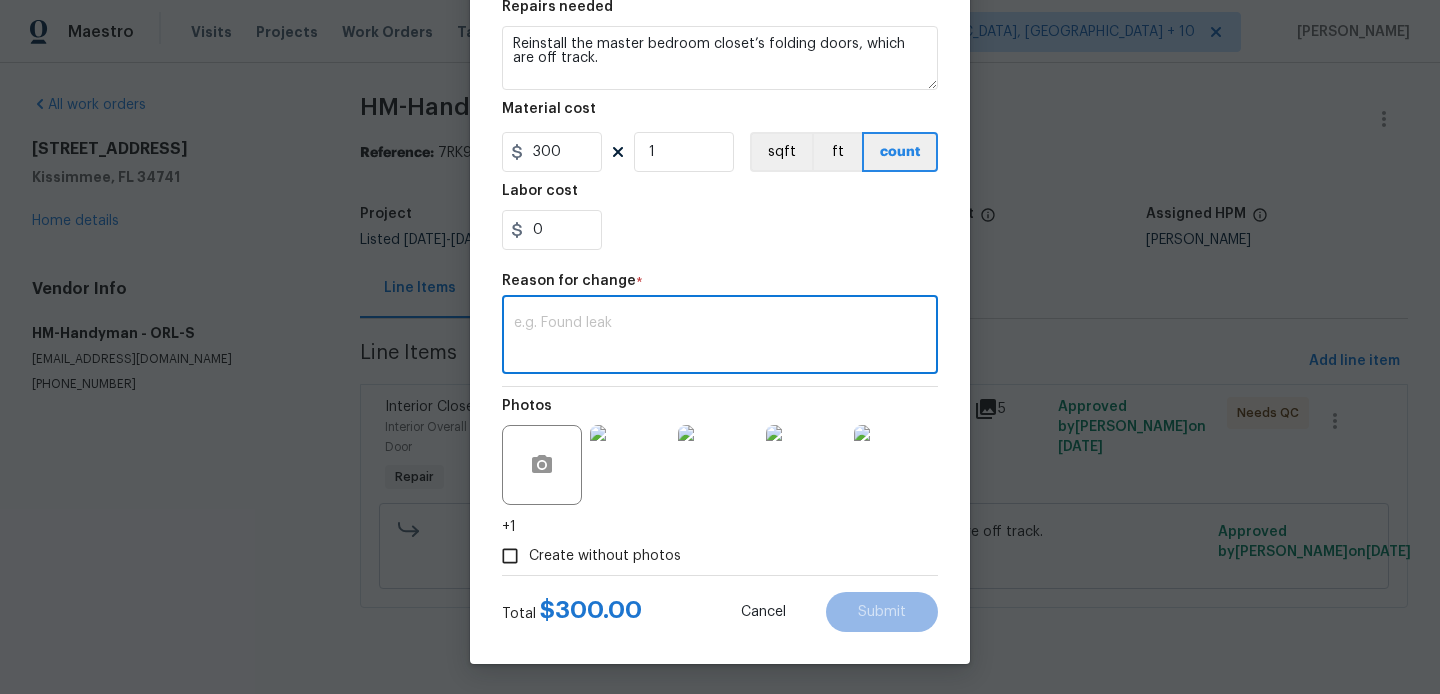 click at bounding box center (720, 337) 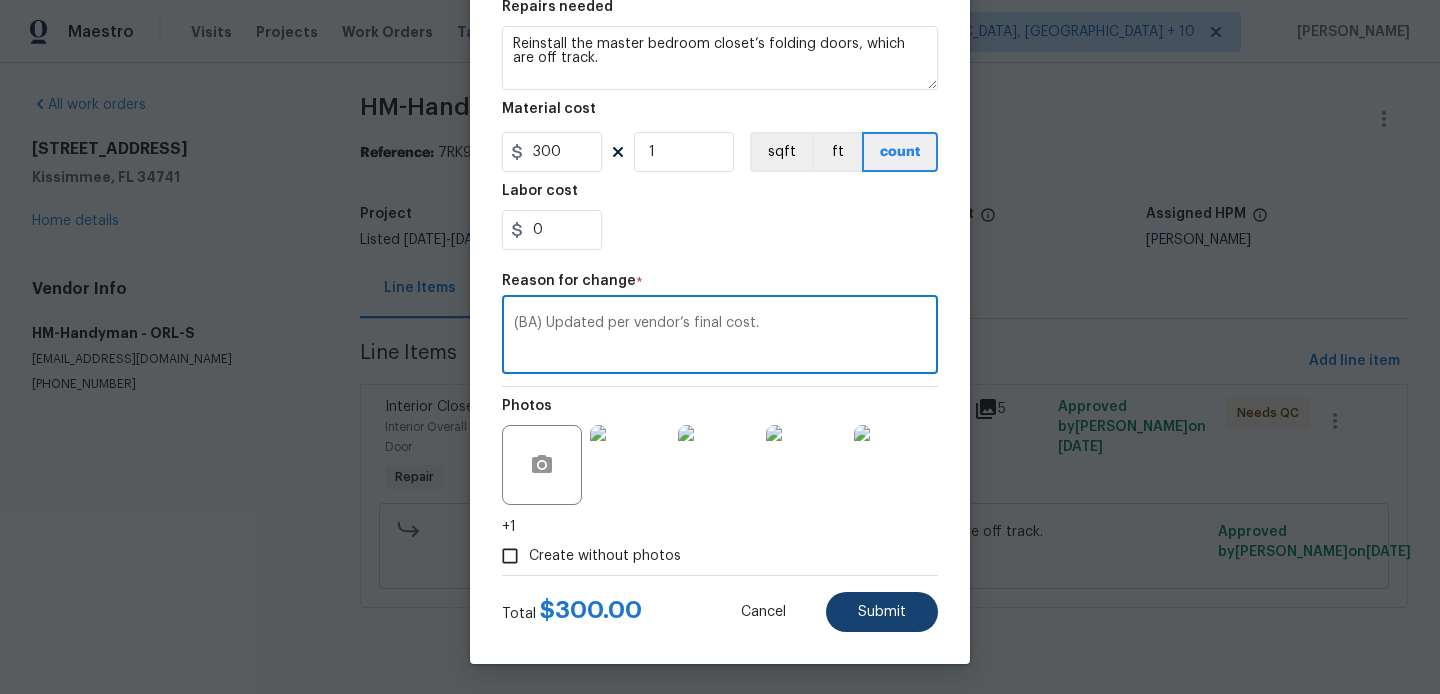 type on "(BA) Updated per vendor’s final cost." 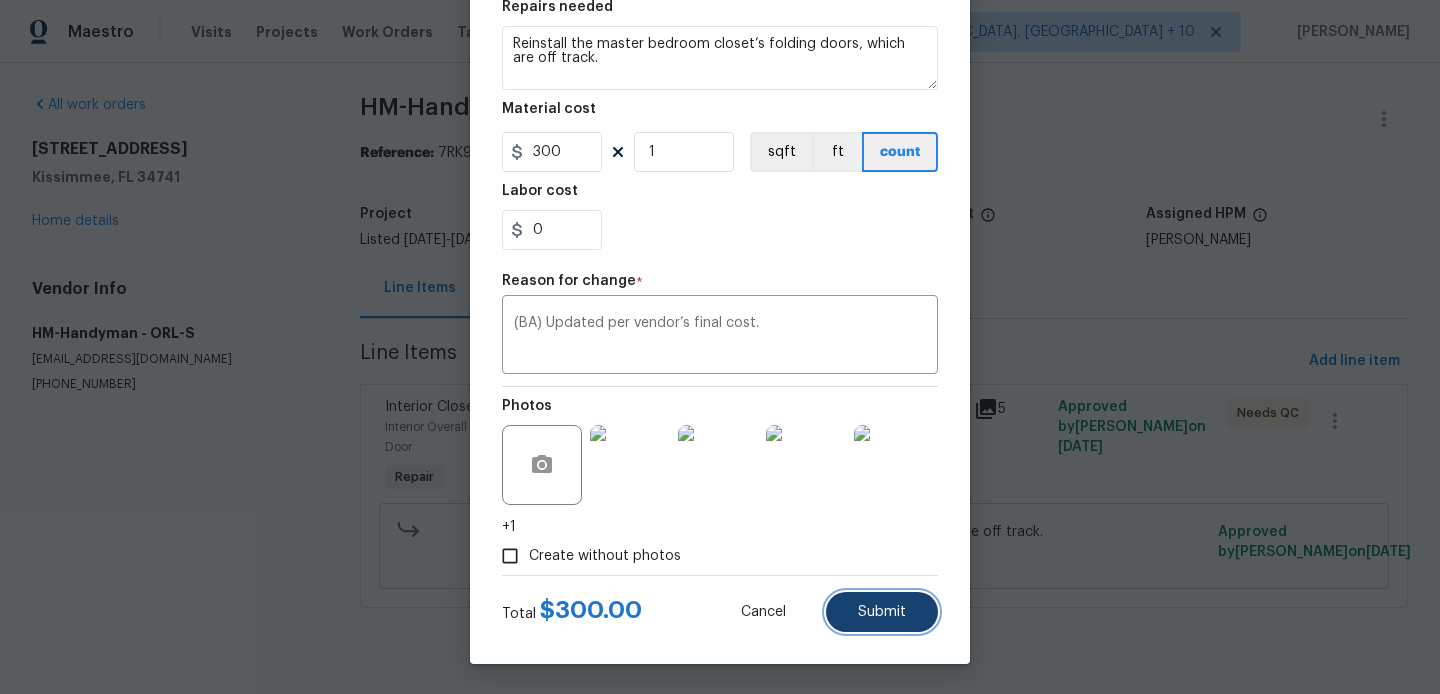 click on "Submit" at bounding box center (882, 612) 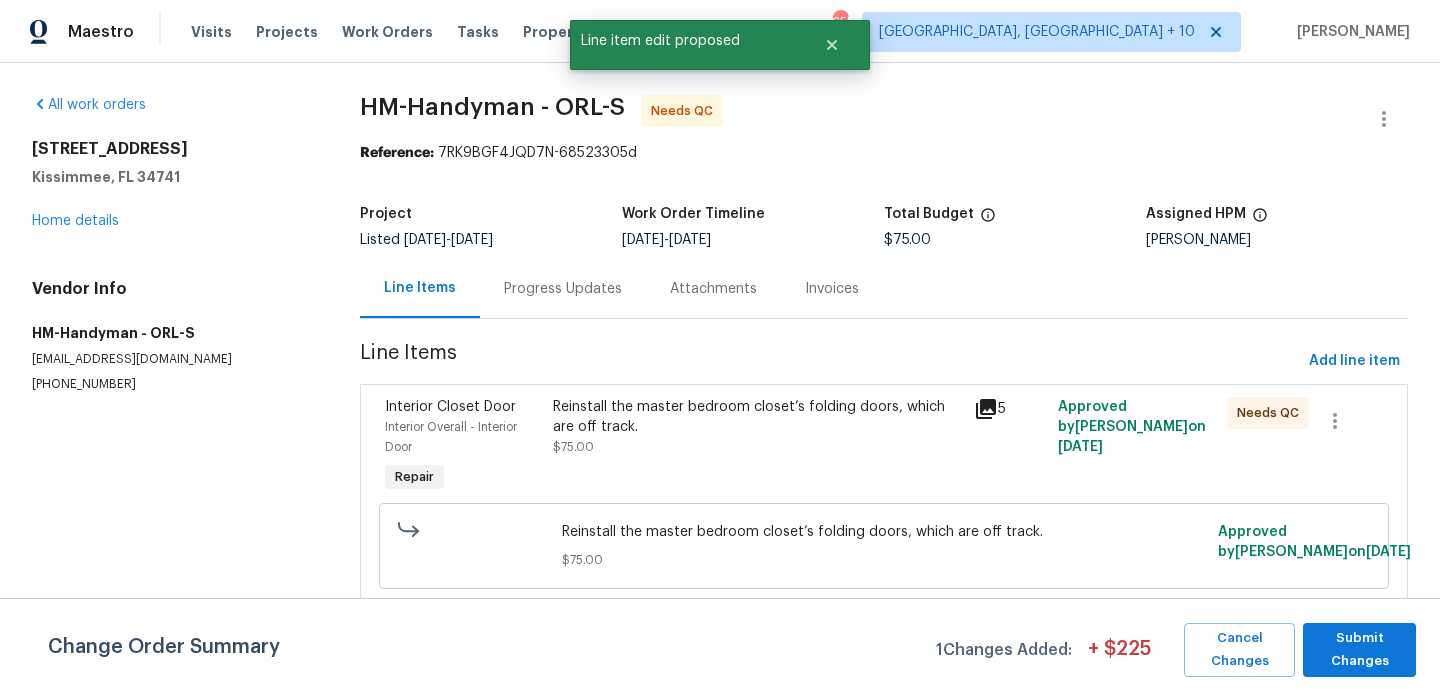 scroll, scrollTop: 0, scrollLeft: 0, axis: both 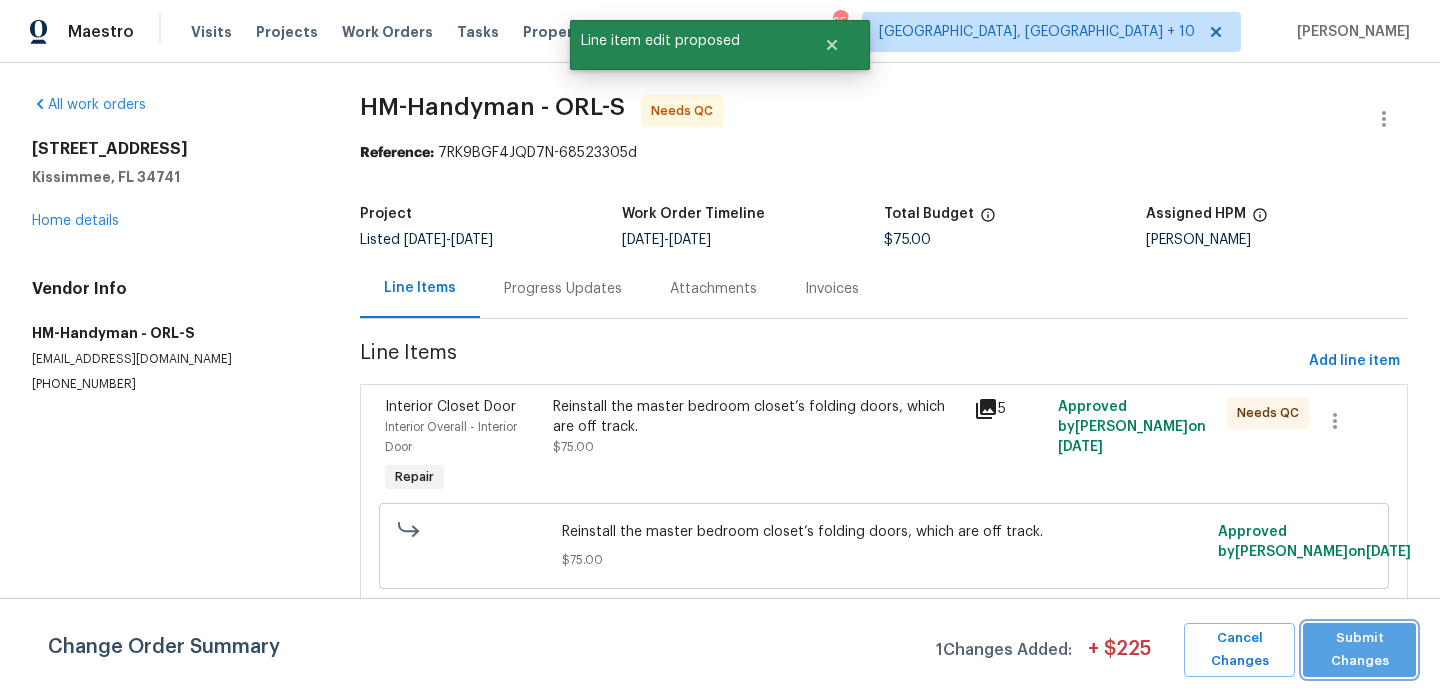 click on "Submit Changes" at bounding box center [1359, 650] 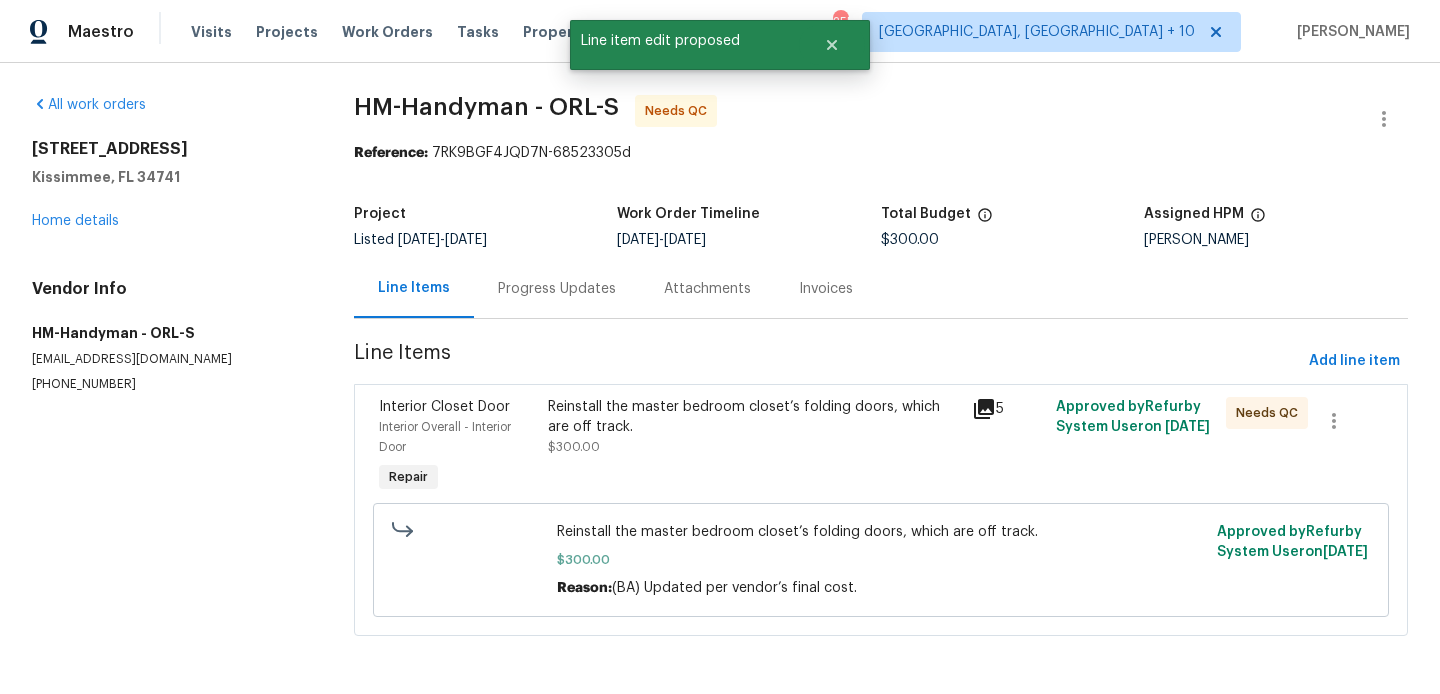 click on "Progress Updates" at bounding box center [557, 289] 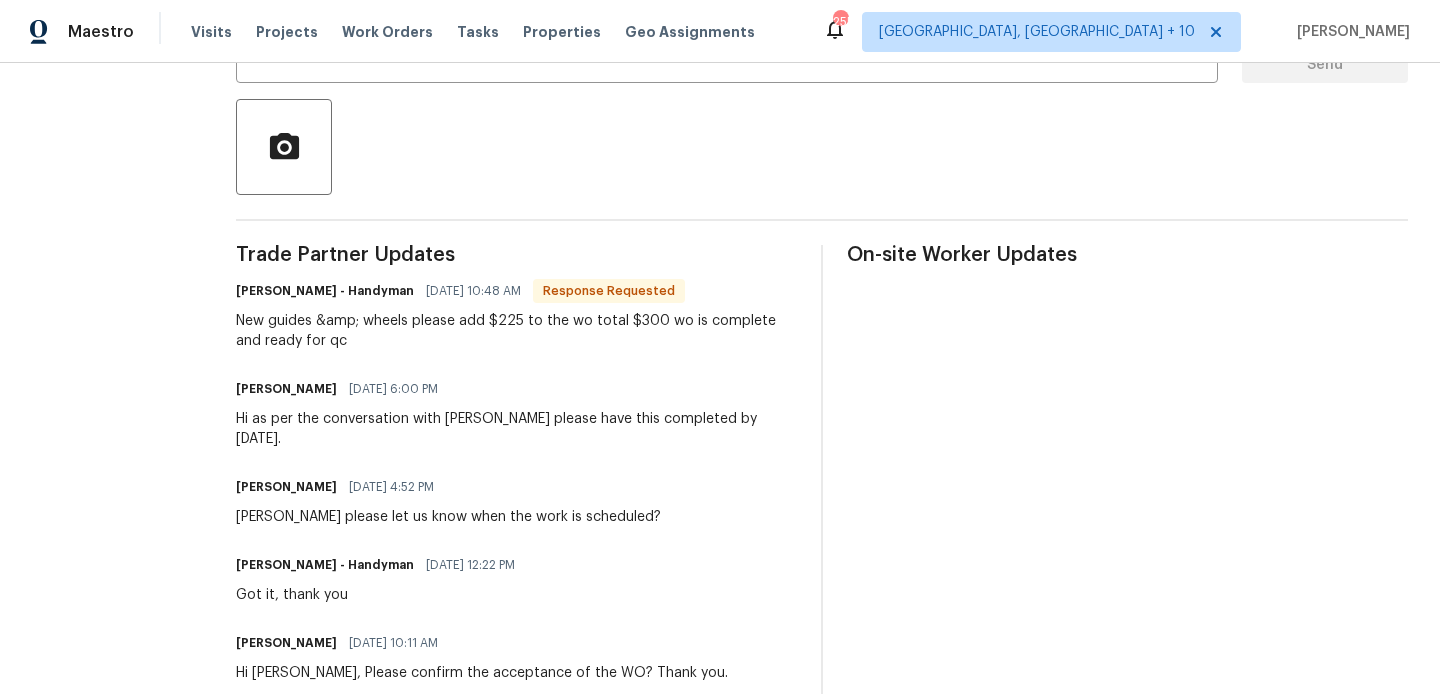 scroll, scrollTop: 432, scrollLeft: 0, axis: vertical 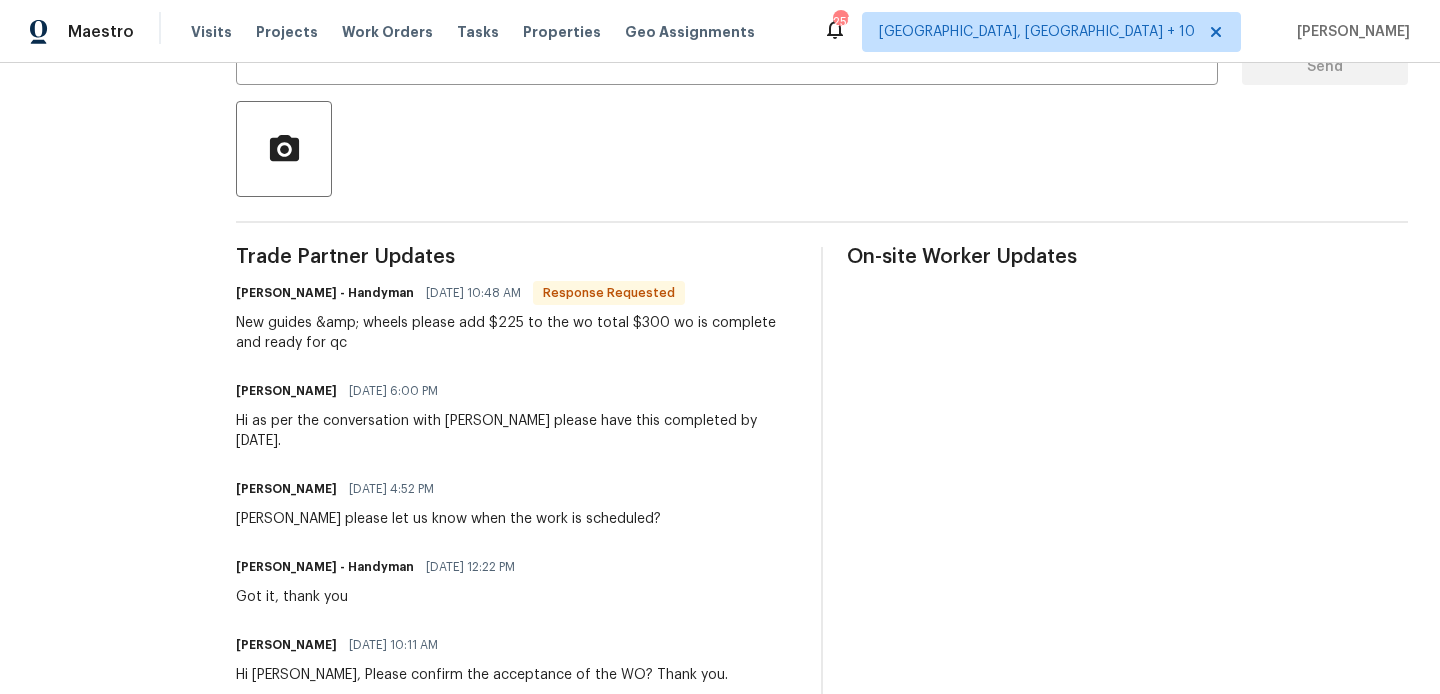 click on "HM - Heather Macy - Handyman" at bounding box center (325, 293) 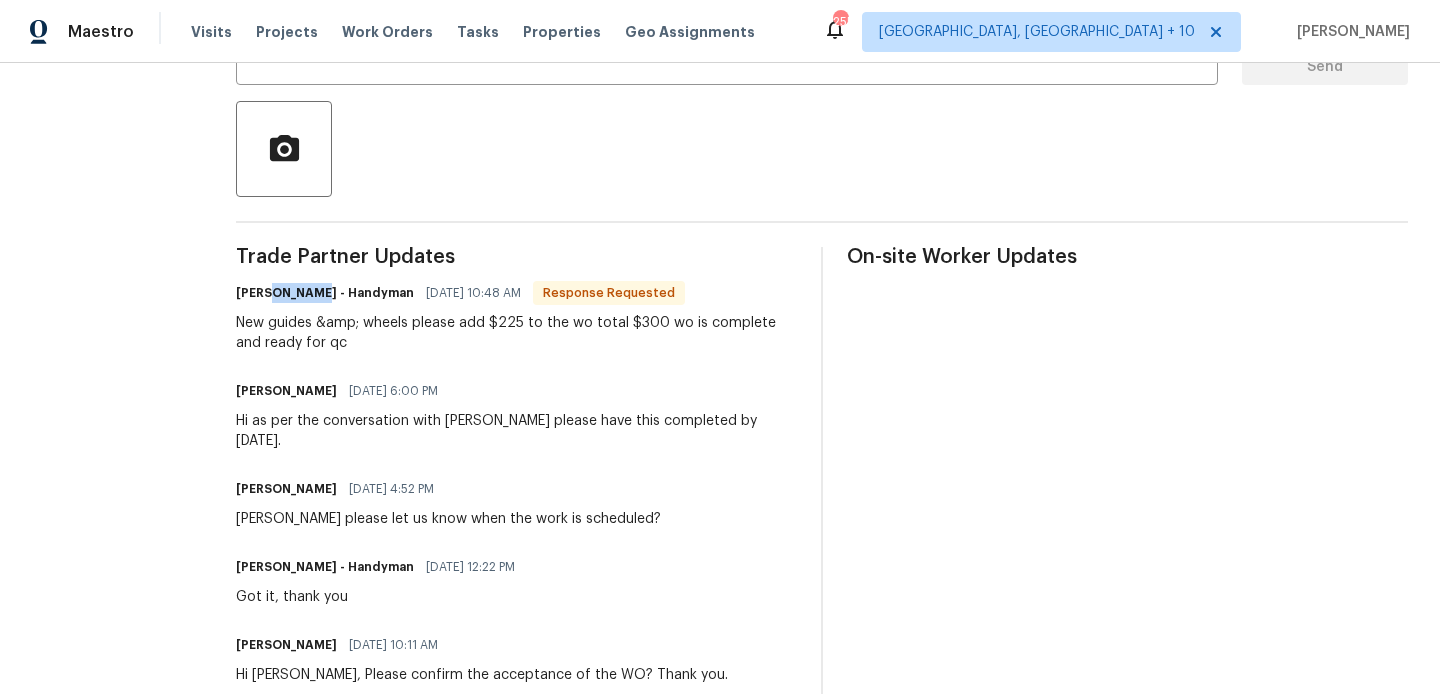 click on "HM - Heather Macy - Handyman" at bounding box center (325, 293) 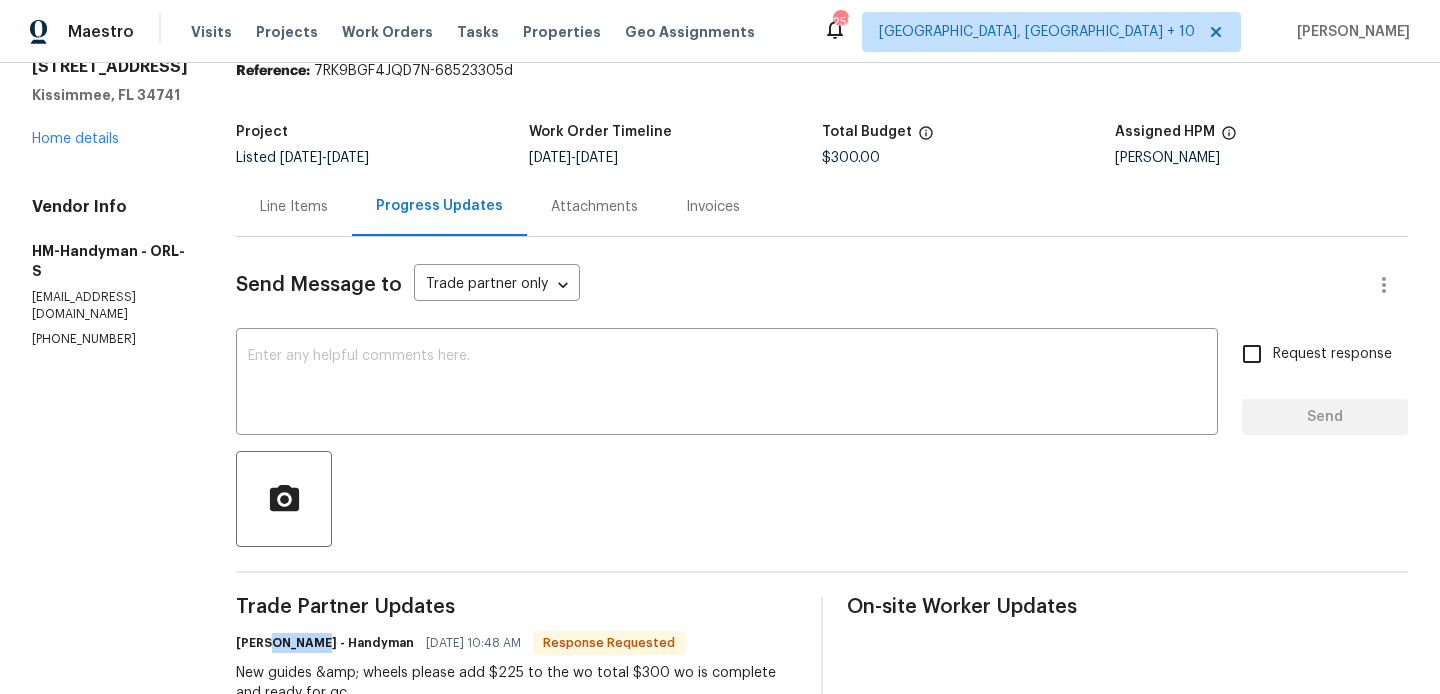 scroll, scrollTop: 0, scrollLeft: 0, axis: both 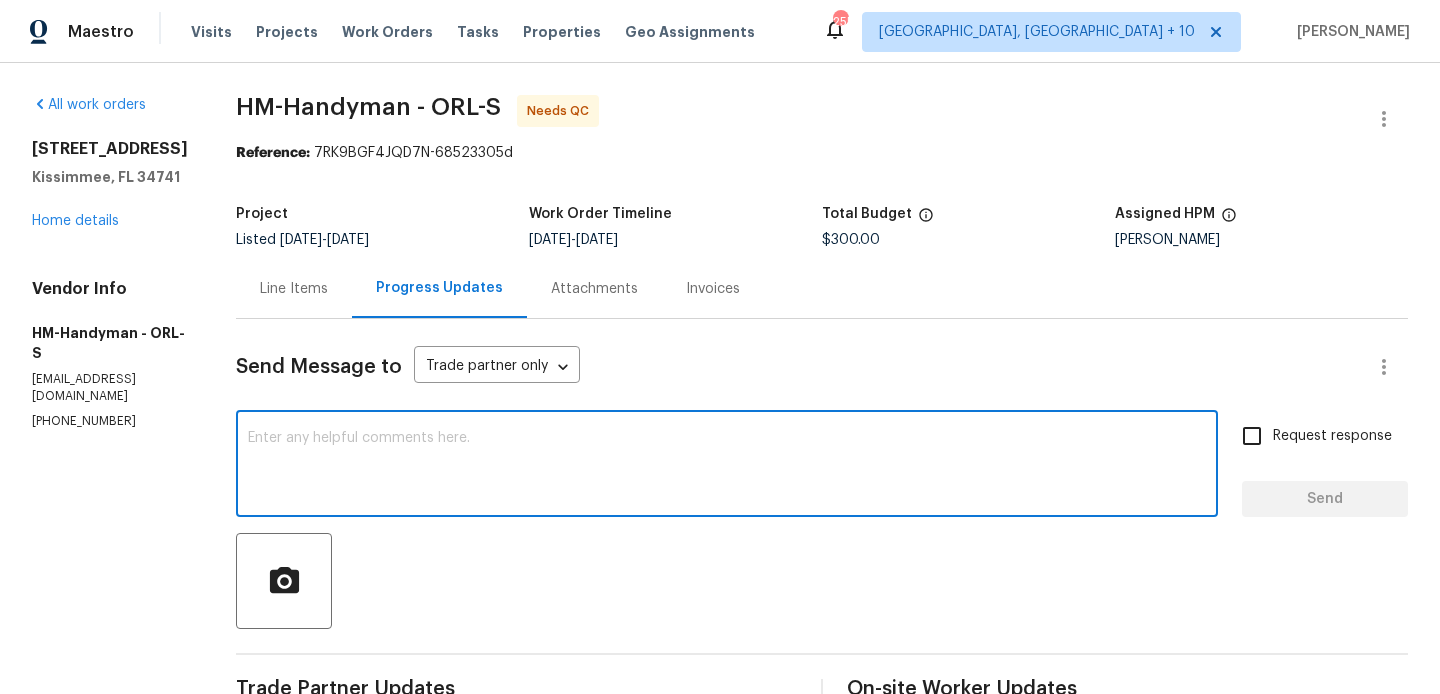 click at bounding box center [727, 466] 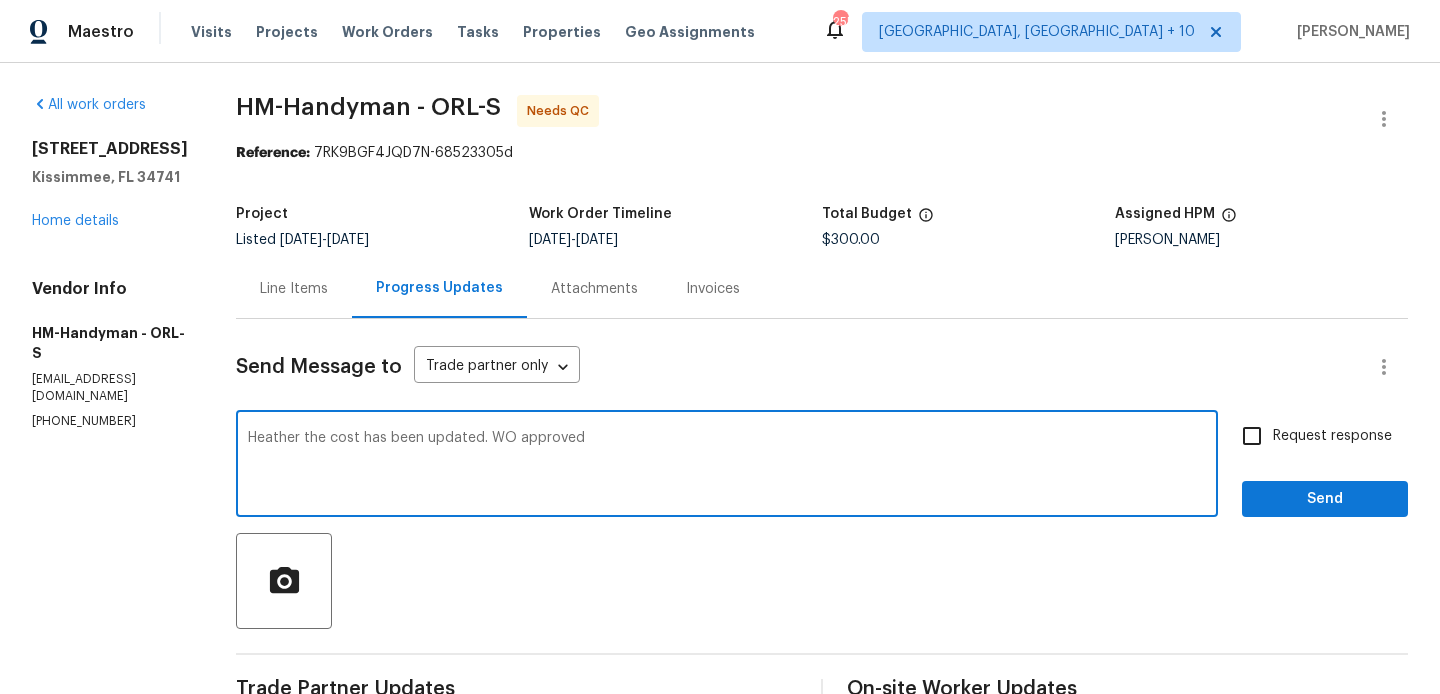type on "Heather the cost has been updated. WO approved" 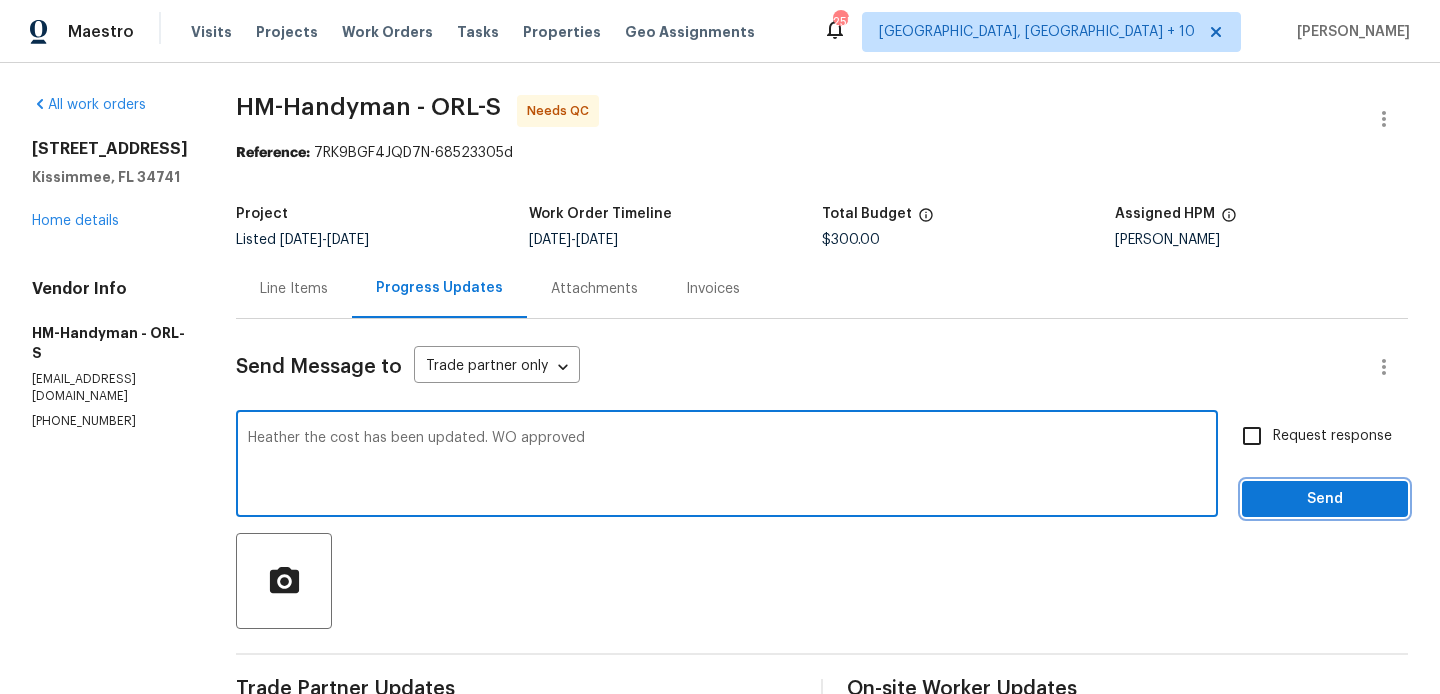 click on "Send" at bounding box center [1325, 499] 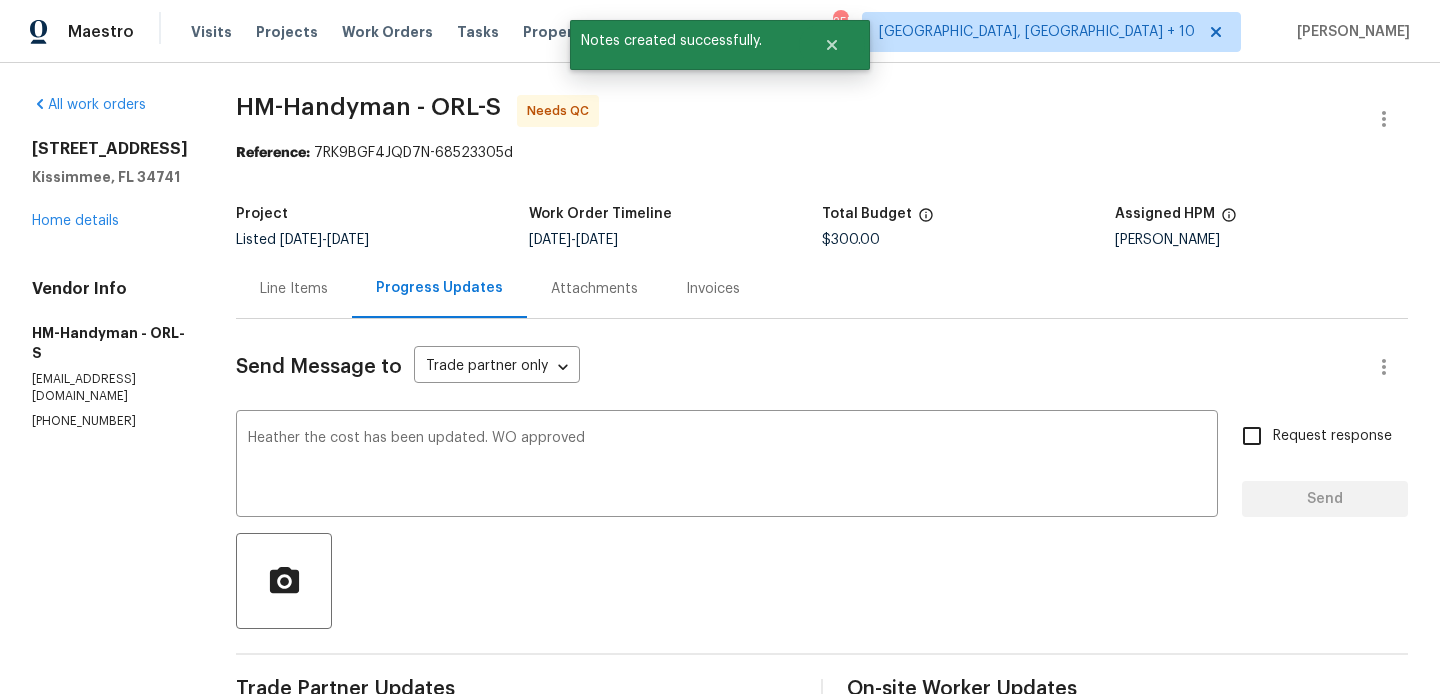 type 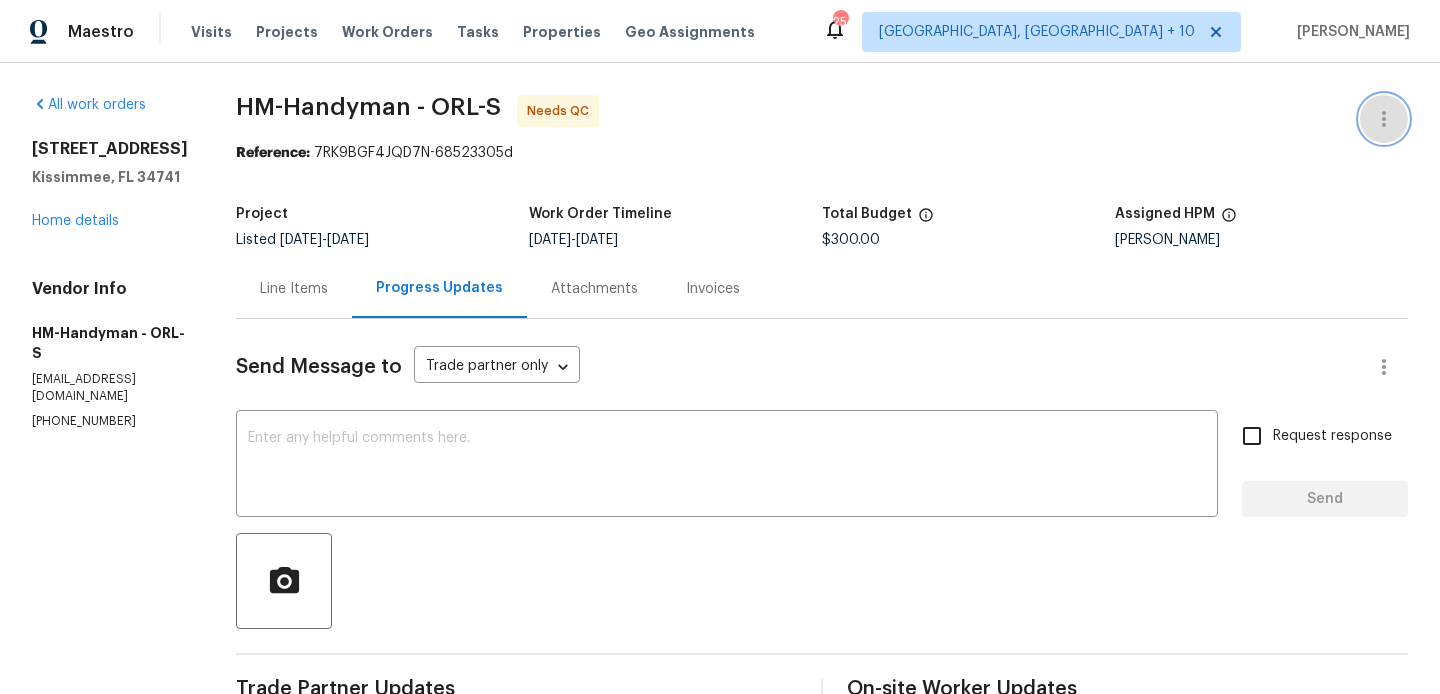 click 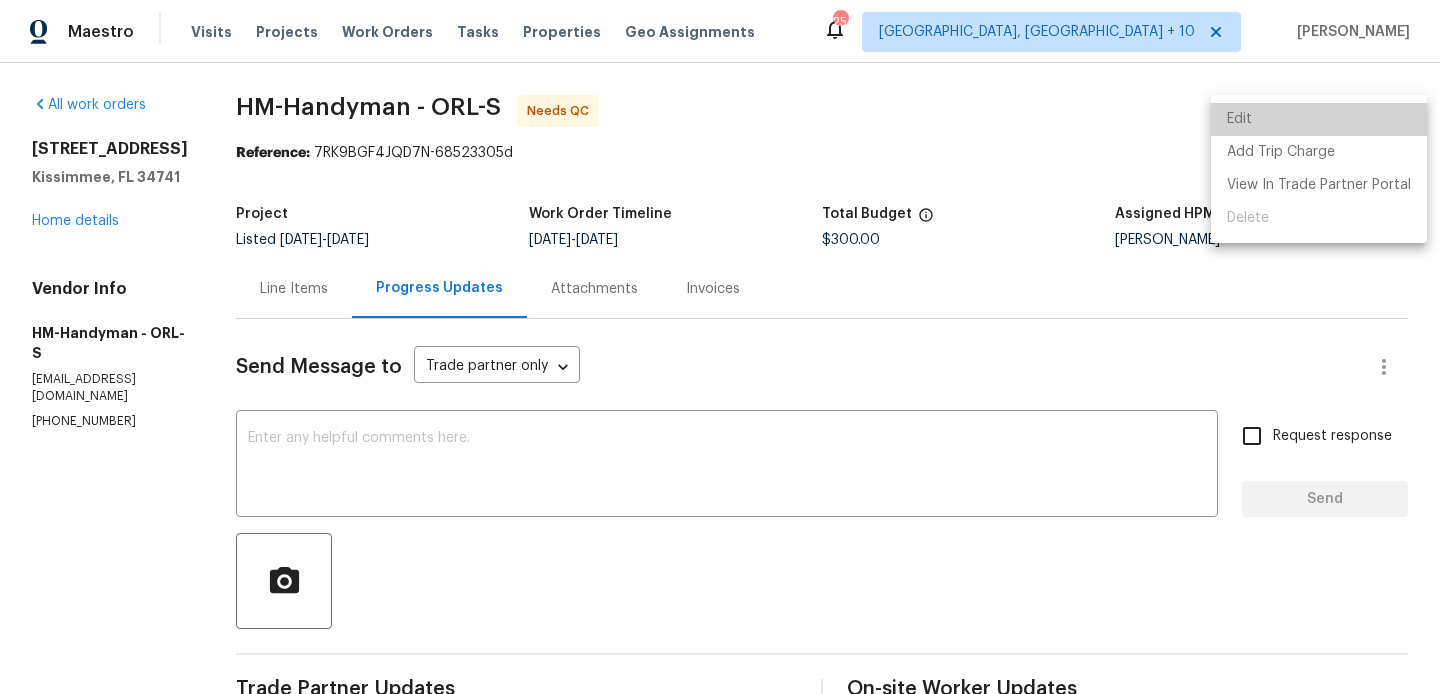 click on "Edit" at bounding box center [1319, 119] 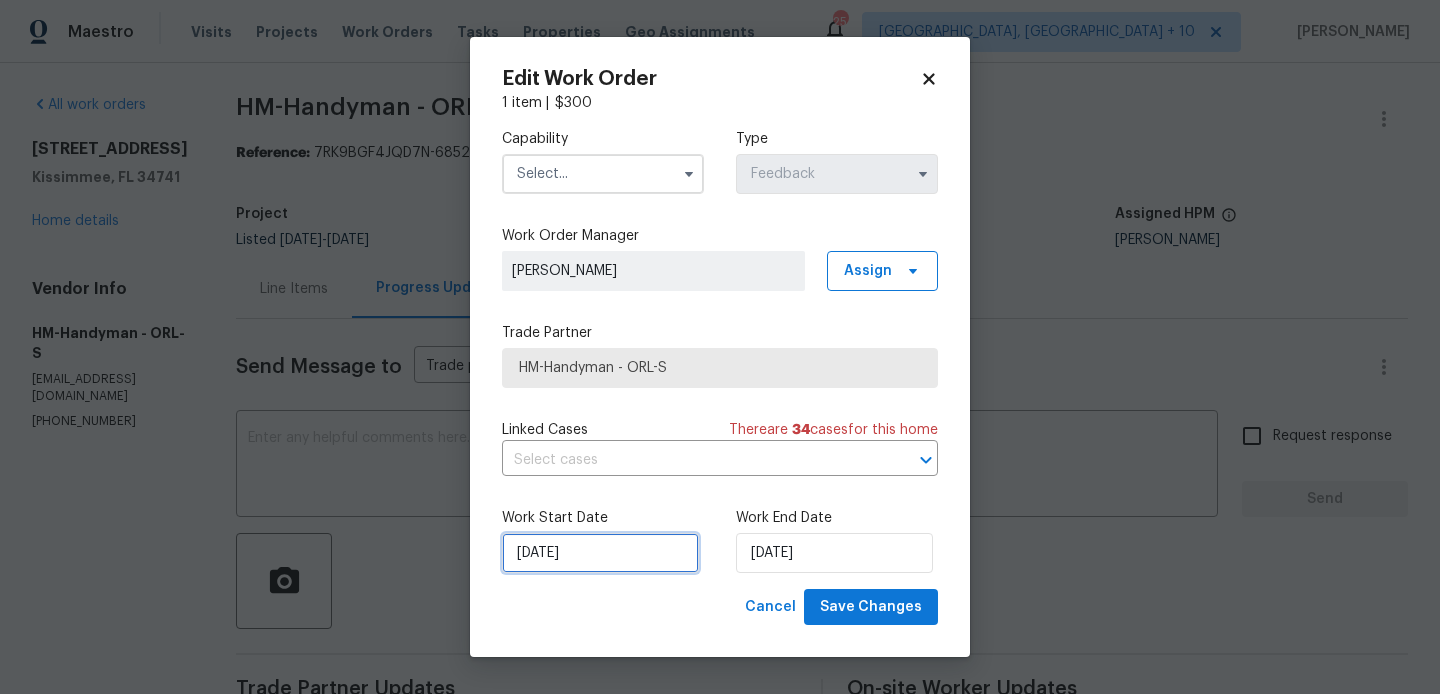 click on "16/07/2025" at bounding box center (600, 553) 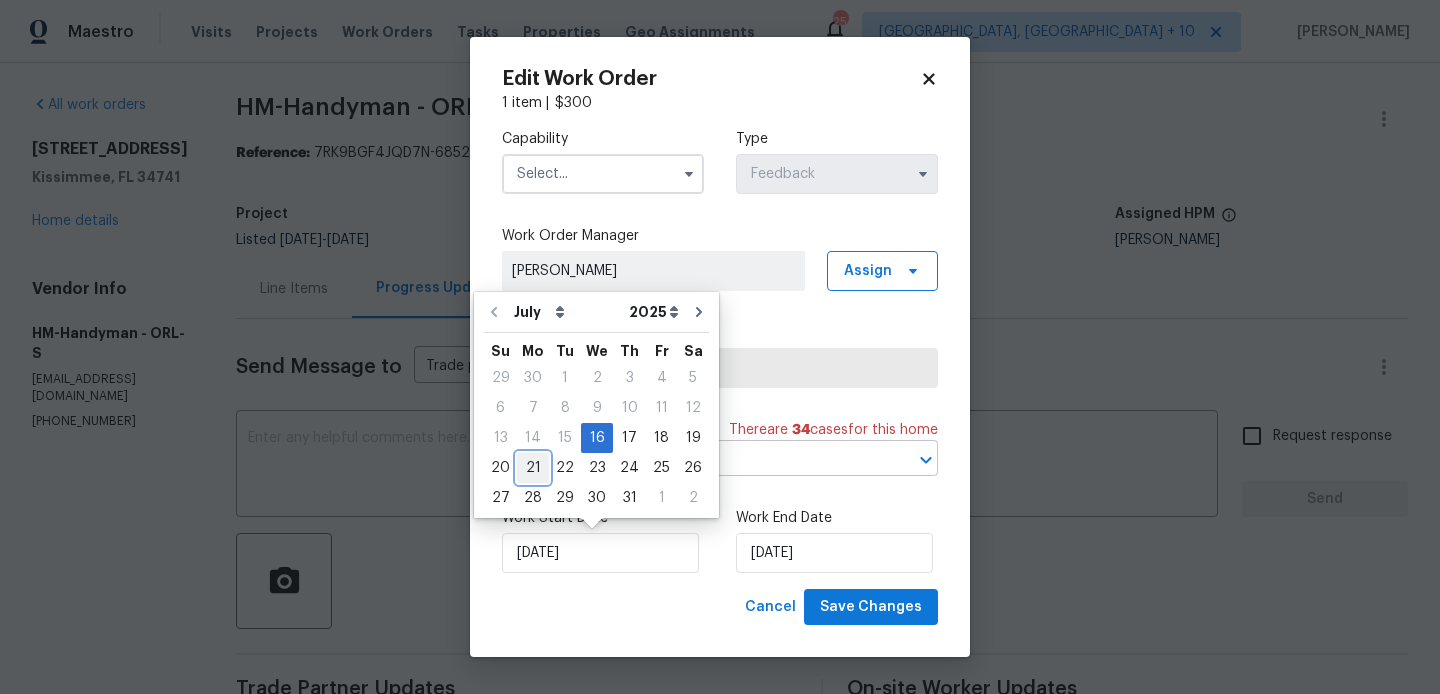 click on "21" at bounding box center [533, 468] 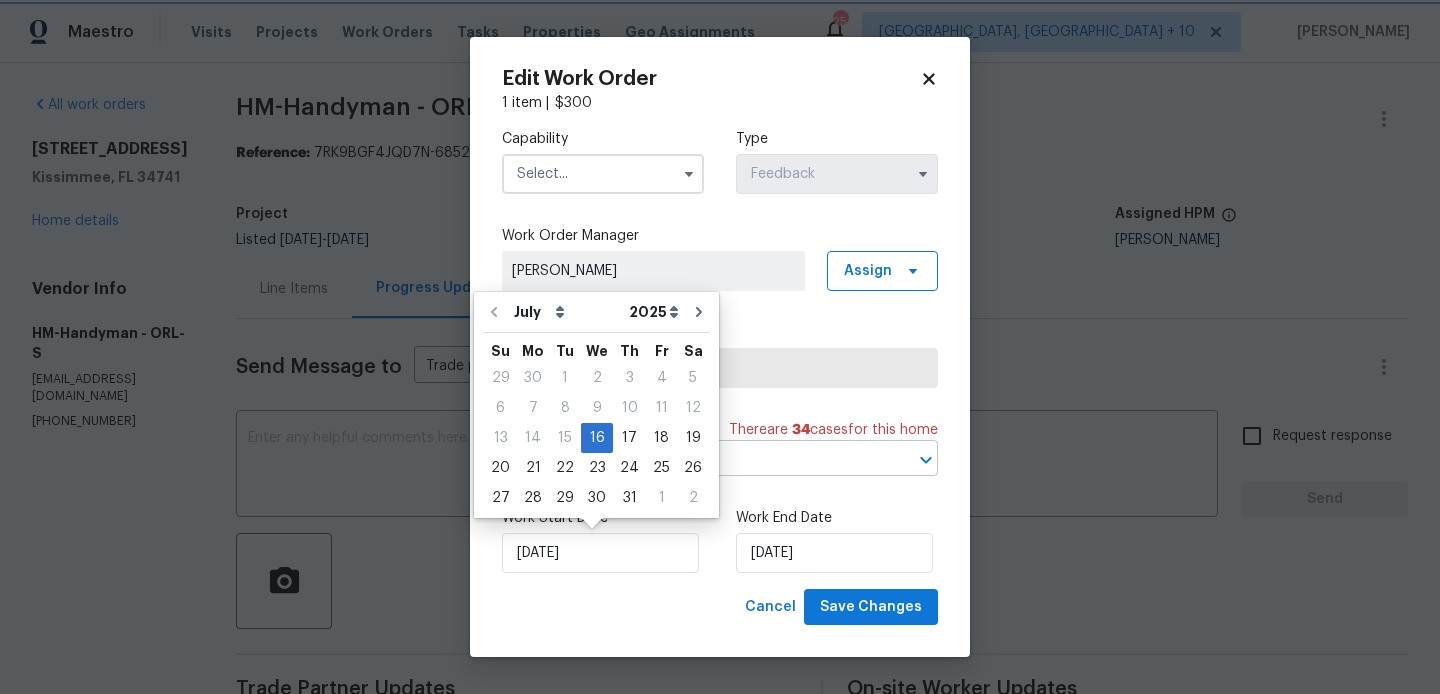 type on "21/07/2025" 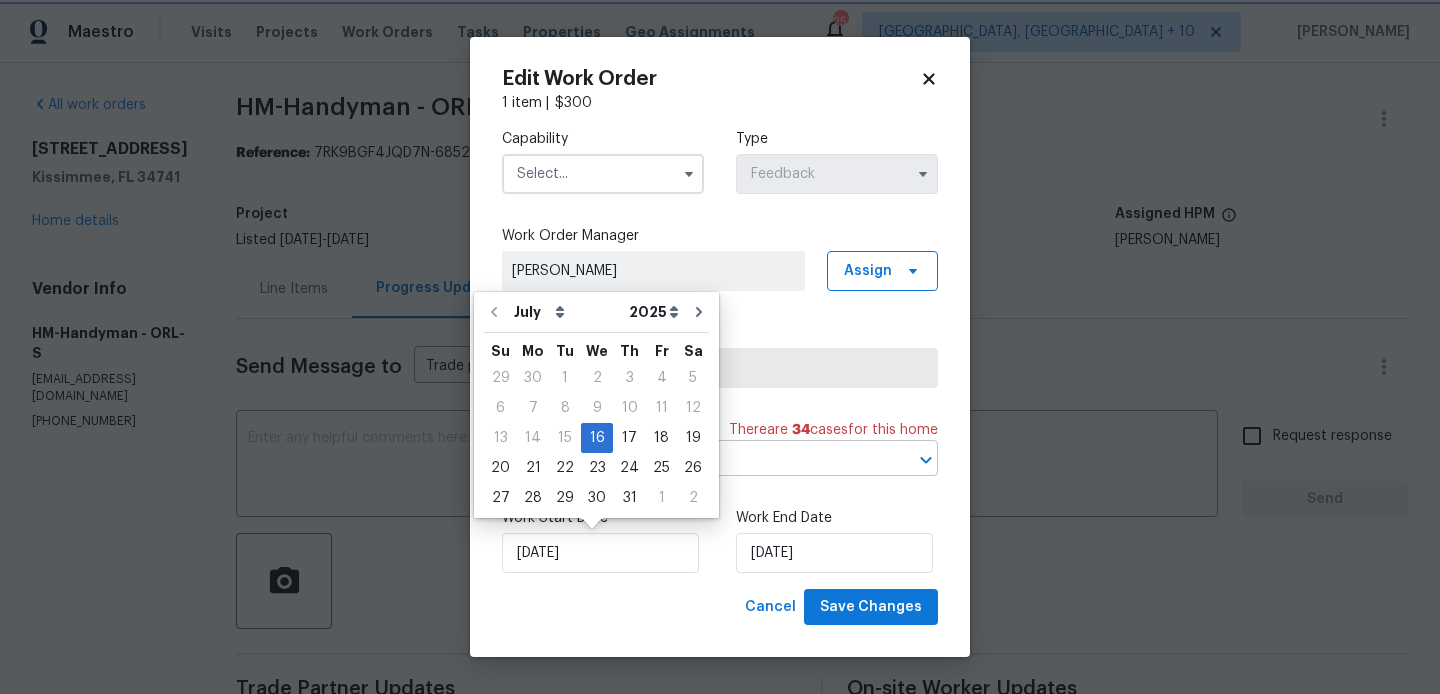 type on "21/07/2025" 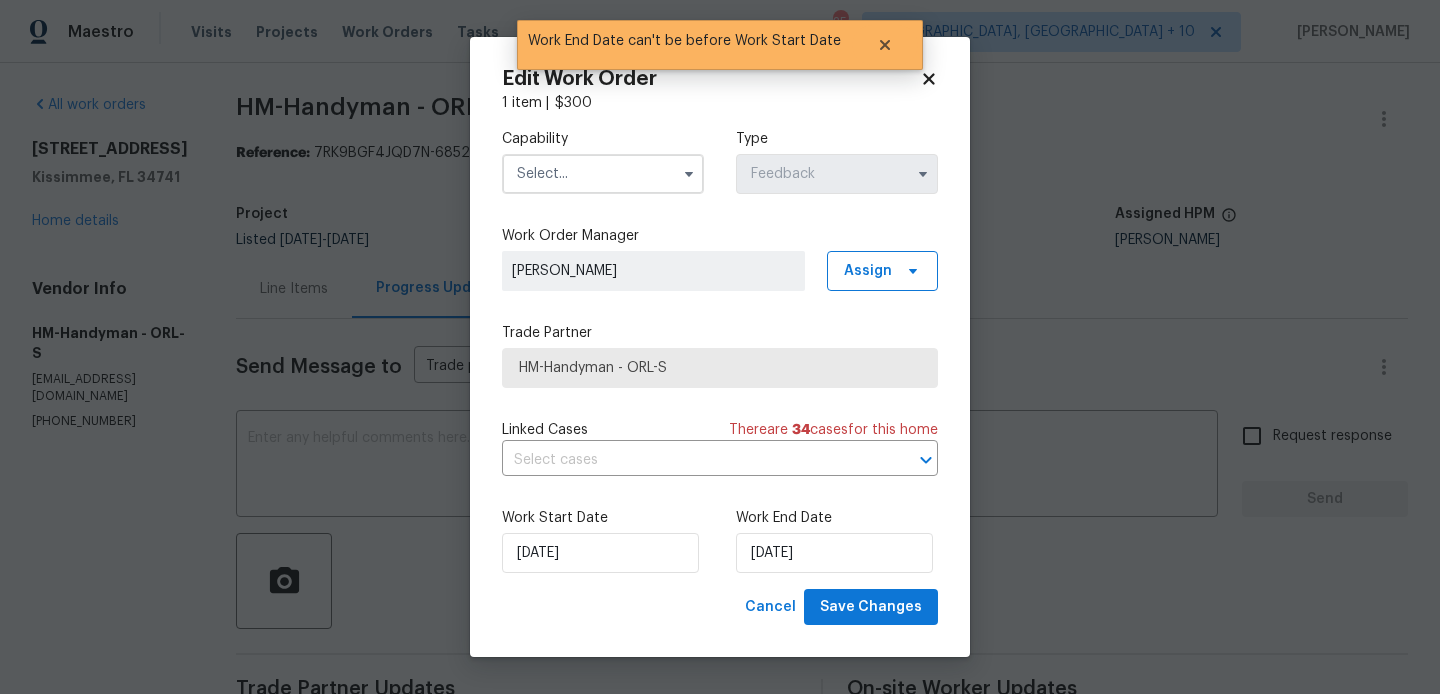 drag, startPoint x: 562, startPoint y: 172, endPoint x: 561, endPoint y: 187, distance: 15.033297 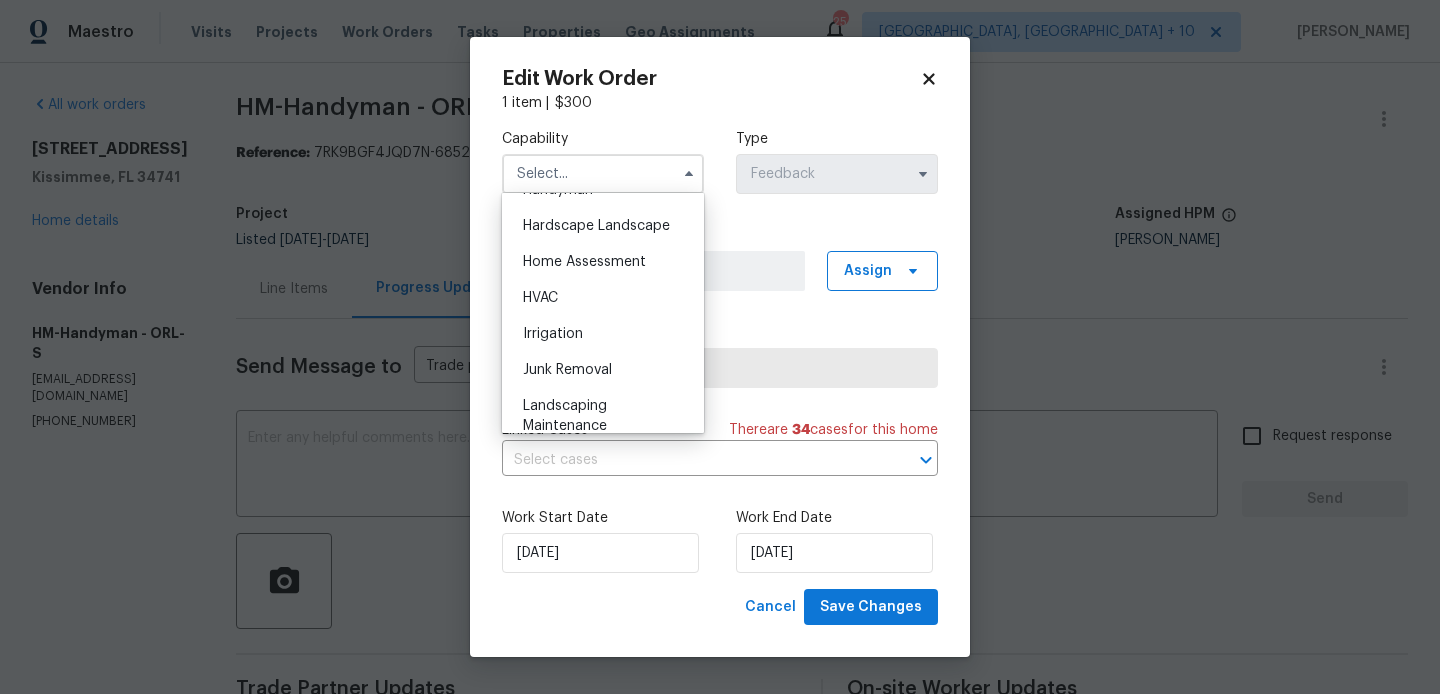 scroll, scrollTop: 1084, scrollLeft: 0, axis: vertical 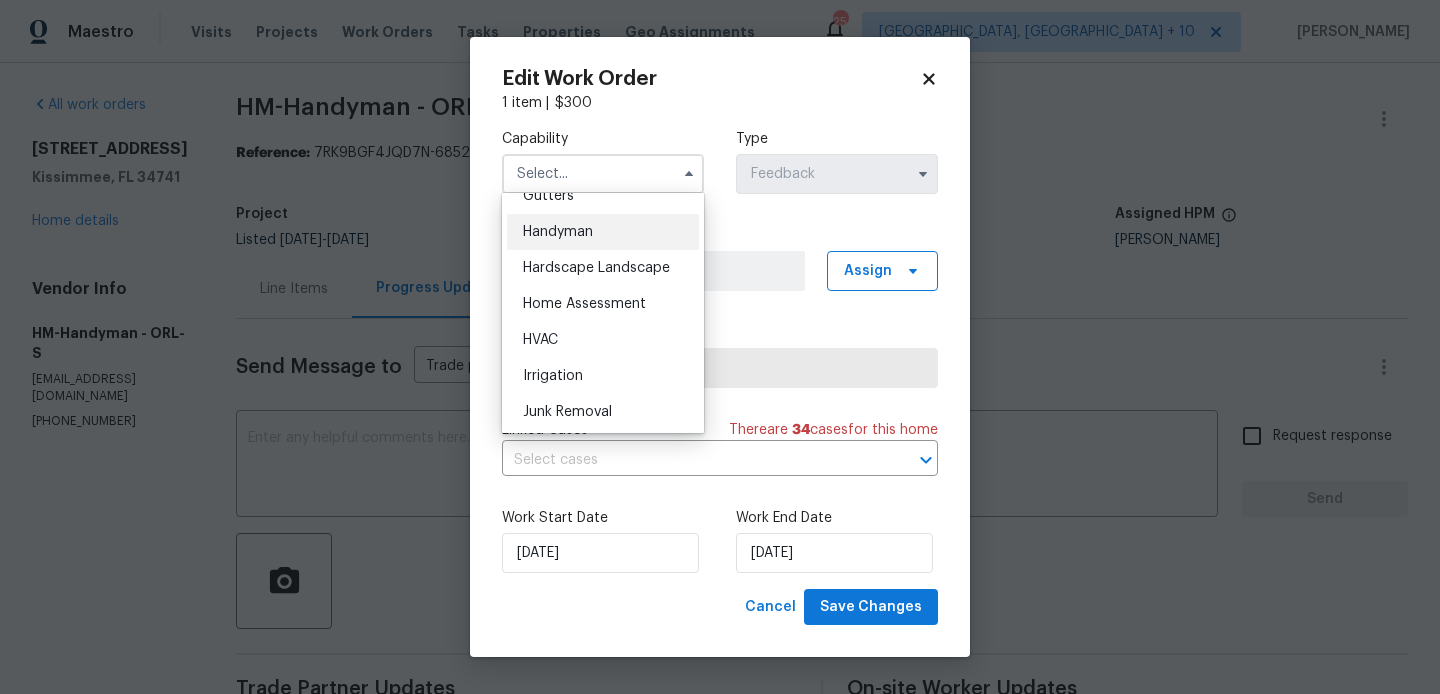 click on "Handyman" at bounding box center [603, 232] 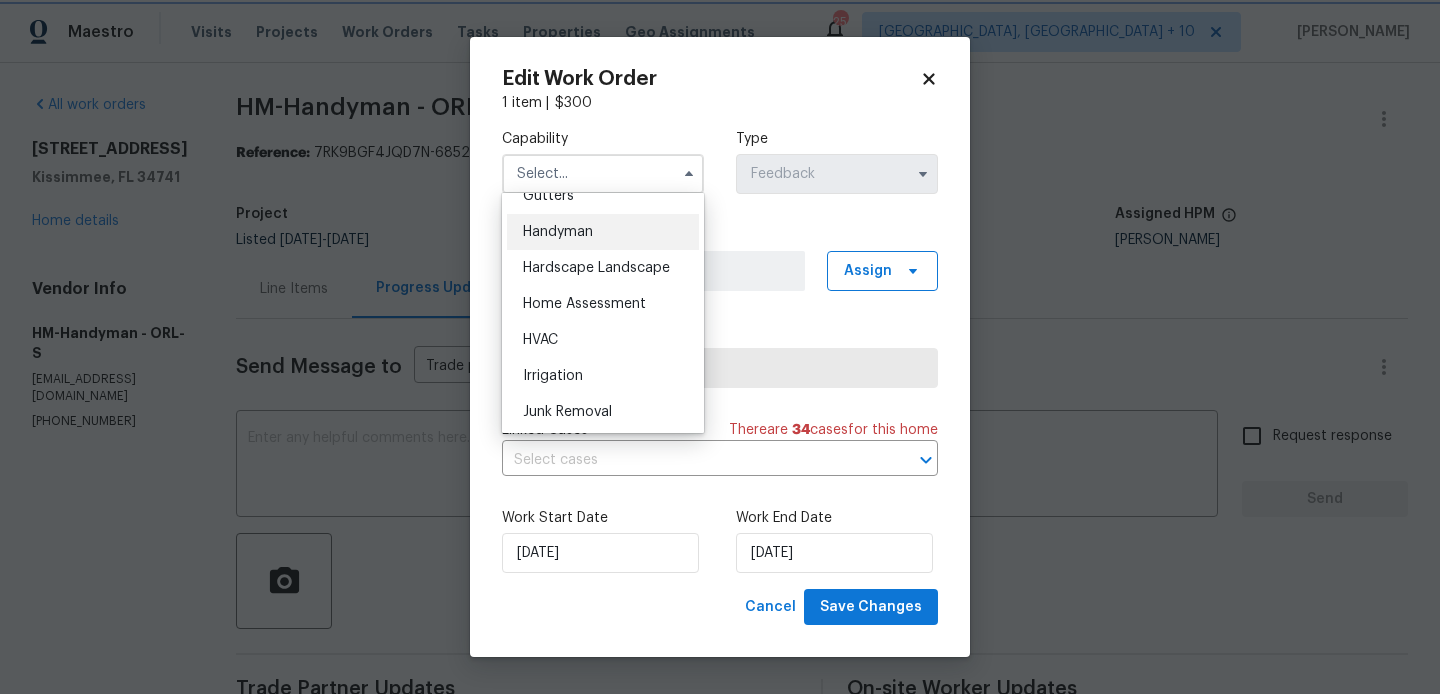 type on "Handyman" 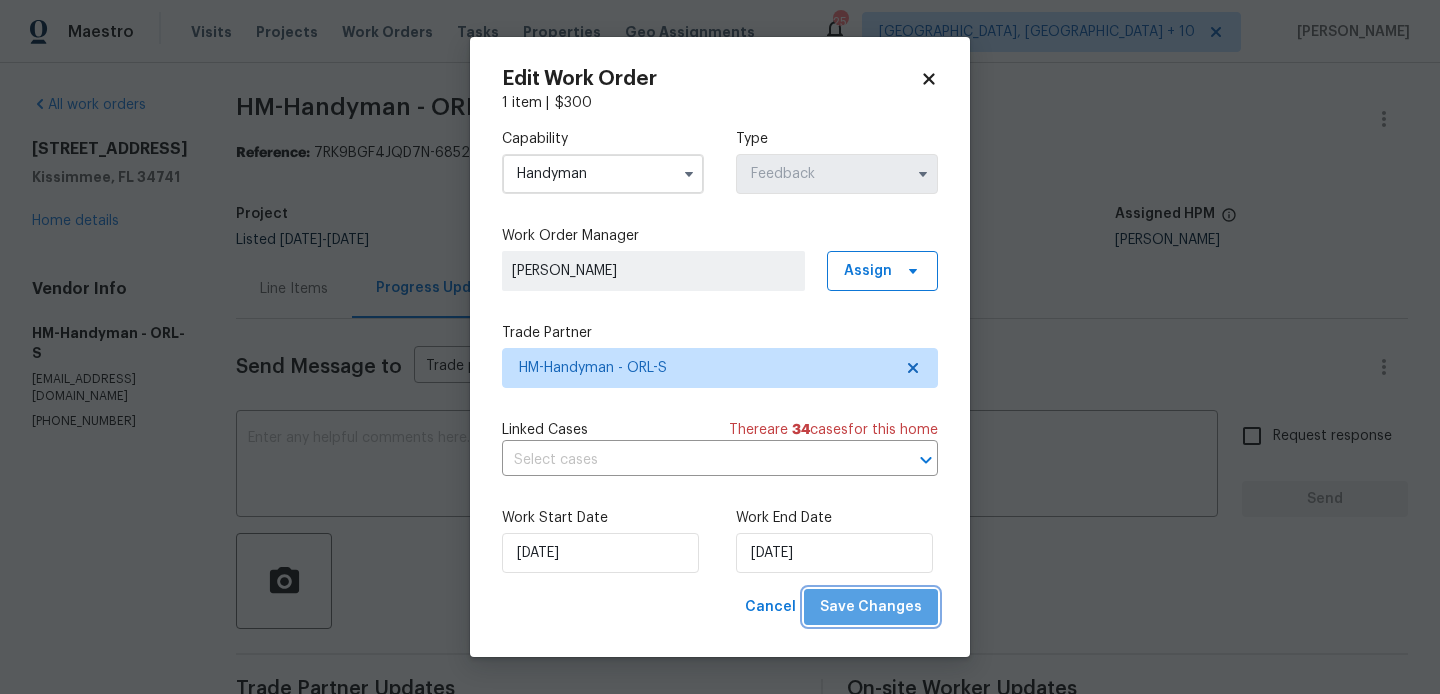 click on "Save Changes" at bounding box center (871, 607) 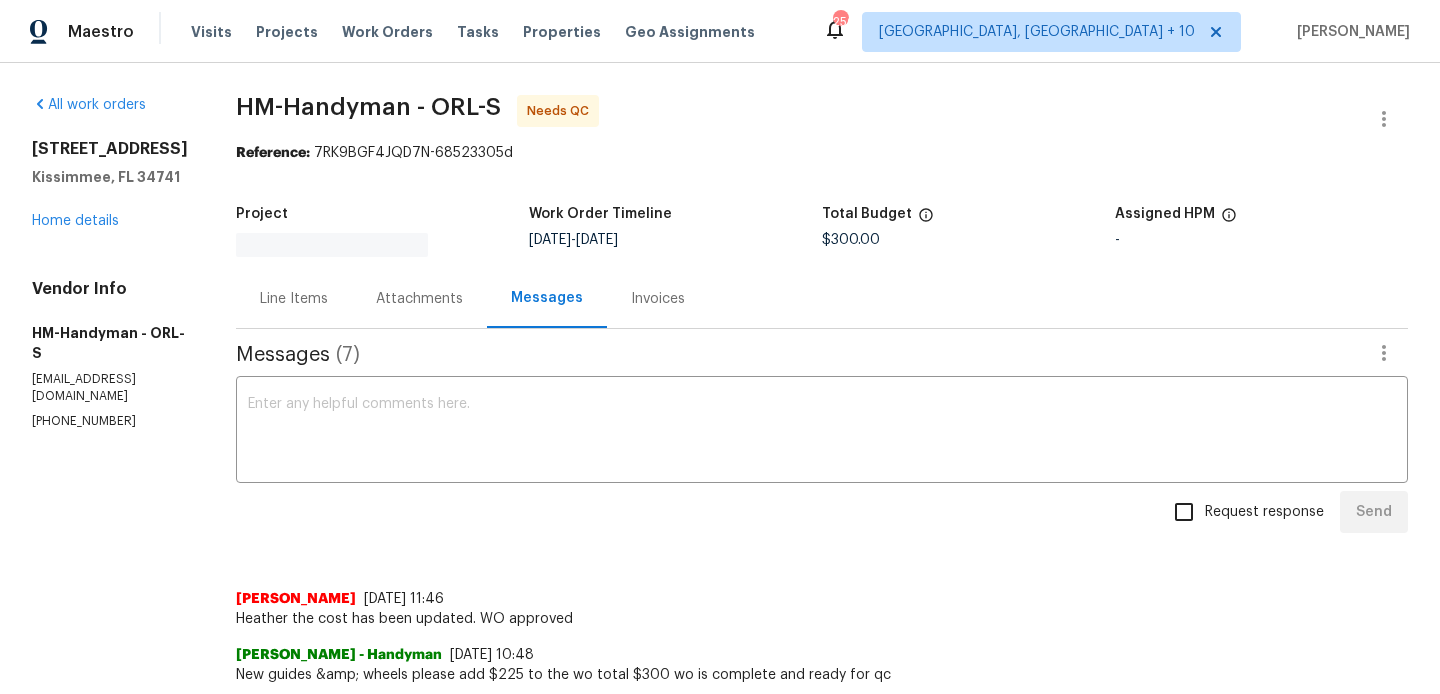 scroll, scrollTop: 0, scrollLeft: 0, axis: both 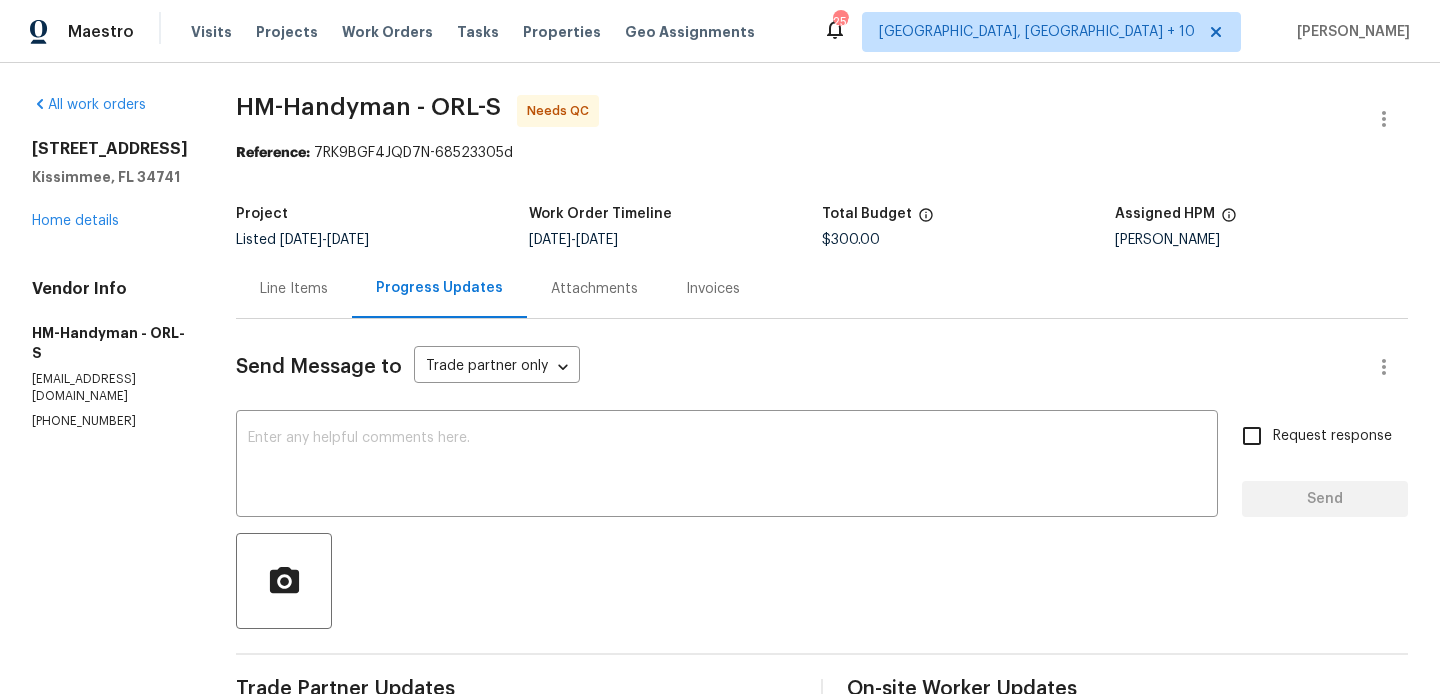 click on "Line Items" at bounding box center [294, 289] 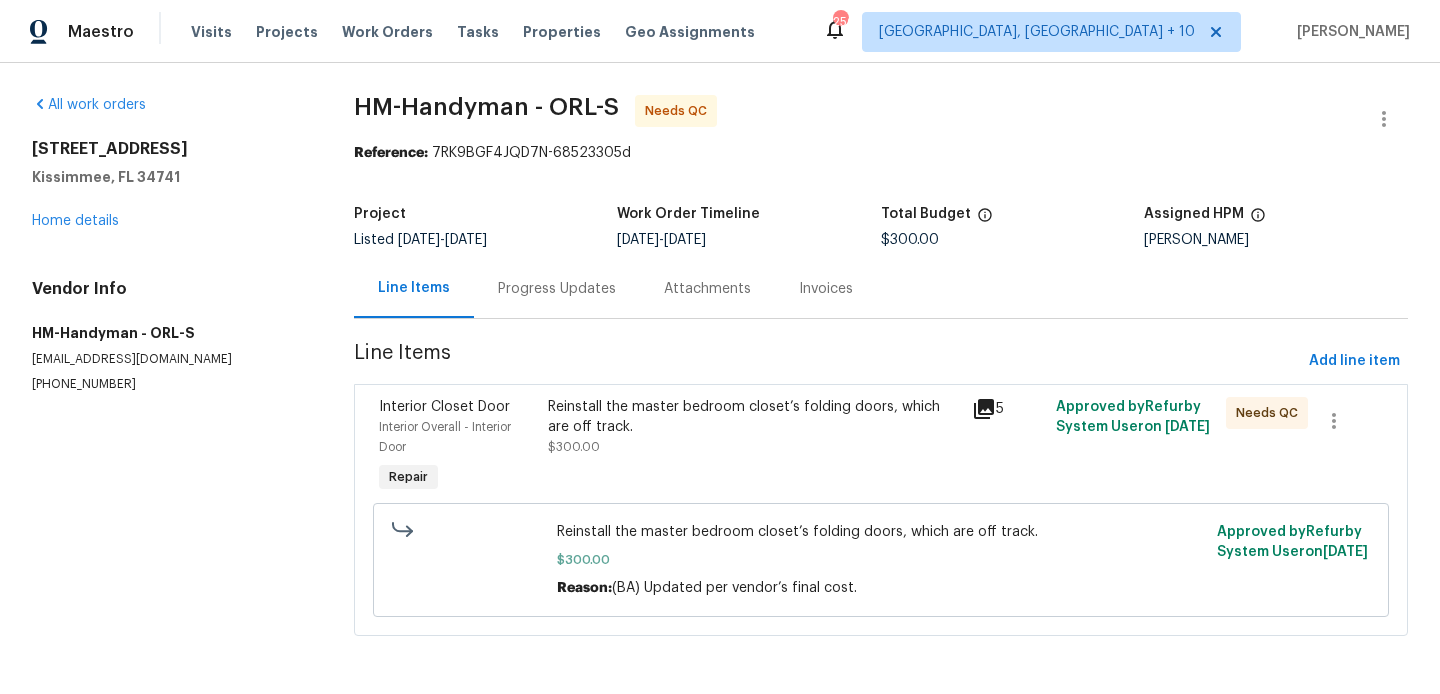 click on "Reinstall the master bedroom closet’s folding doors, which are off track." at bounding box center [753, 417] 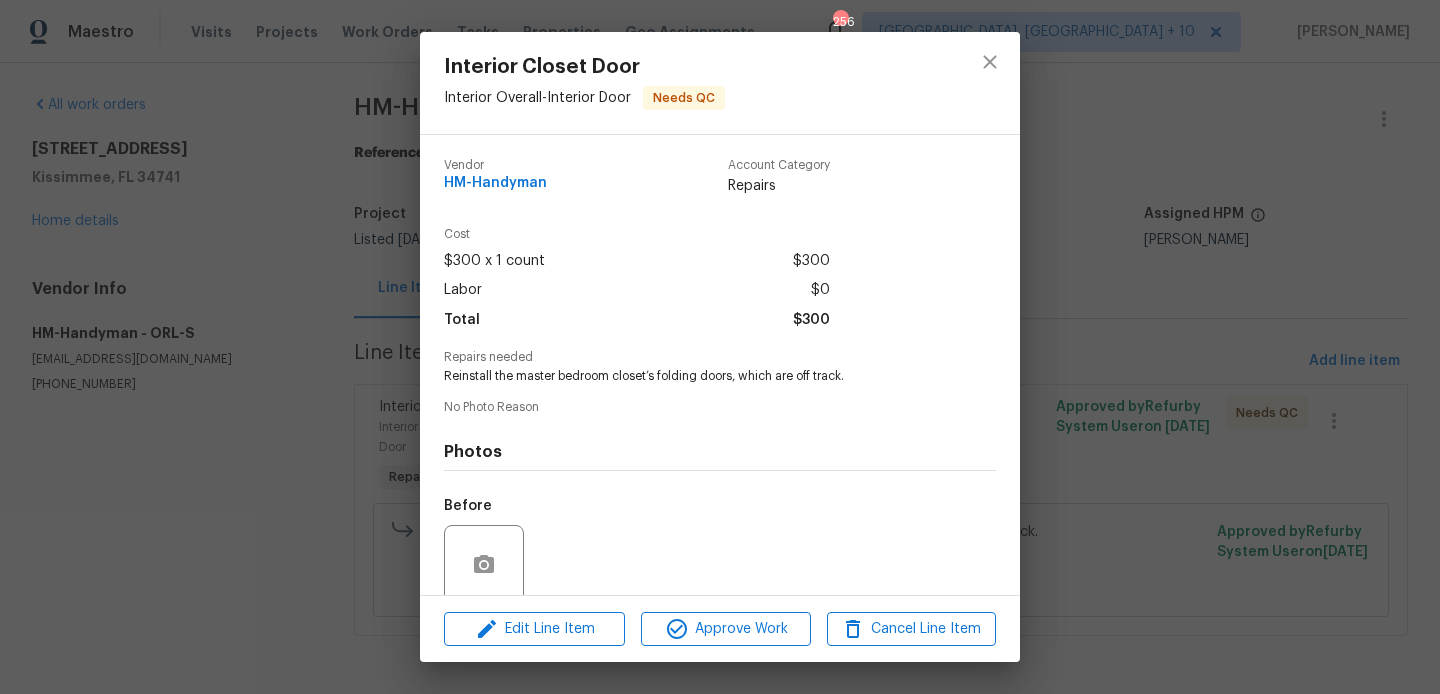 scroll, scrollTop: 159, scrollLeft: 0, axis: vertical 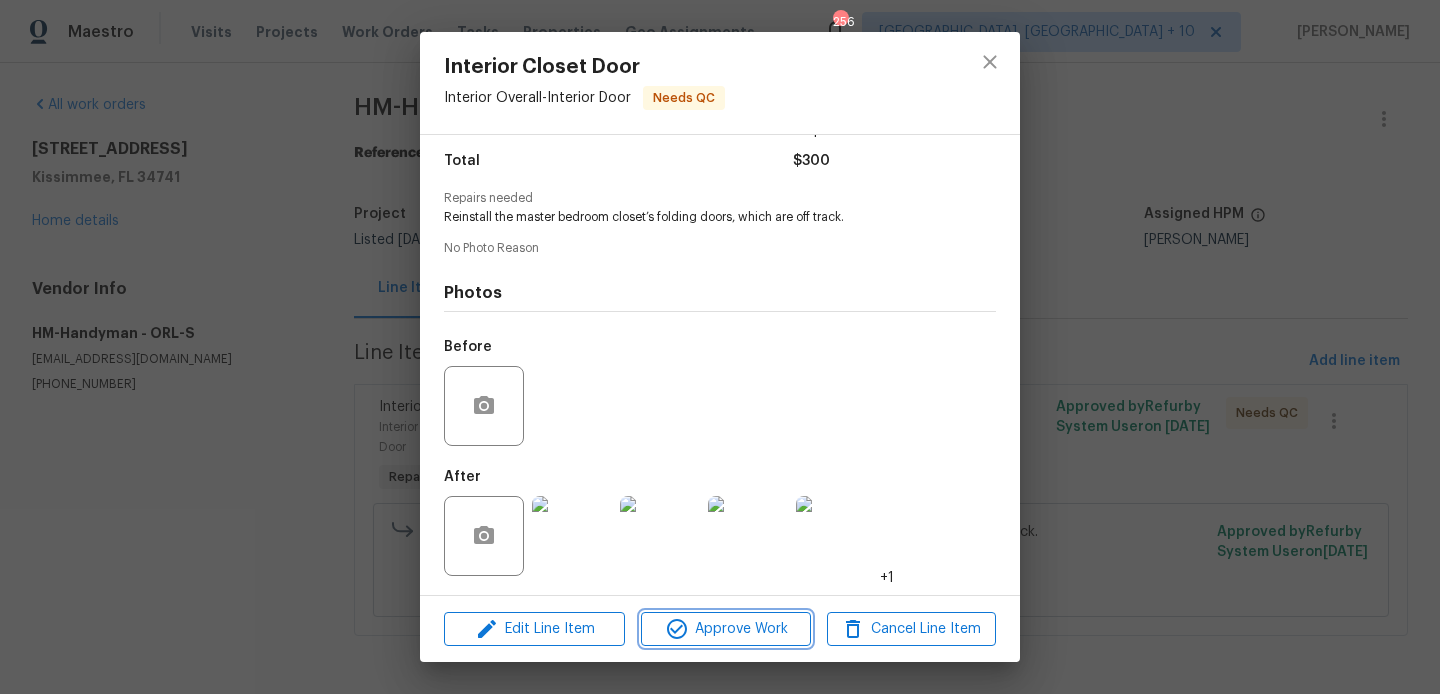 click on "Approve Work" at bounding box center (725, 629) 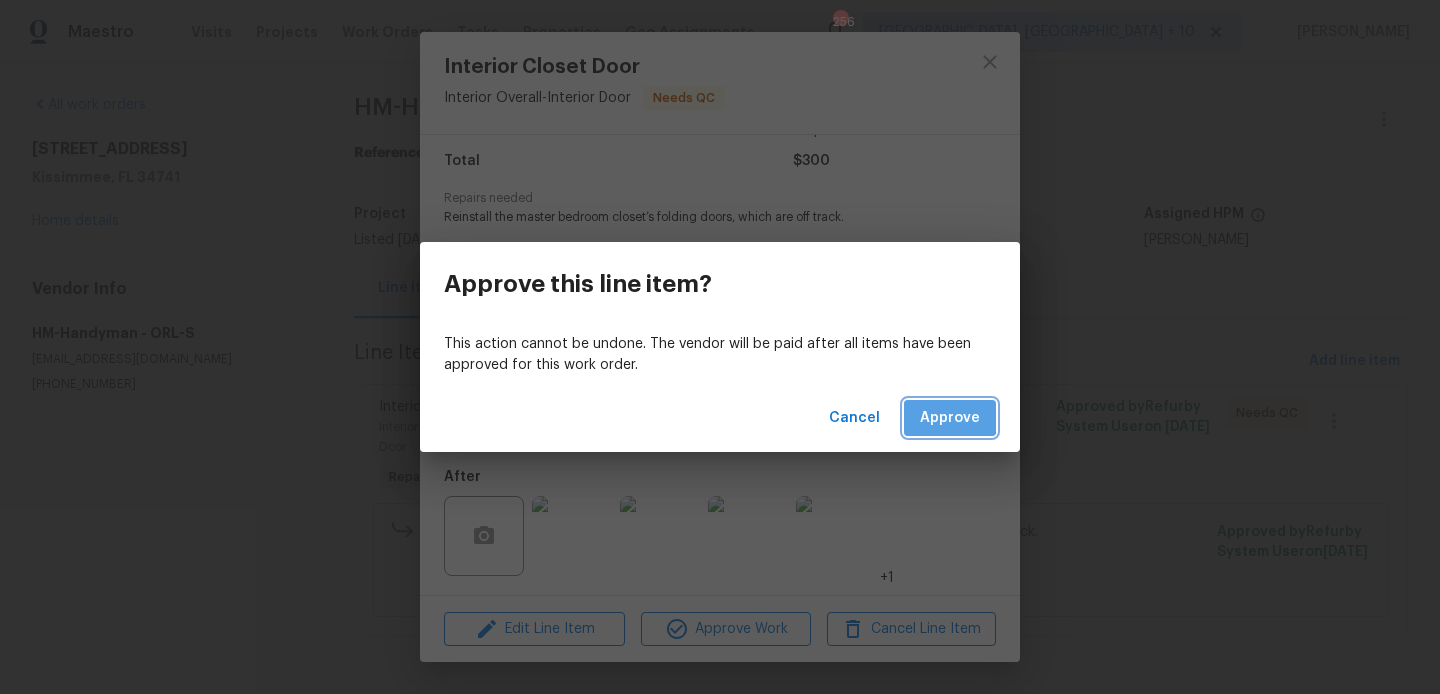 click on "Approve" at bounding box center [950, 418] 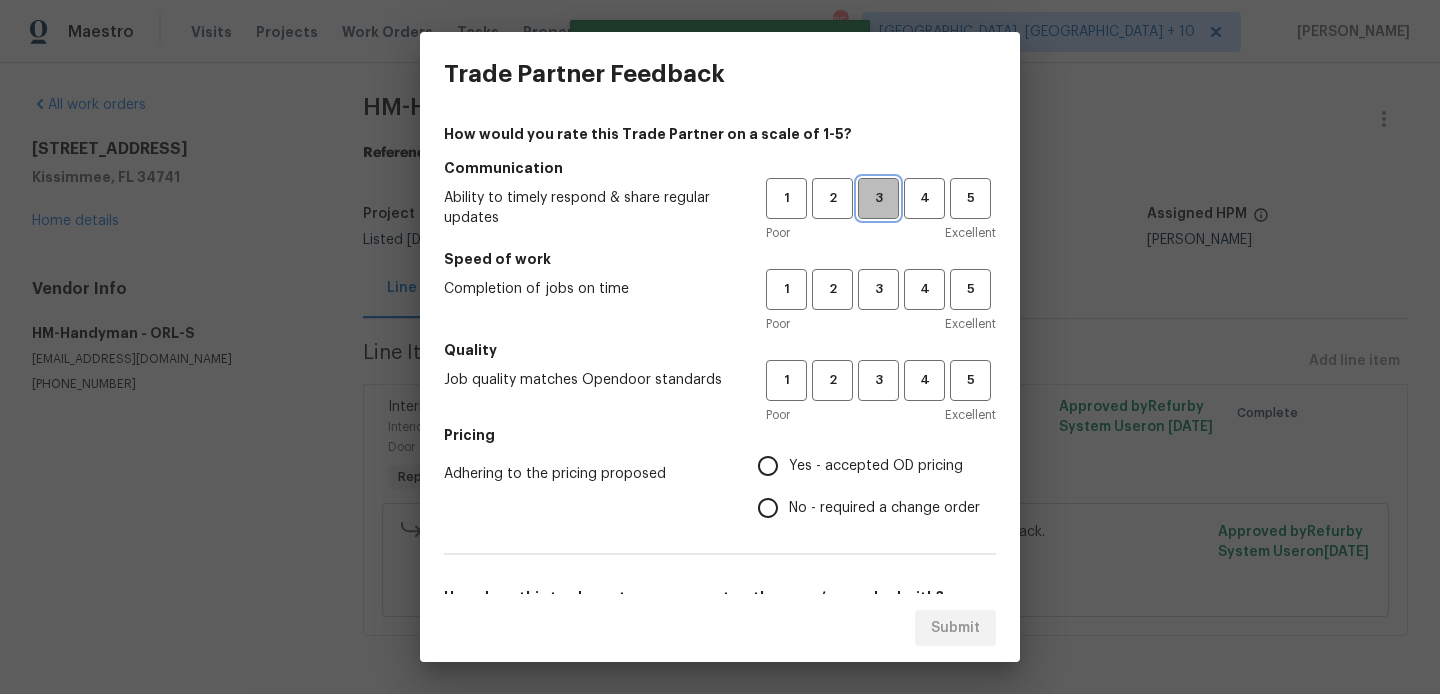 click on "3" at bounding box center [878, 198] 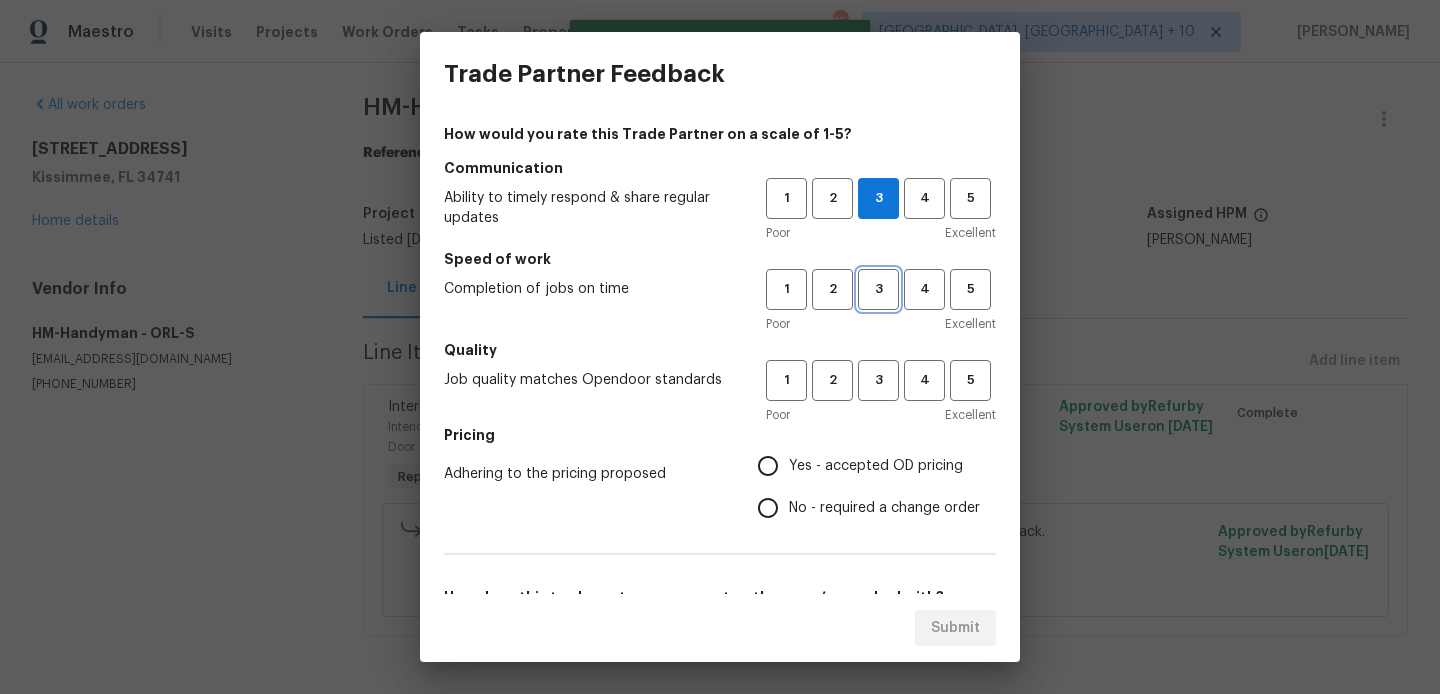 click on "3" at bounding box center [878, 289] 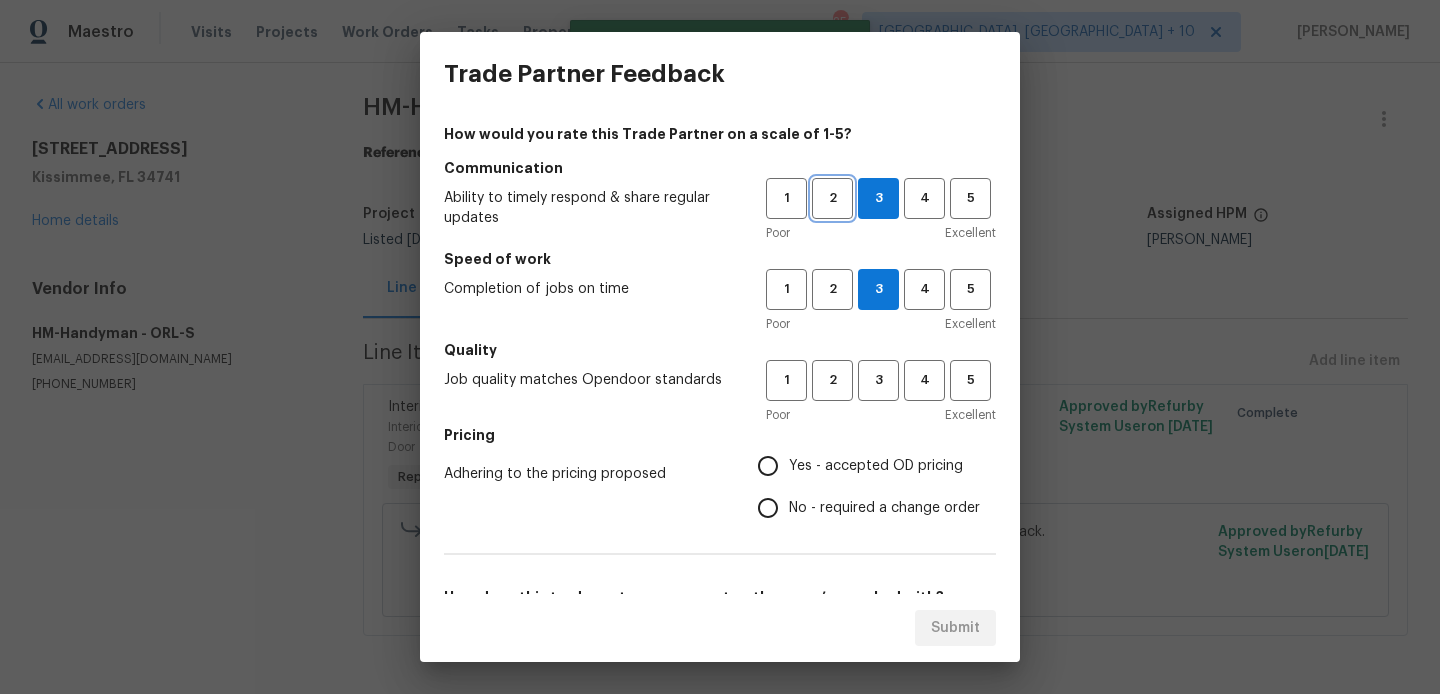 click on "2" at bounding box center [832, 198] 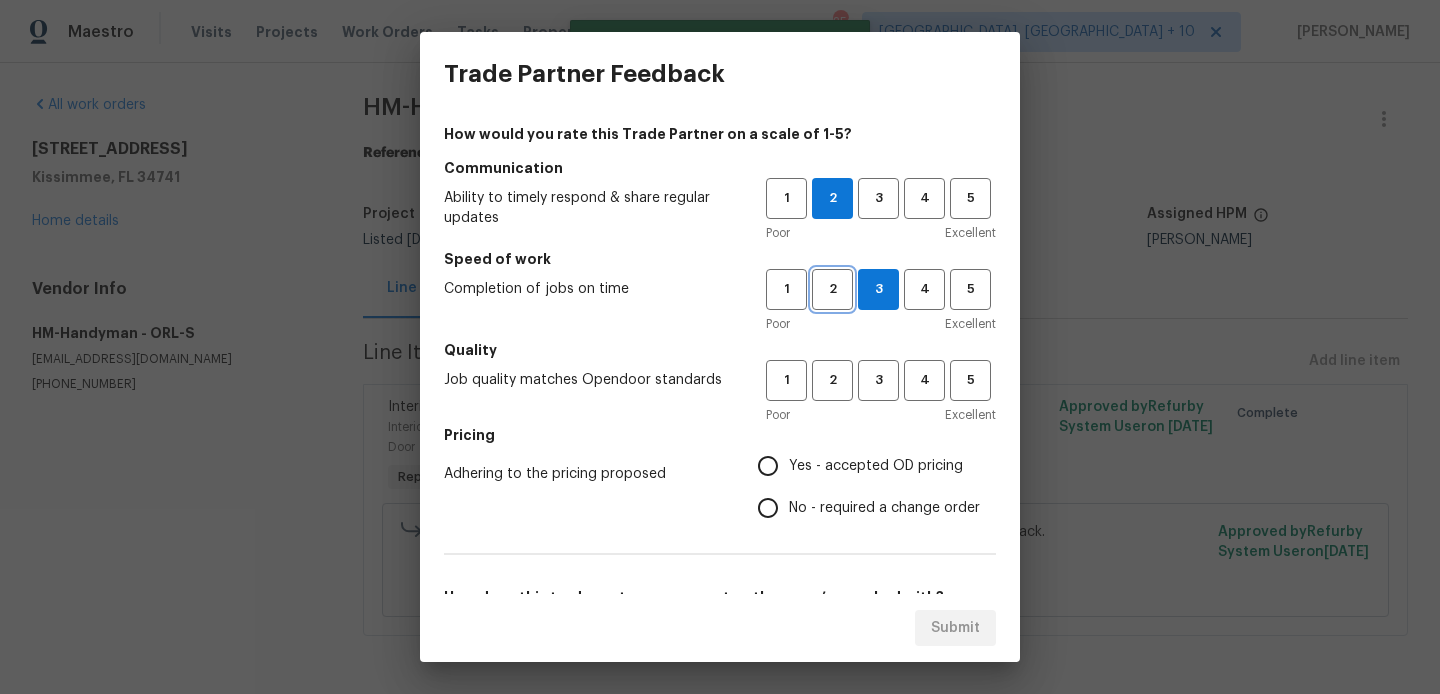 click on "2" at bounding box center [832, 289] 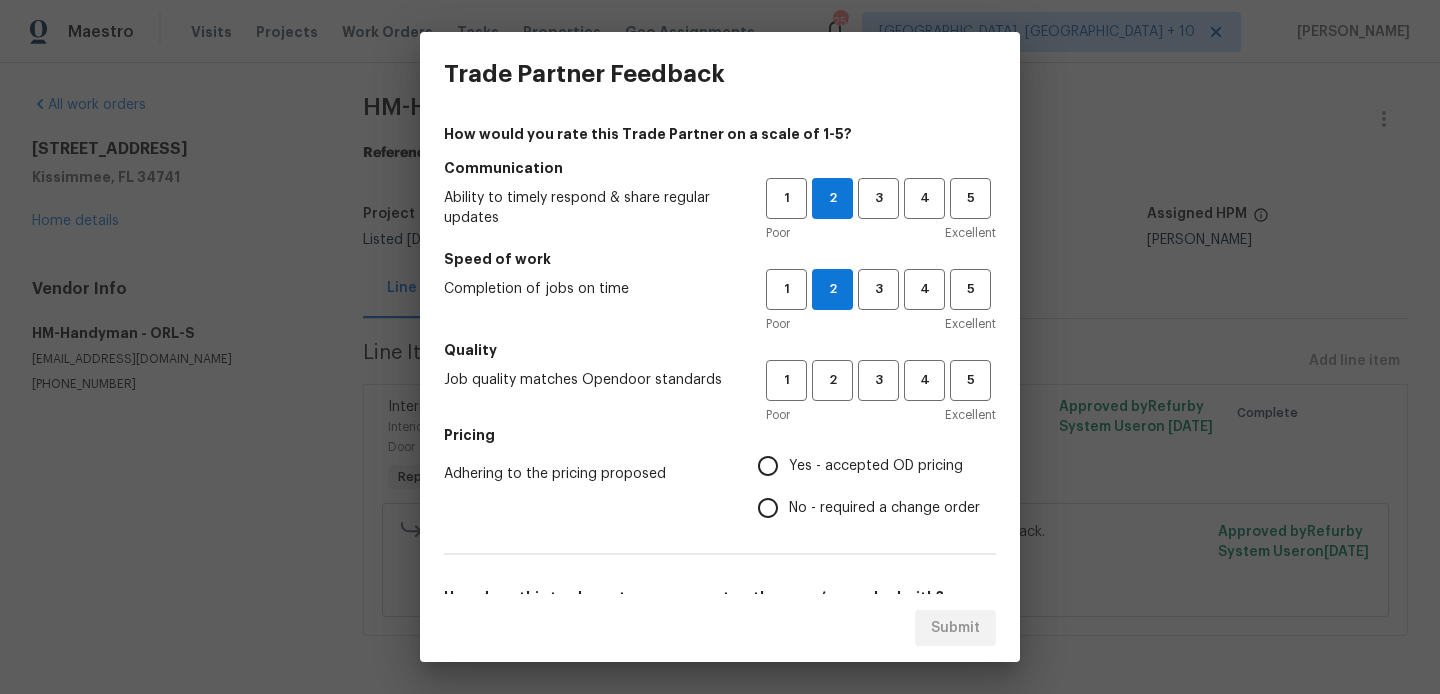 click on "Quality" at bounding box center (720, 350) 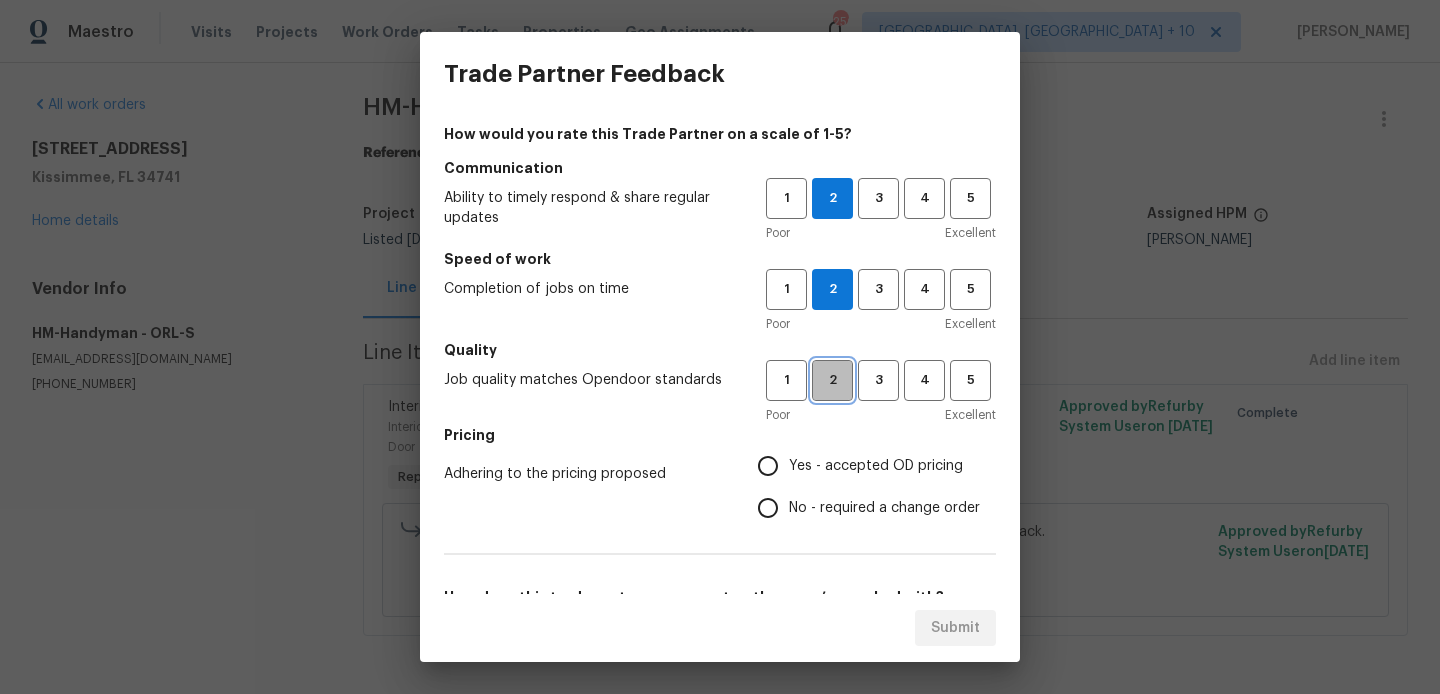 click on "2" at bounding box center [832, 380] 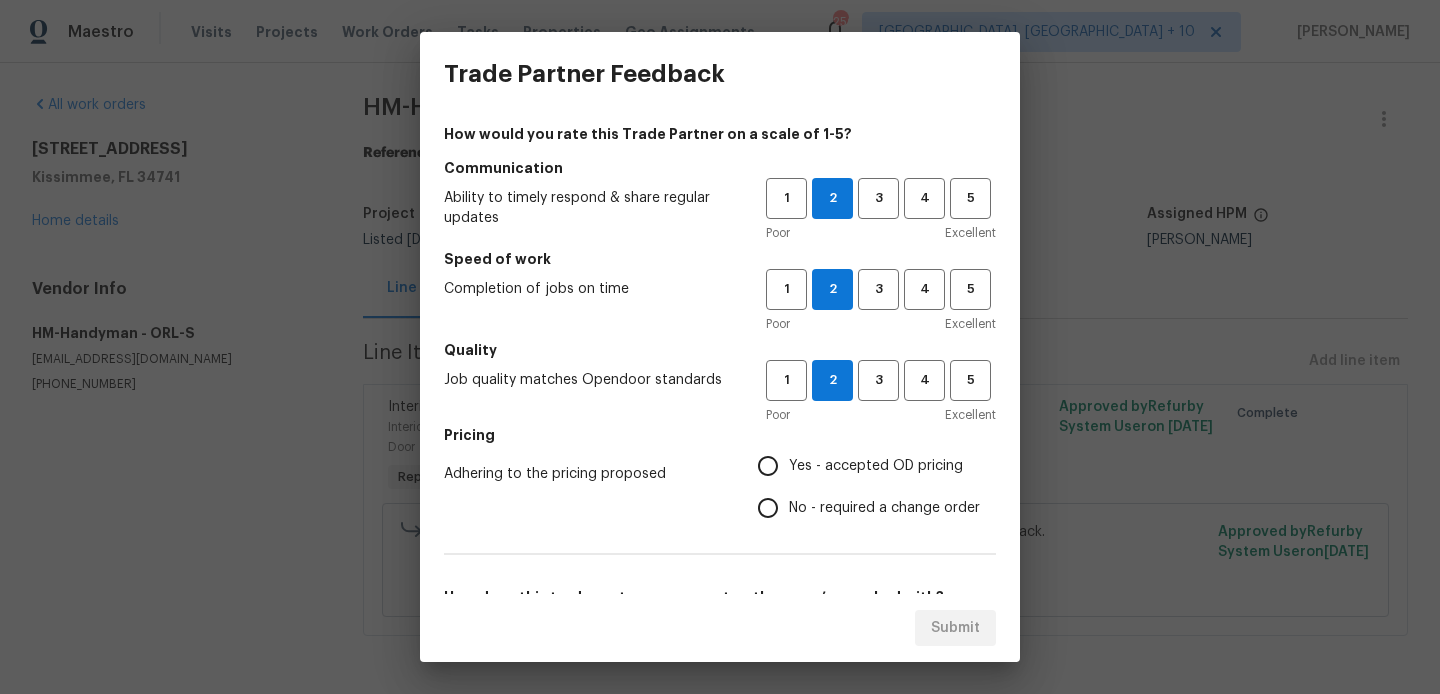 click on "No - required a change order" at bounding box center [884, 508] 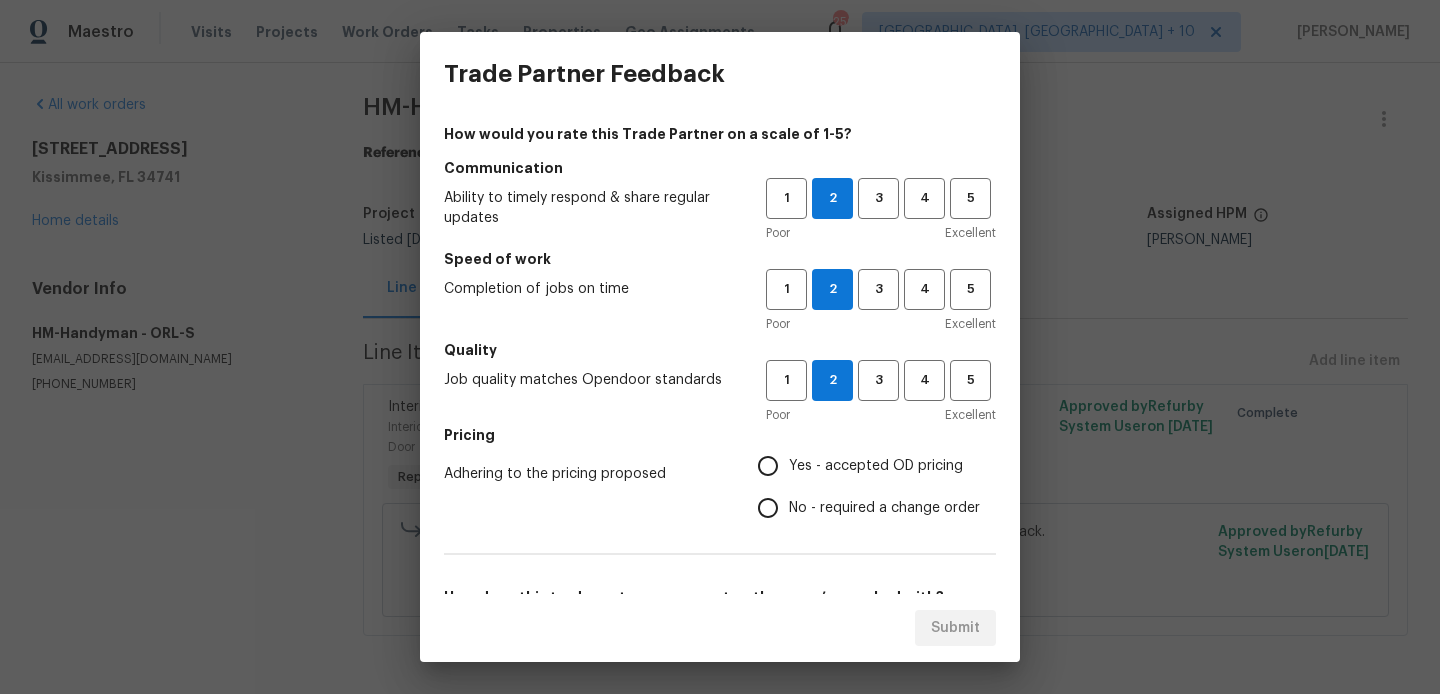 click on "No - required a change order" at bounding box center [768, 508] 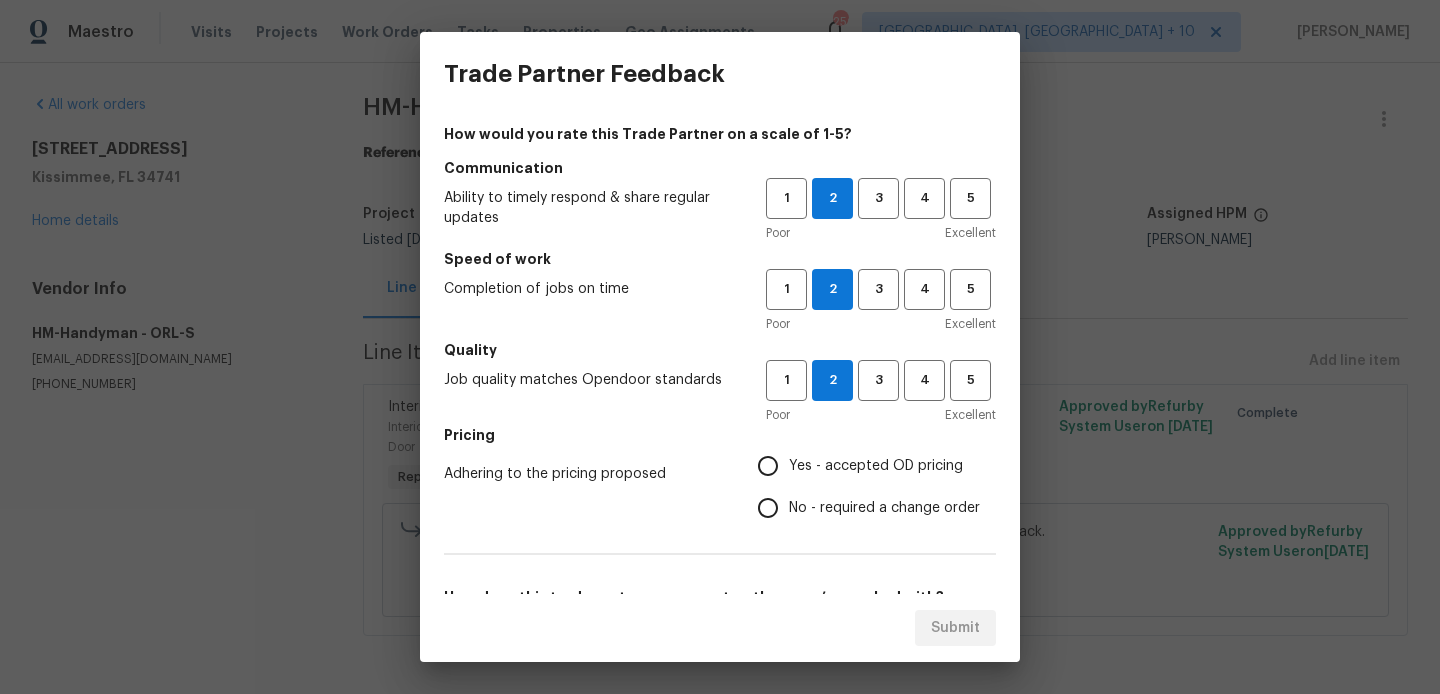 radio on "true" 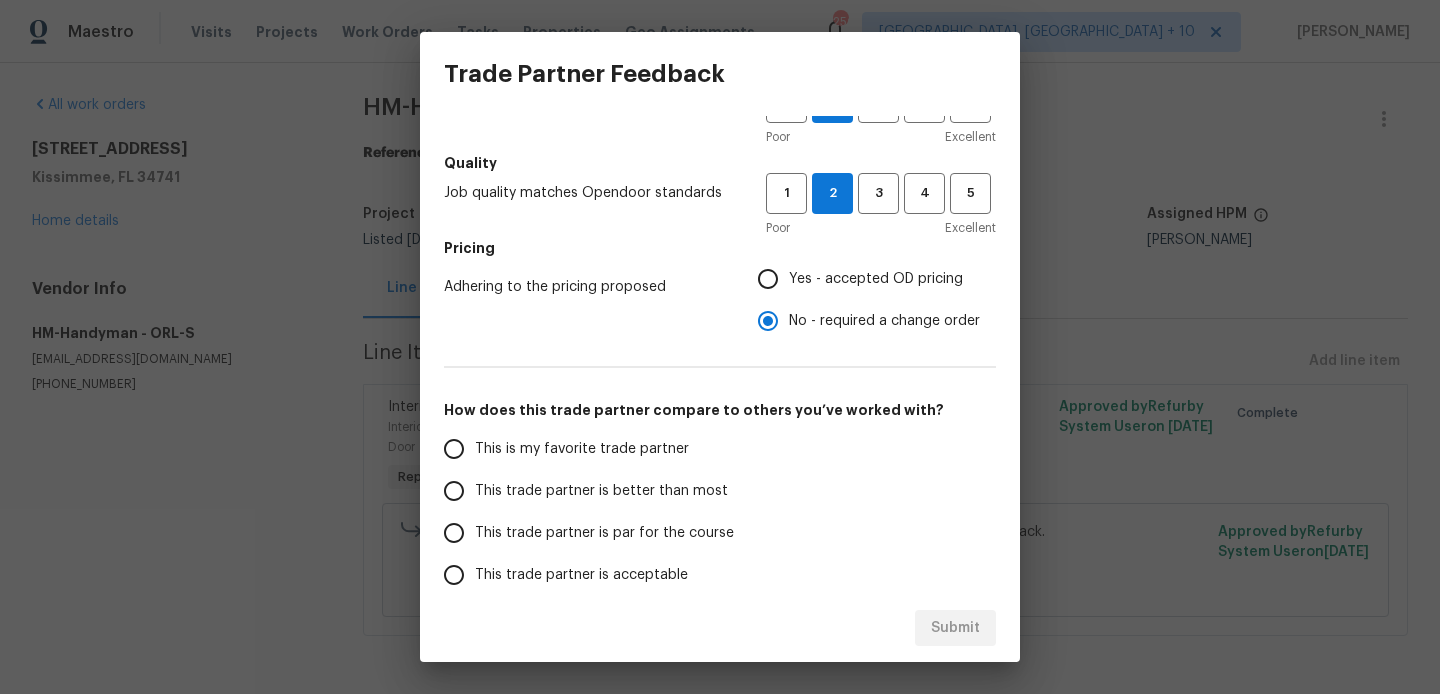 scroll, scrollTop: 199, scrollLeft: 0, axis: vertical 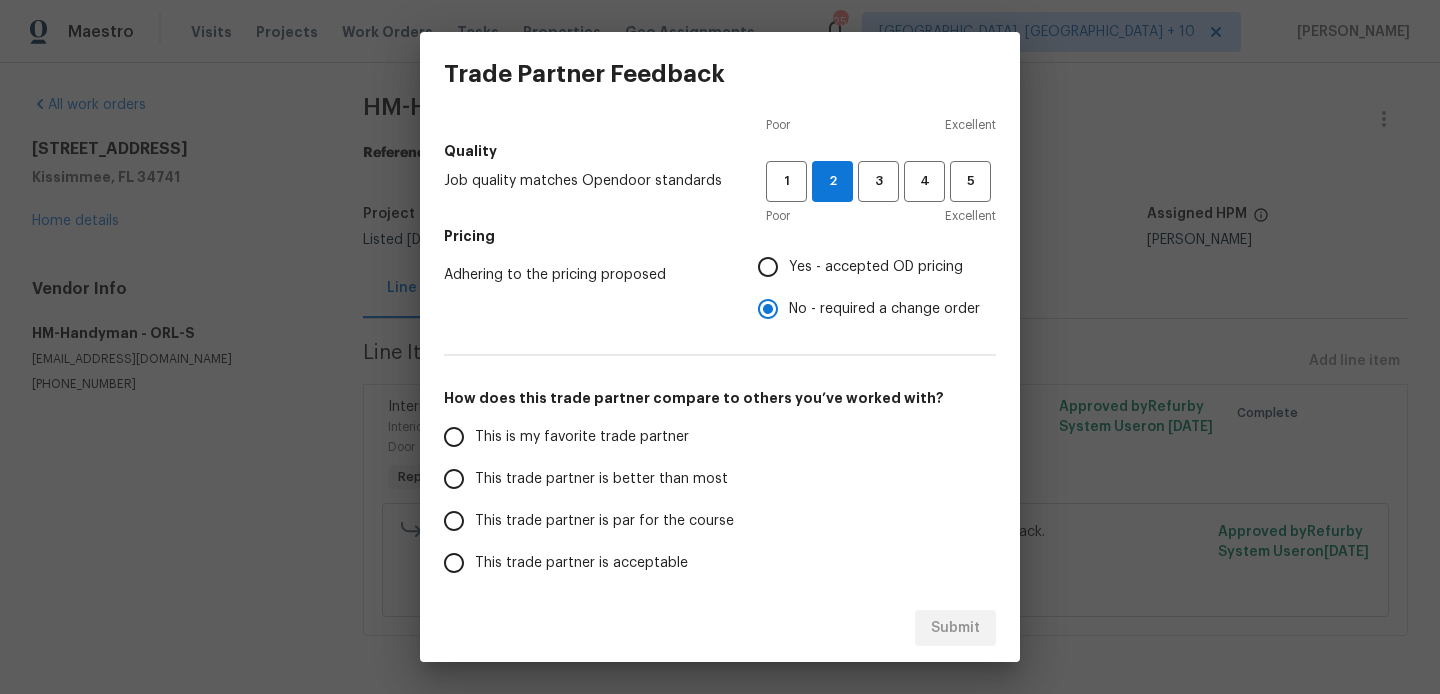 click on "This trade partner is better than most" at bounding box center [601, 479] 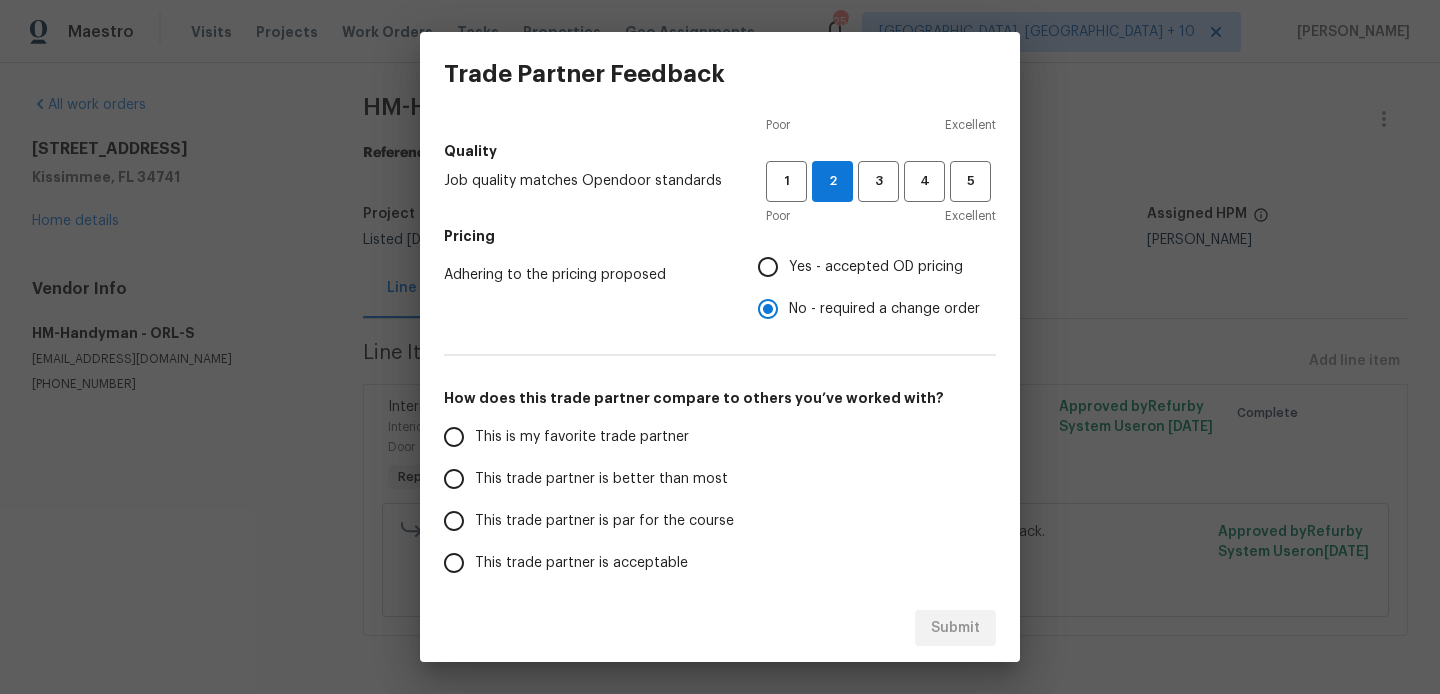 click on "This trade partner is better than most" at bounding box center [454, 479] 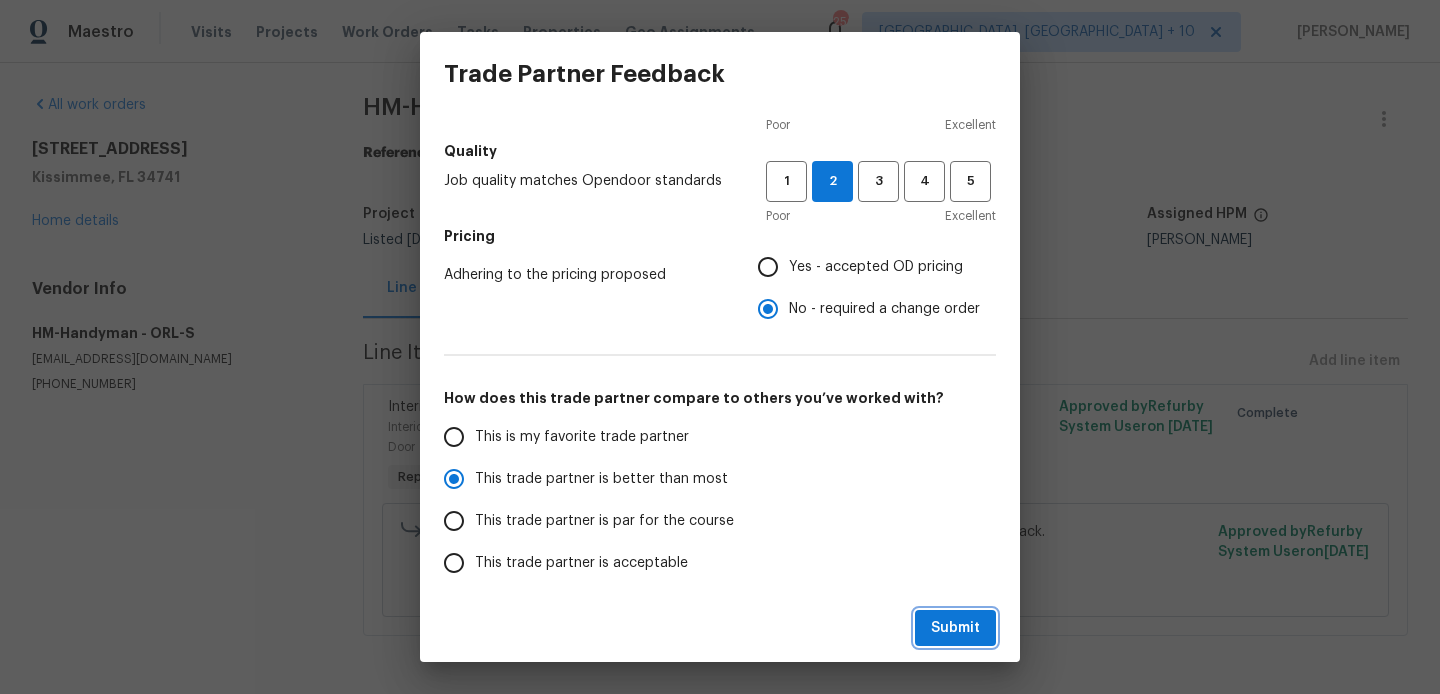 click on "Submit" at bounding box center (955, 628) 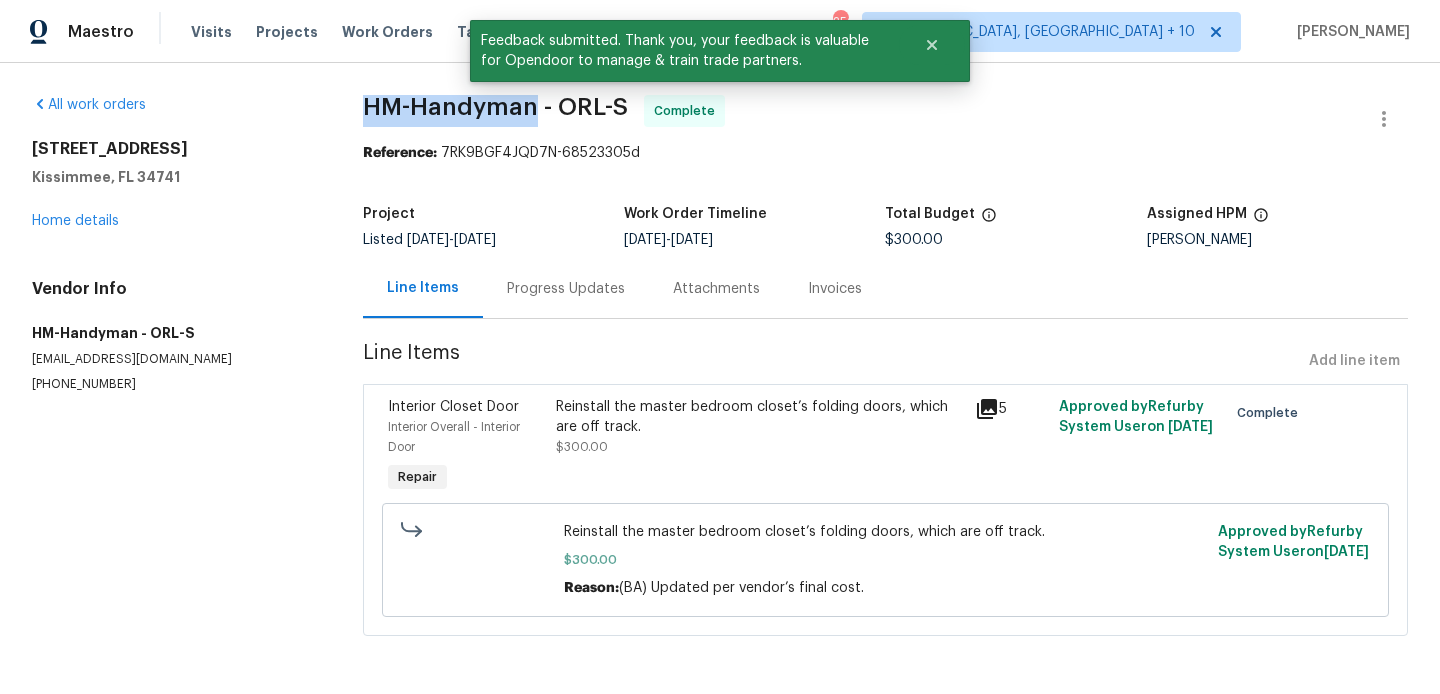 drag, startPoint x: 356, startPoint y: 112, endPoint x: 534, endPoint y: 104, distance: 178.17969 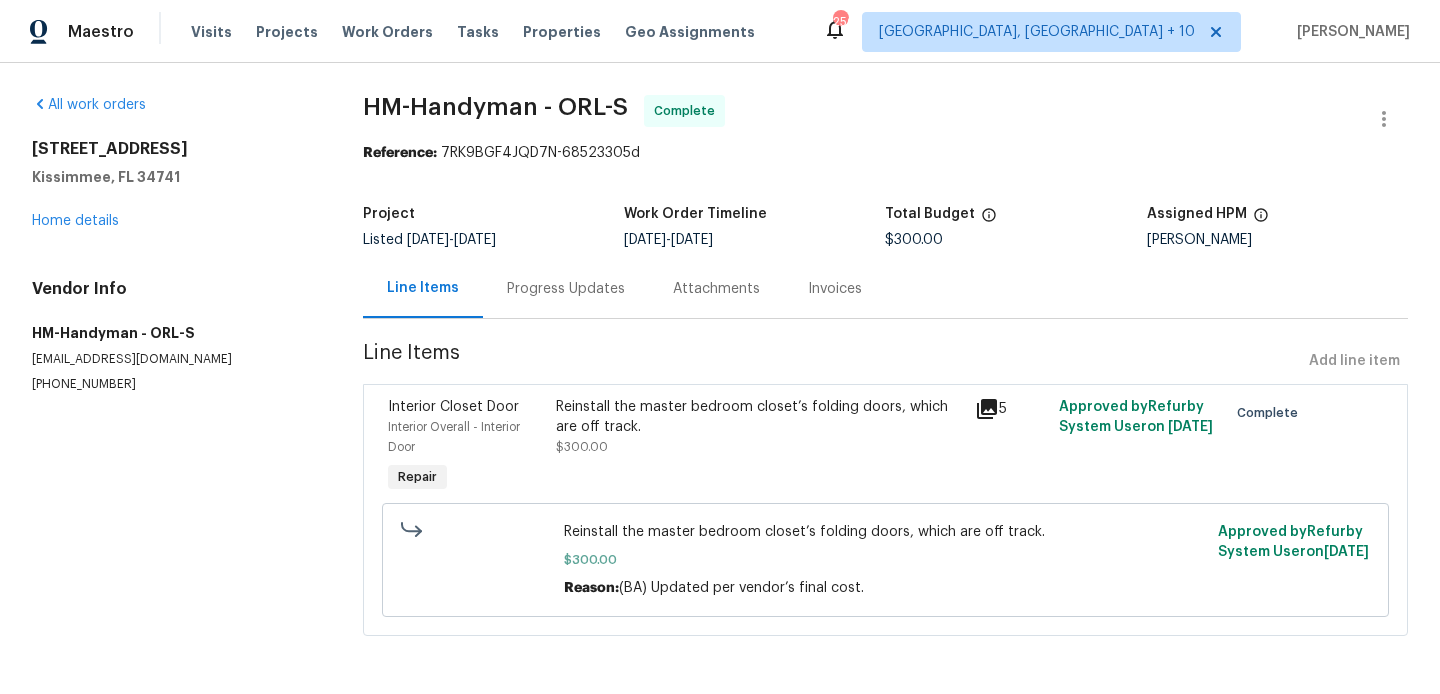 click on "Progress Updates" at bounding box center [566, 289] 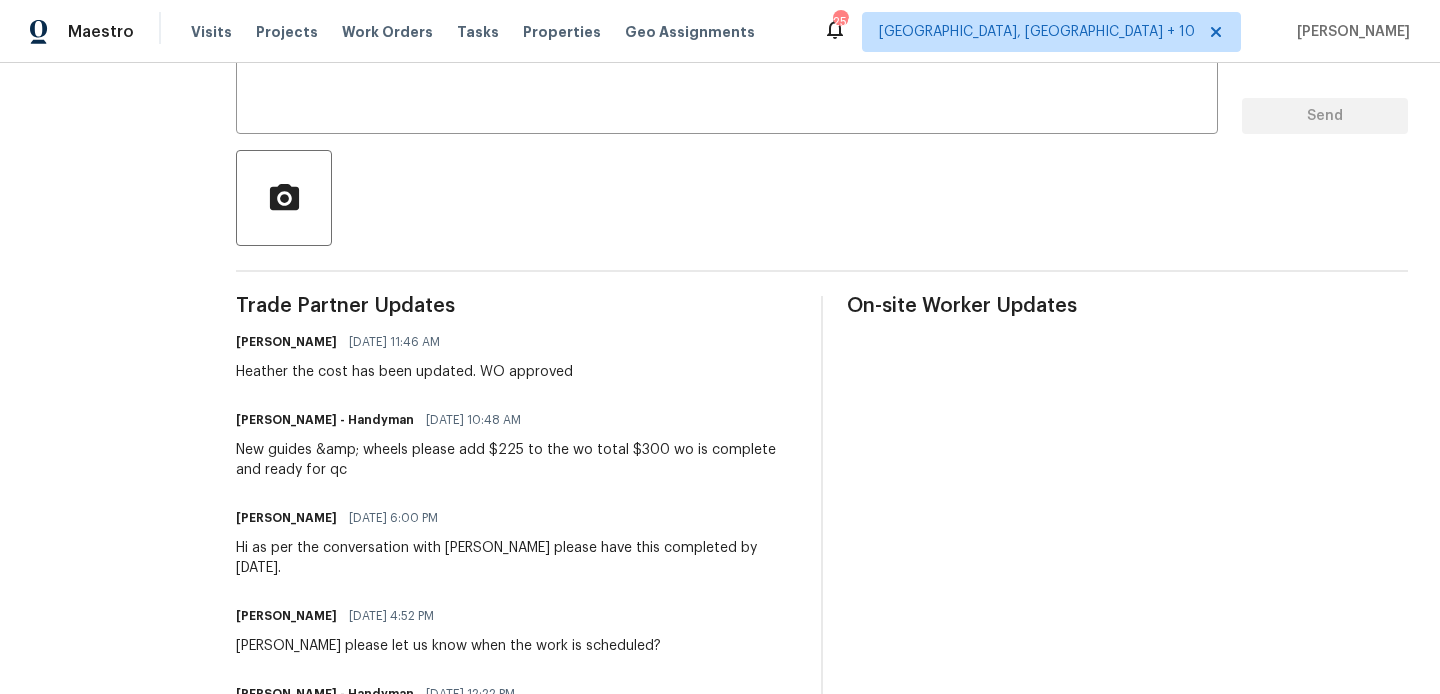 scroll, scrollTop: 456, scrollLeft: 0, axis: vertical 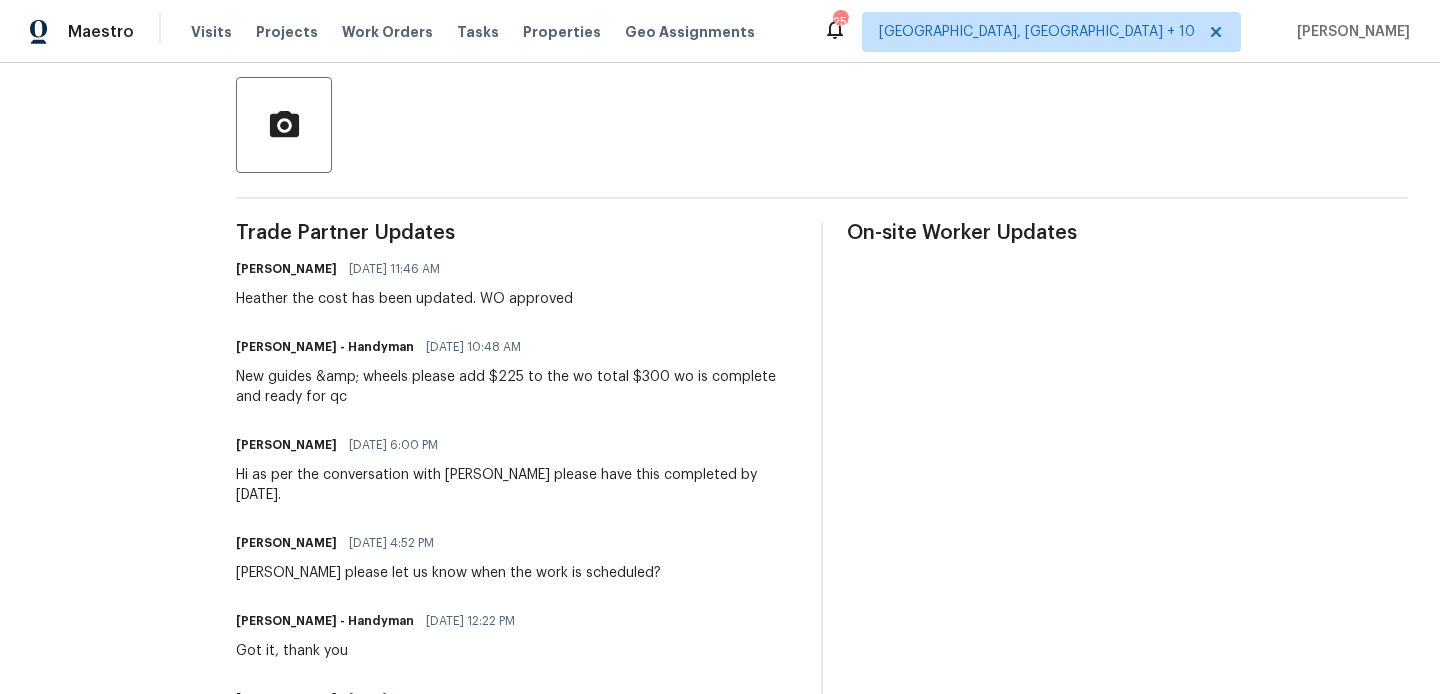 click on "New guides &amp; wheels please add $225 to the wo total $300 wo is complete and ready for qc" at bounding box center (516, 387) 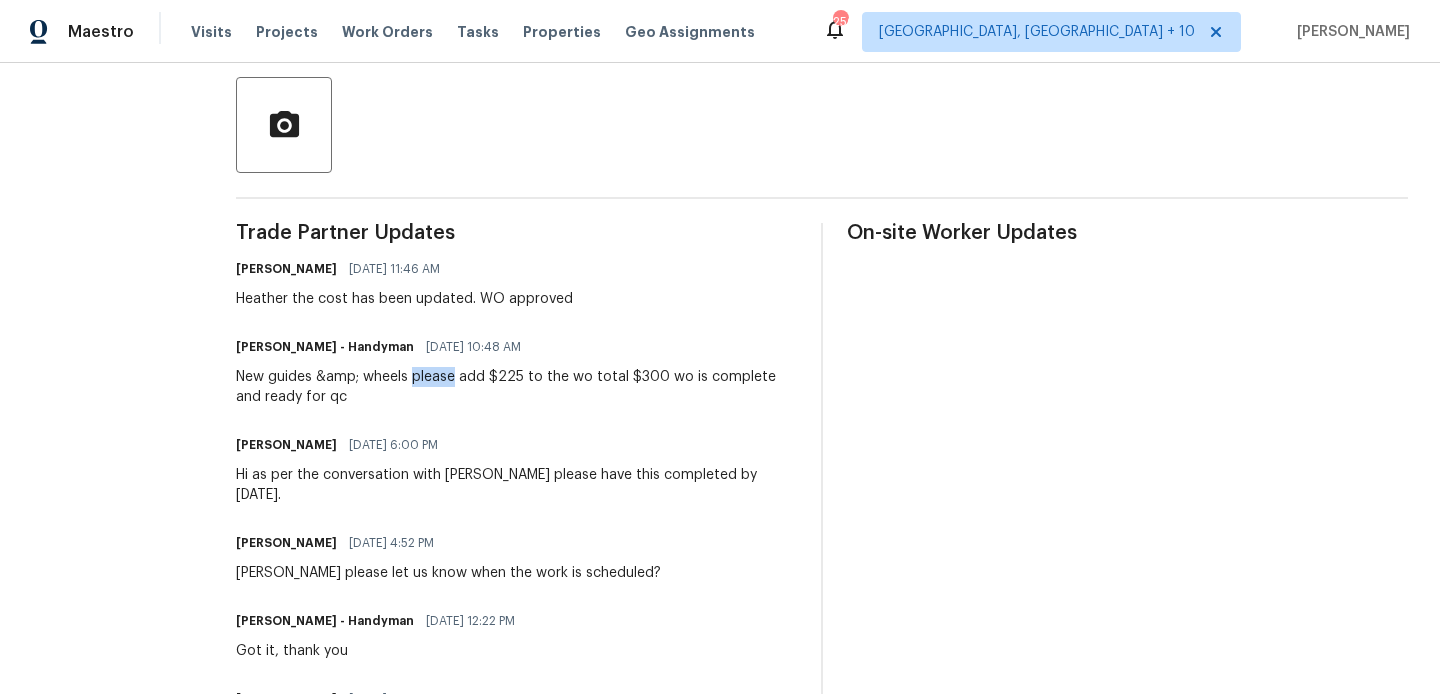click on "New guides &amp; wheels please add $225 to the wo total $300 wo is complete and ready for qc" at bounding box center (516, 387) 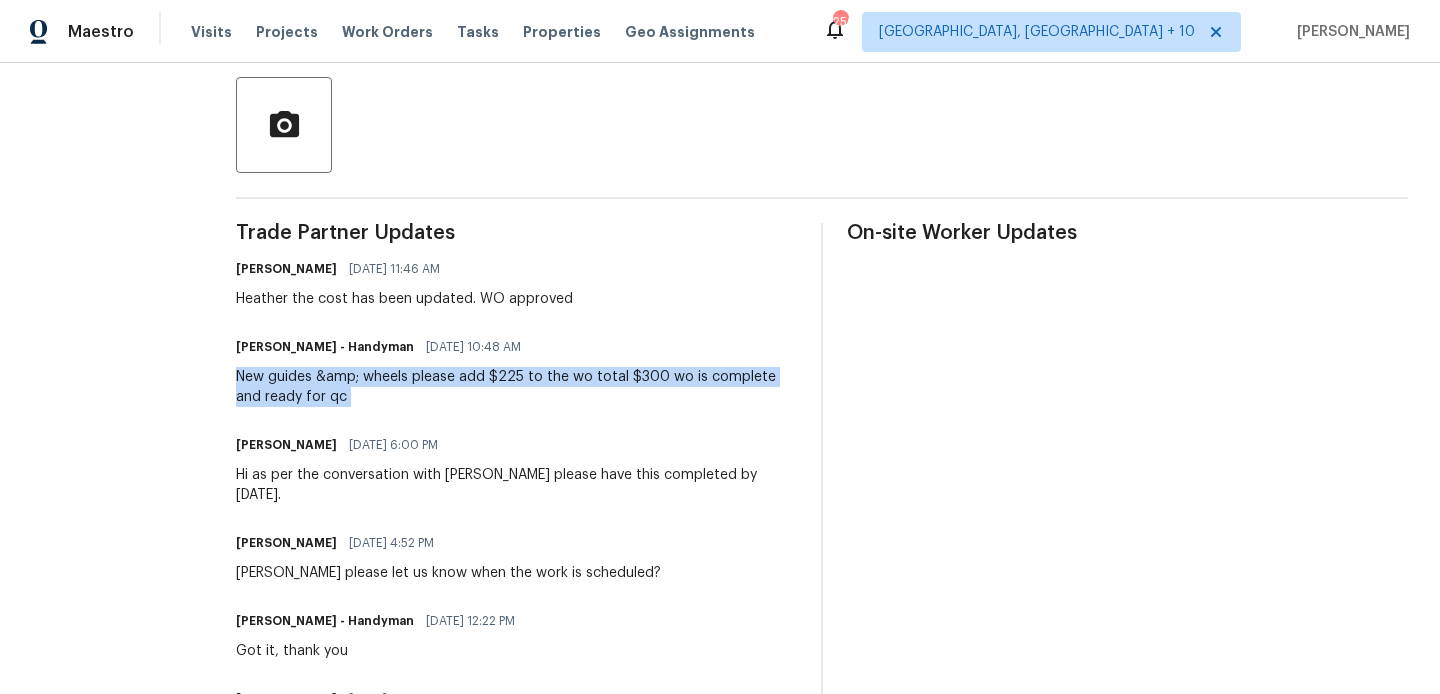 click on "New guides &amp; wheels please add $225 to the wo total $300 wo is complete and ready for qc" at bounding box center (516, 387) 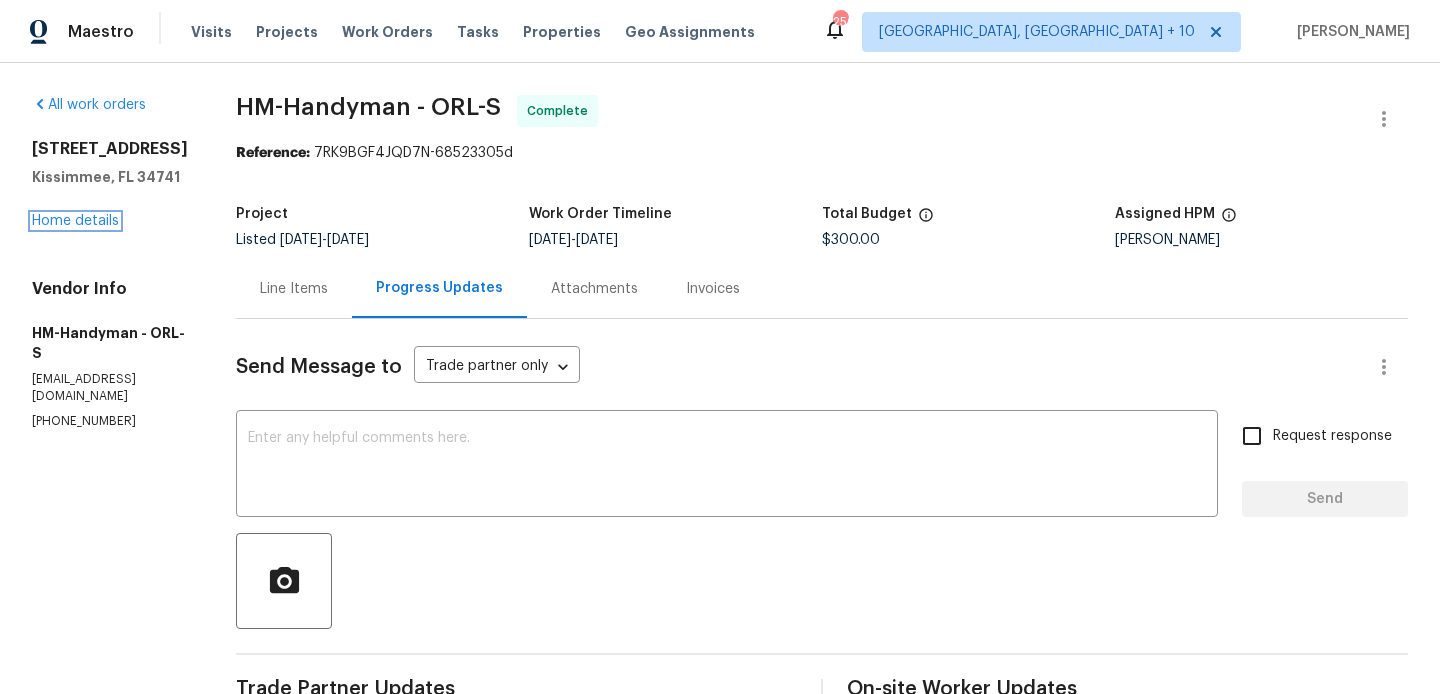 click on "Home details" at bounding box center [75, 221] 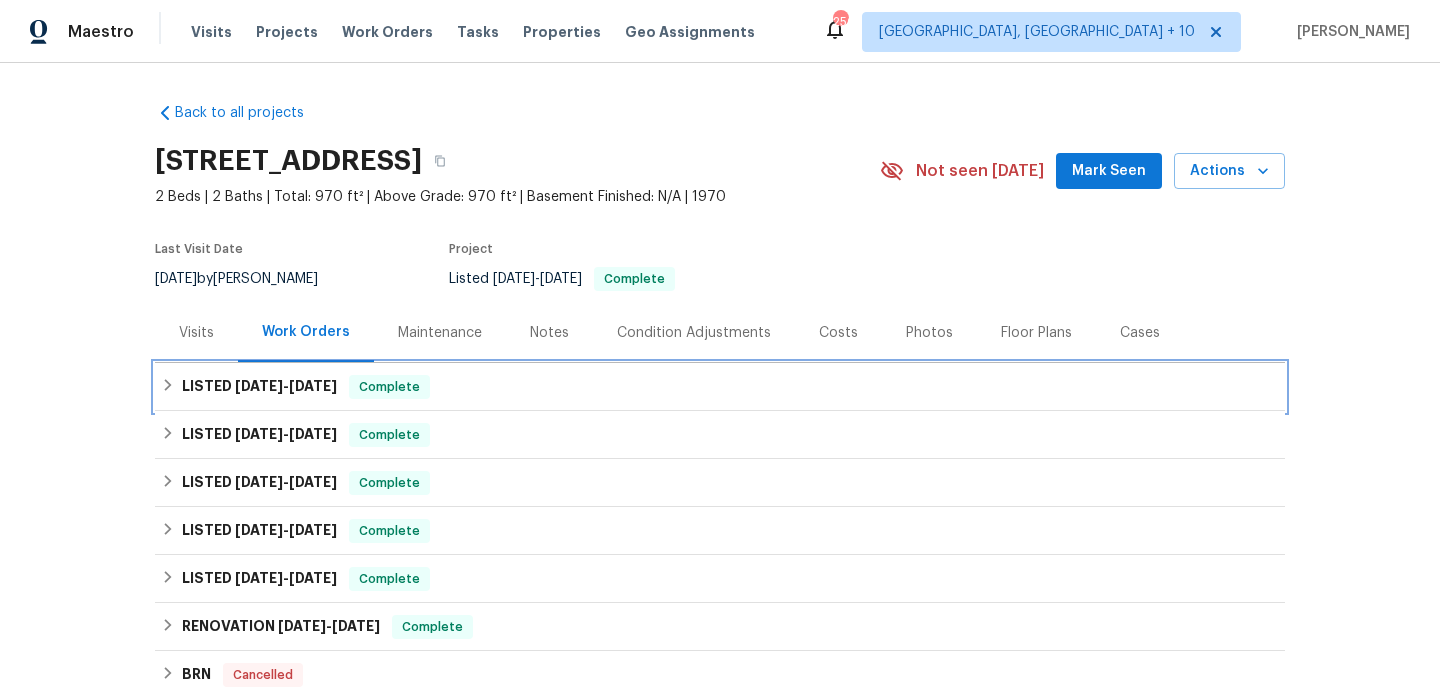 click on "LISTED   7/16/25  -  7/21/25 Complete" at bounding box center [720, 387] 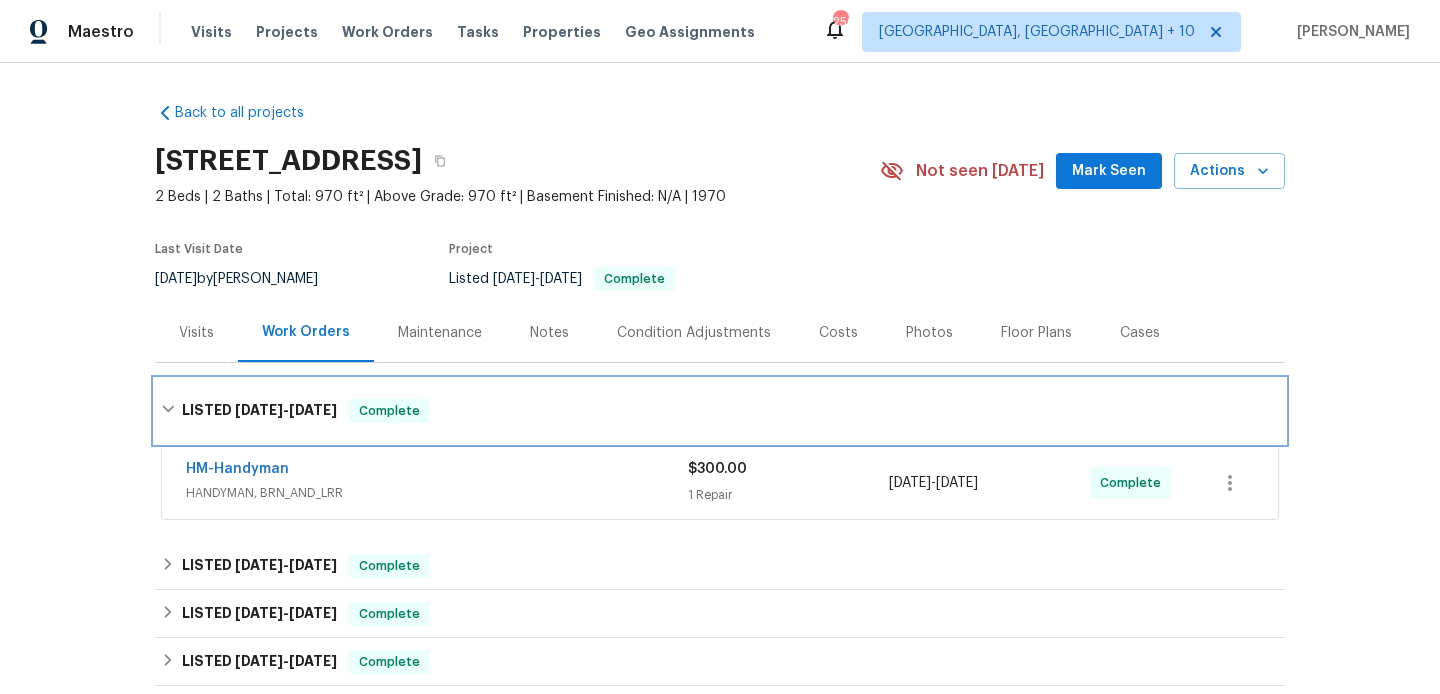 click on "Complete" at bounding box center [389, 411] 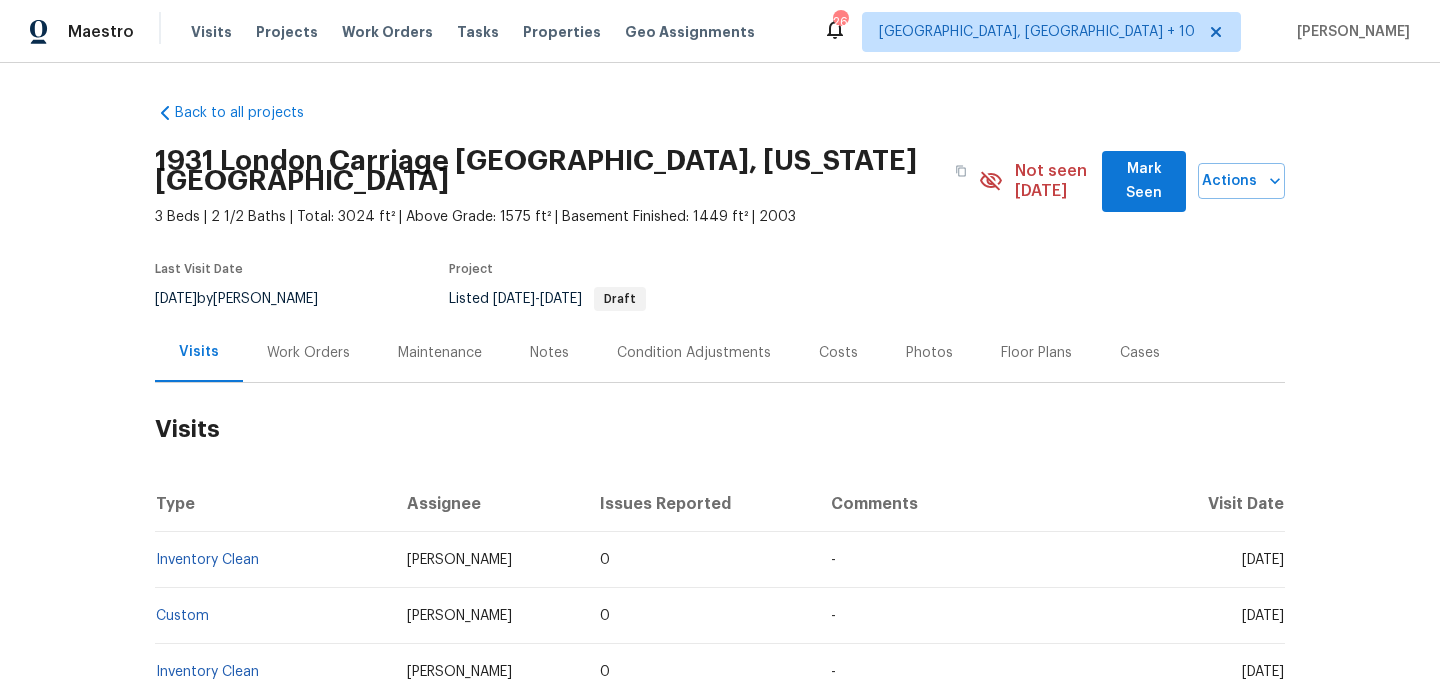 scroll, scrollTop: 0, scrollLeft: 0, axis: both 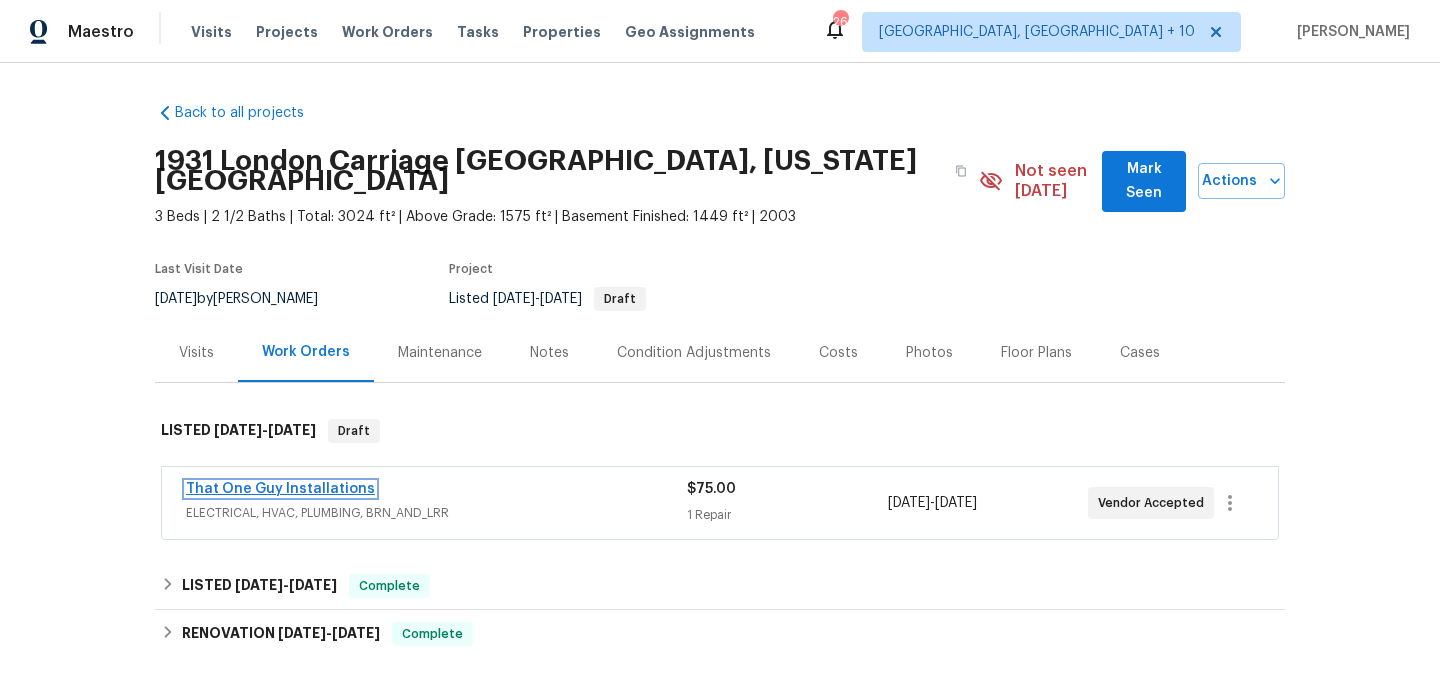 click on "That One Guy Installations" at bounding box center [280, 489] 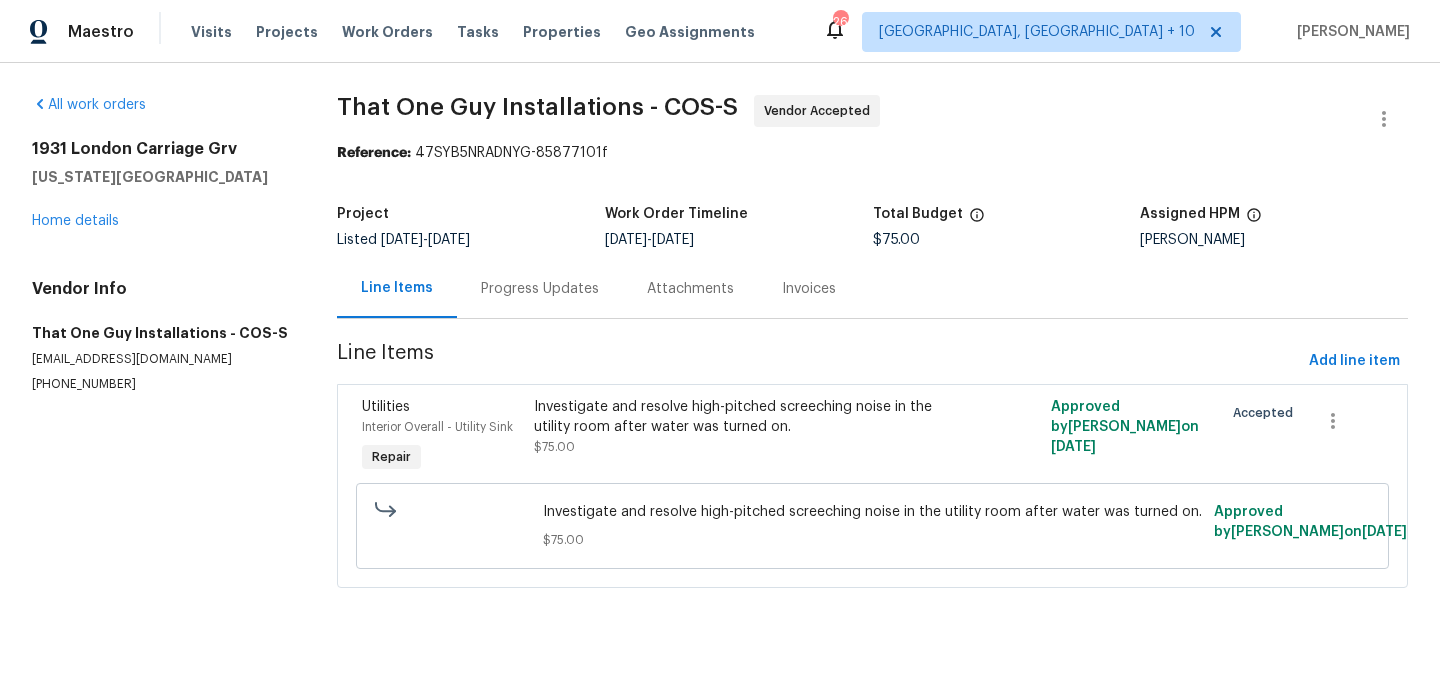 click on "Progress Updates" at bounding box center (540, 288) 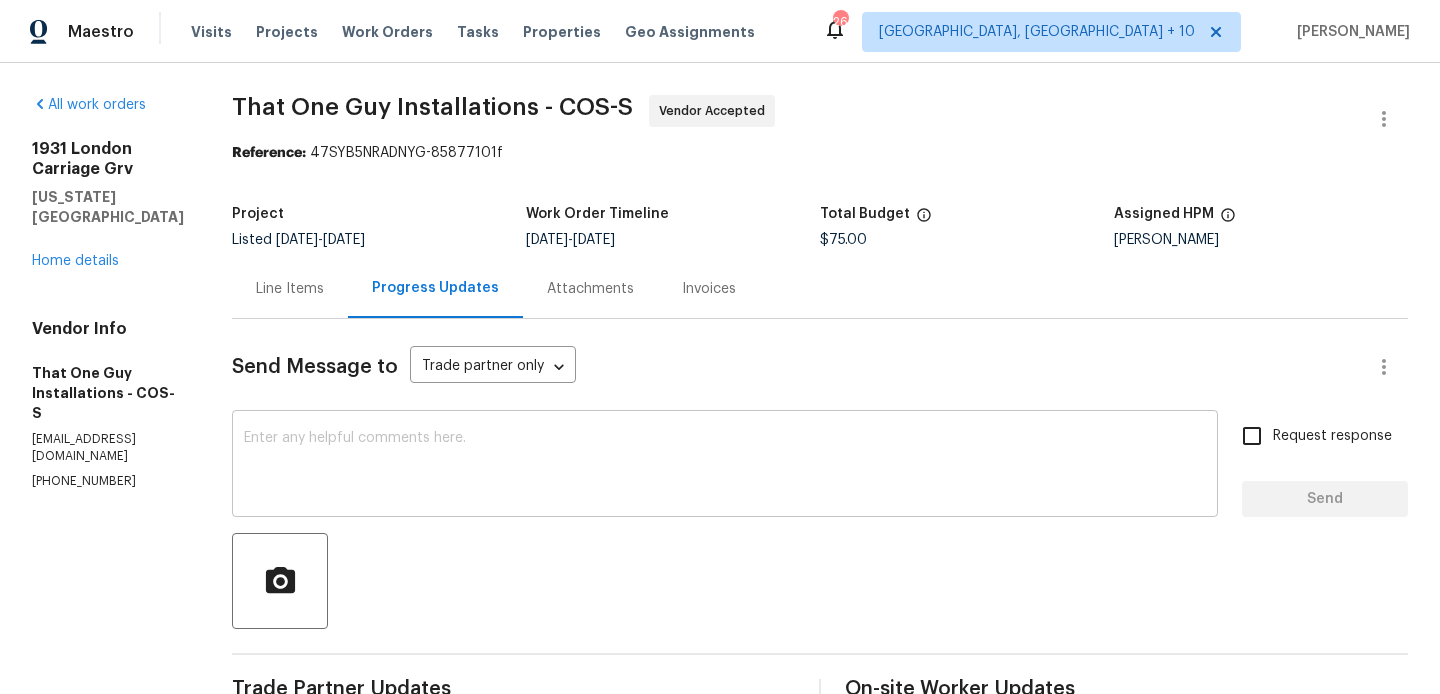 scroll, scrollTop: 211, scrollLeft: 0, axis: vertical 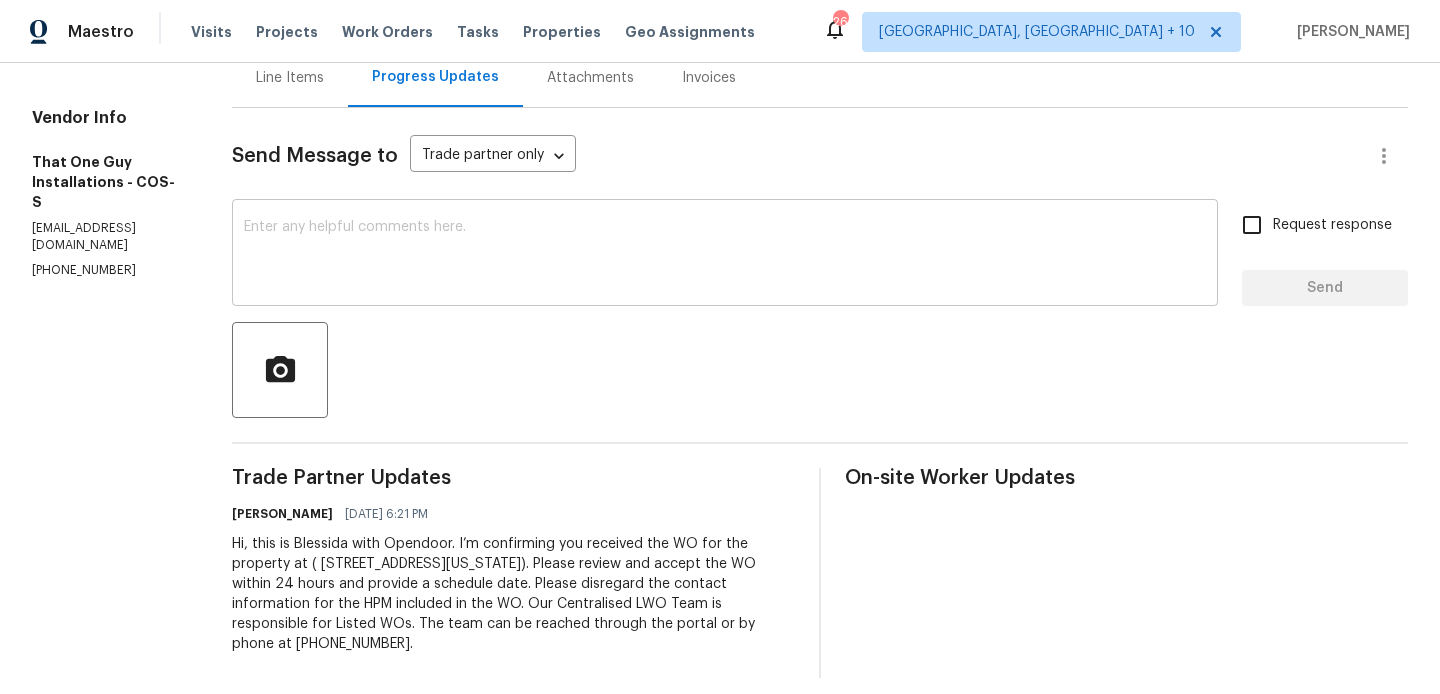 click at bounding box center [725, 255] 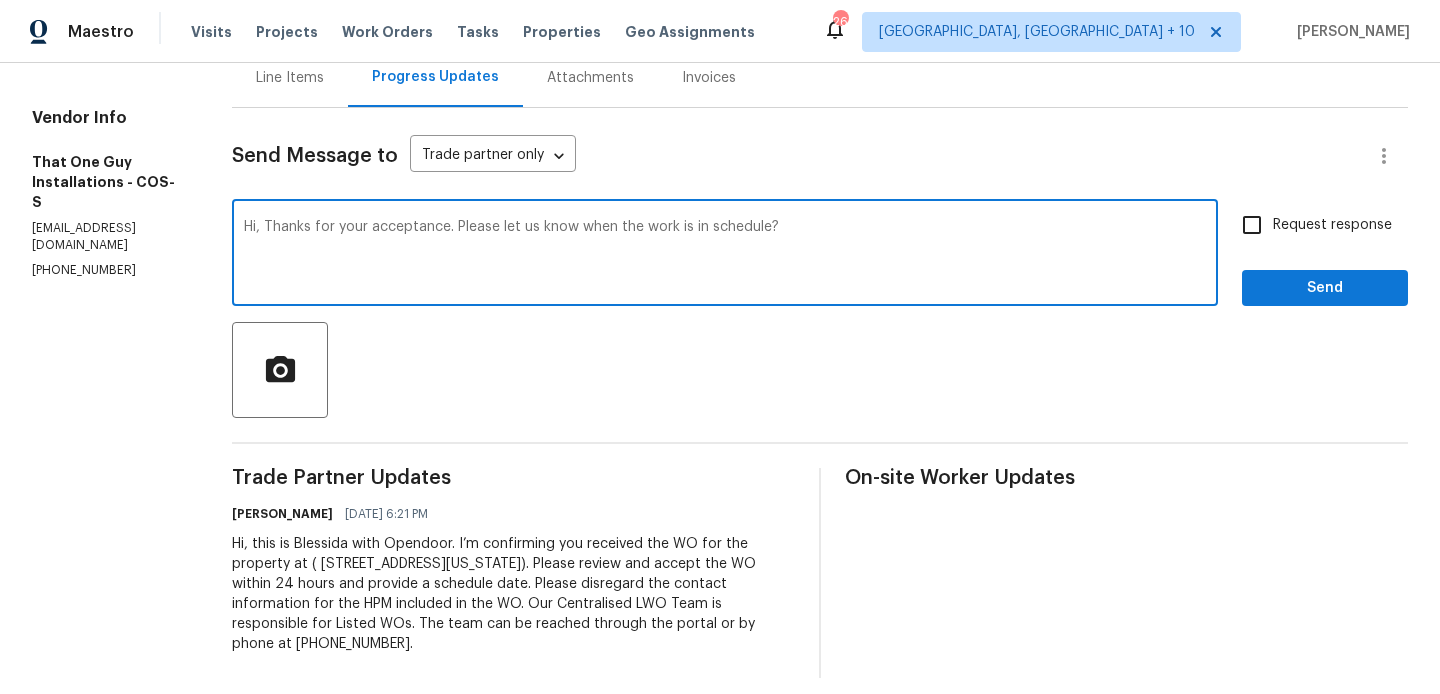 type on "Hi, Thanks for your acceptance. Please let us know when the work is in schedule?" 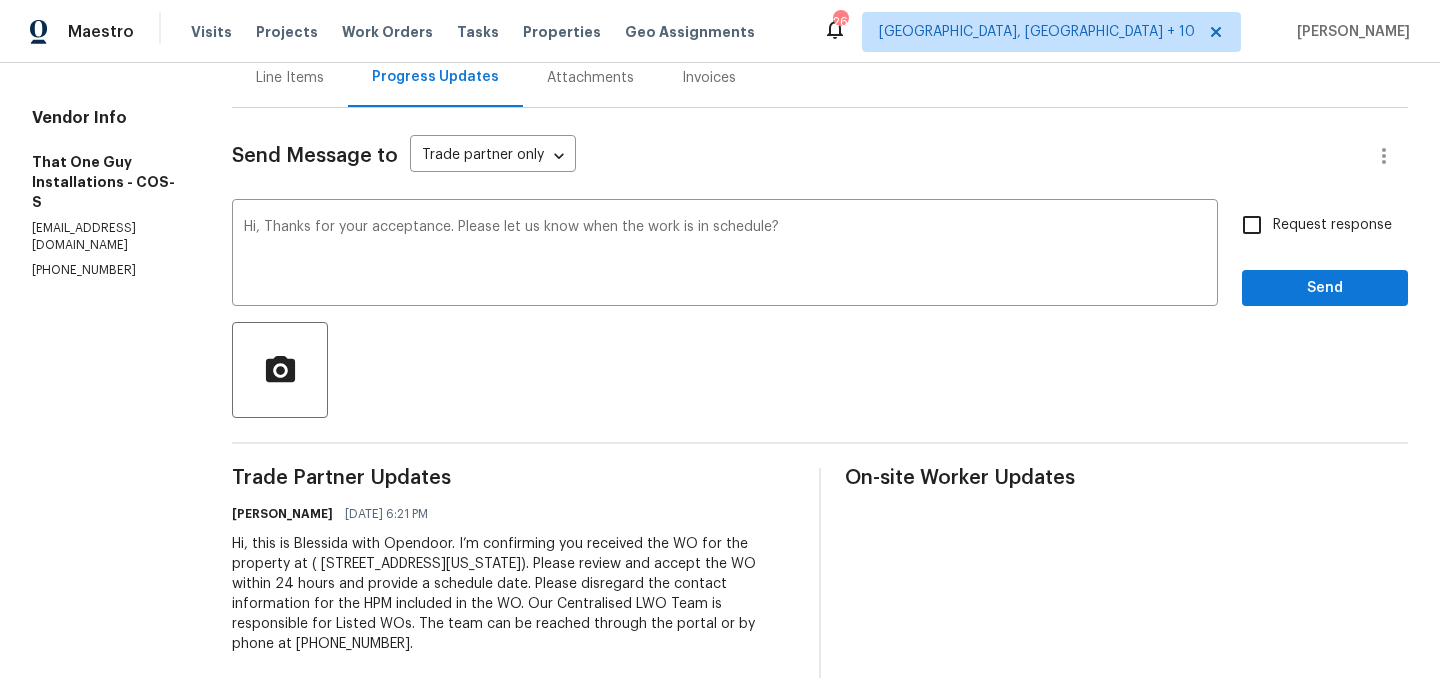 click on "Request response" at bounding box center [1332, 225] 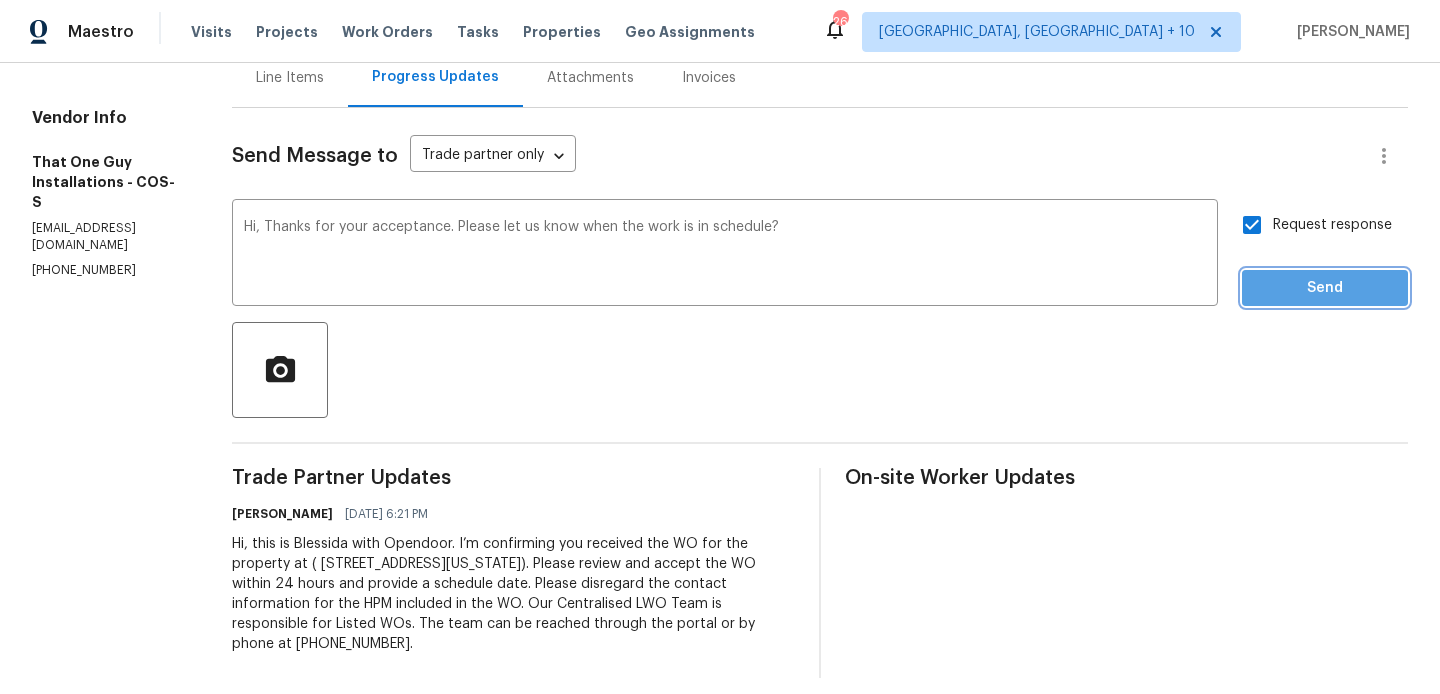 click on "Send" at bounding box center (1325, 288) 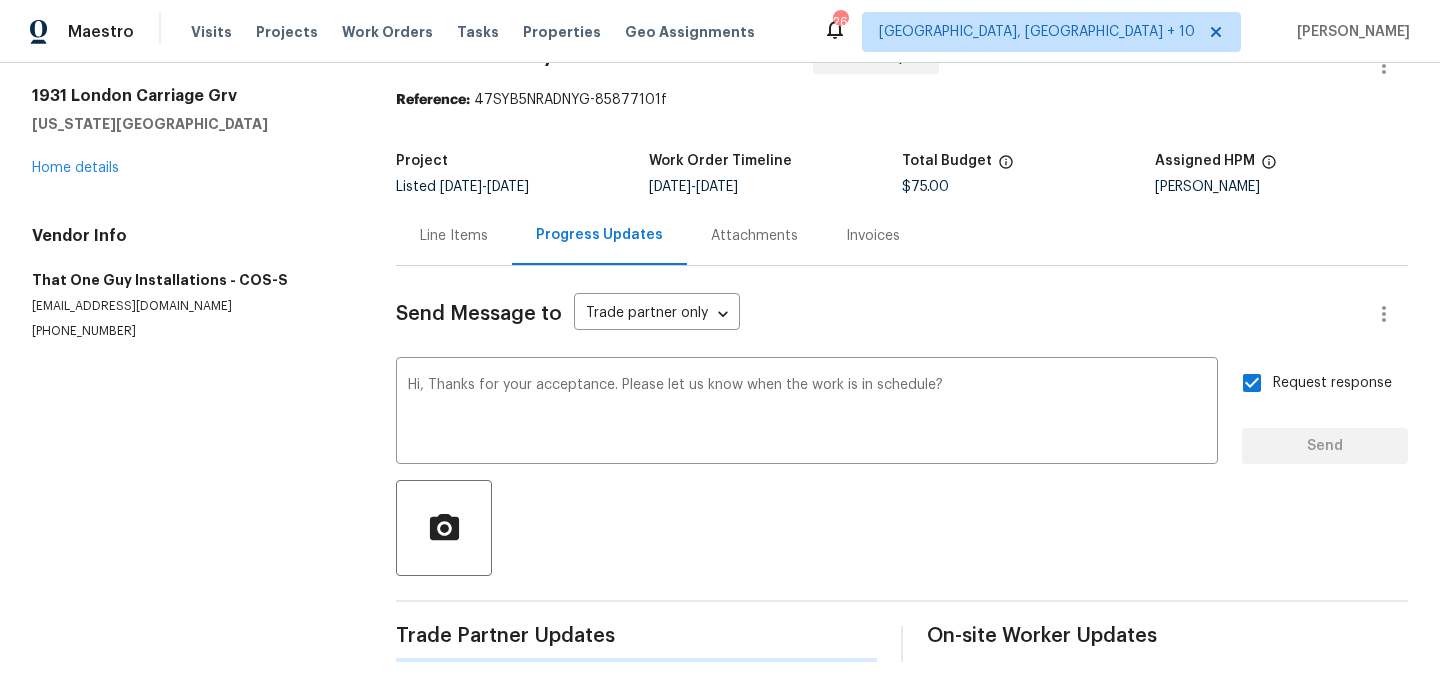 type 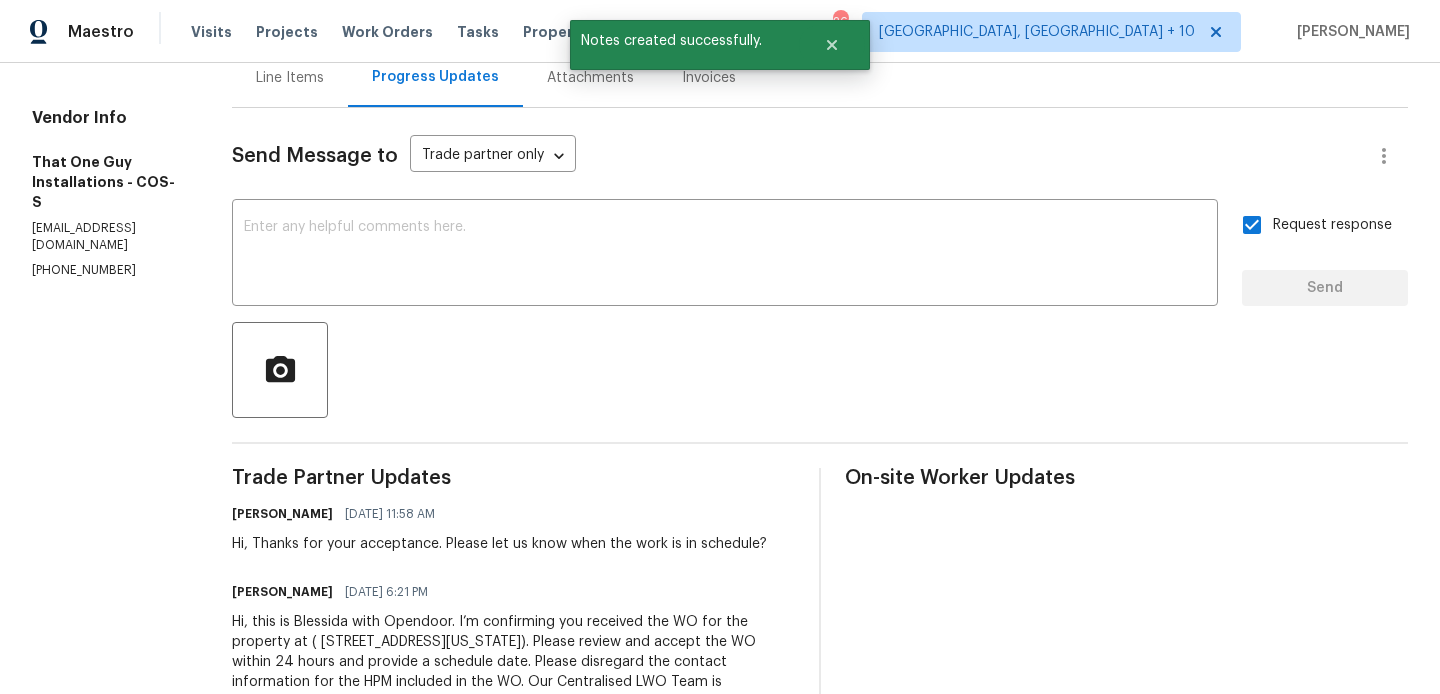 scroll, scrollTop: 0, scrollLeft: 0, axis: both 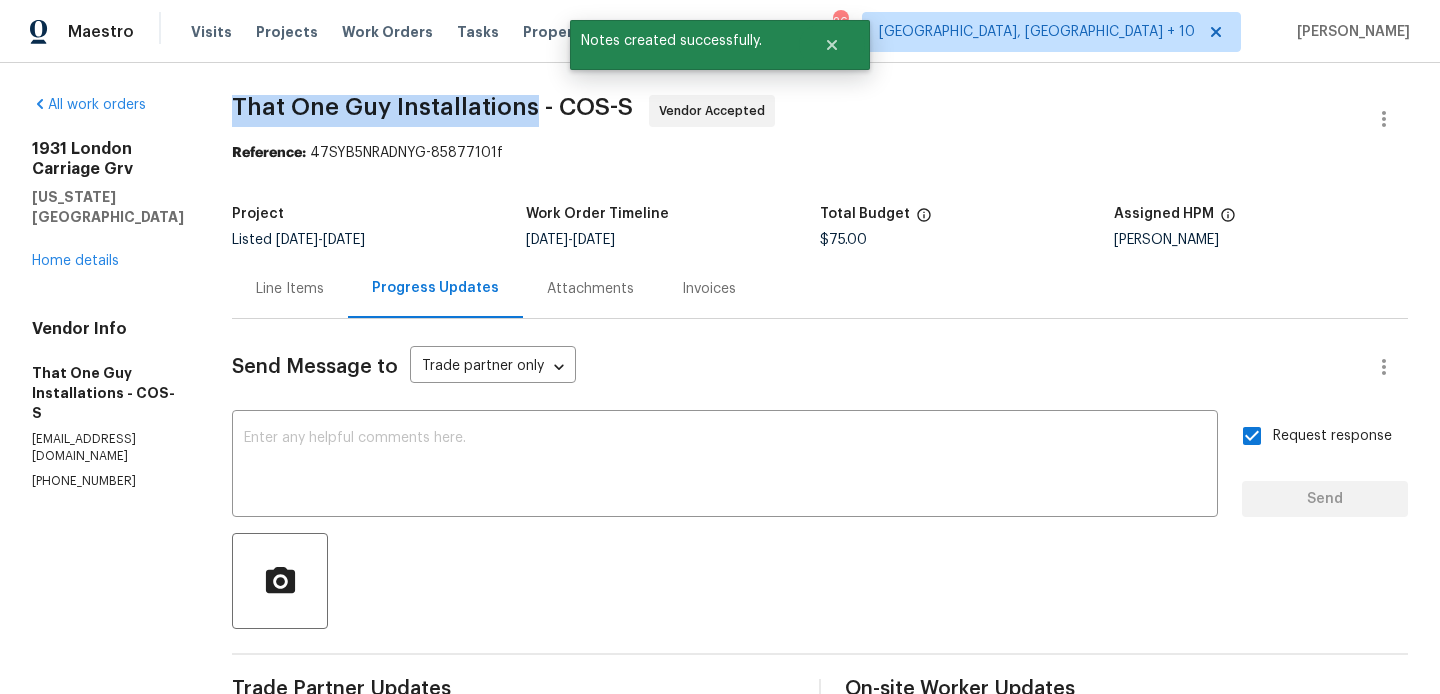 drag, startPoint x: 199, startPoint y: 100, endPoint x: 501, endPoint y: 108, distance: 302.10593 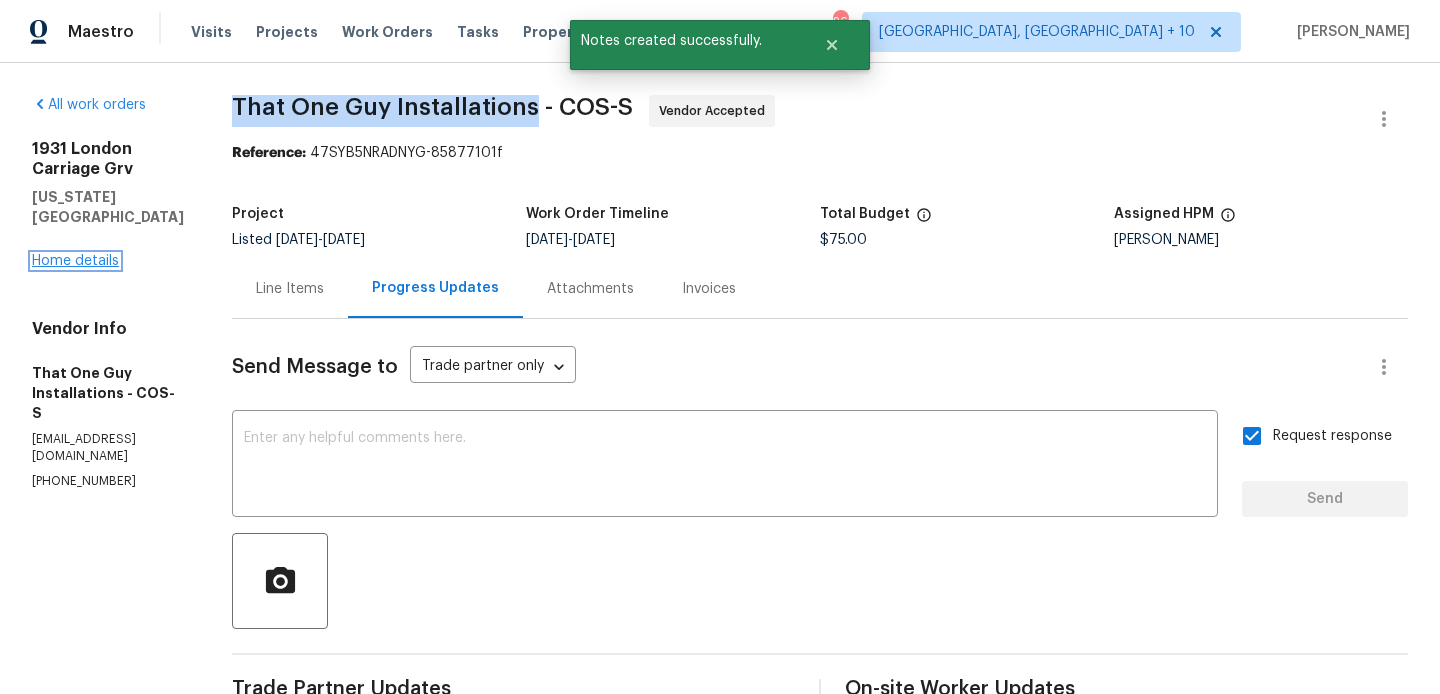 click on "Home details" at bounding box center (75, 261) 